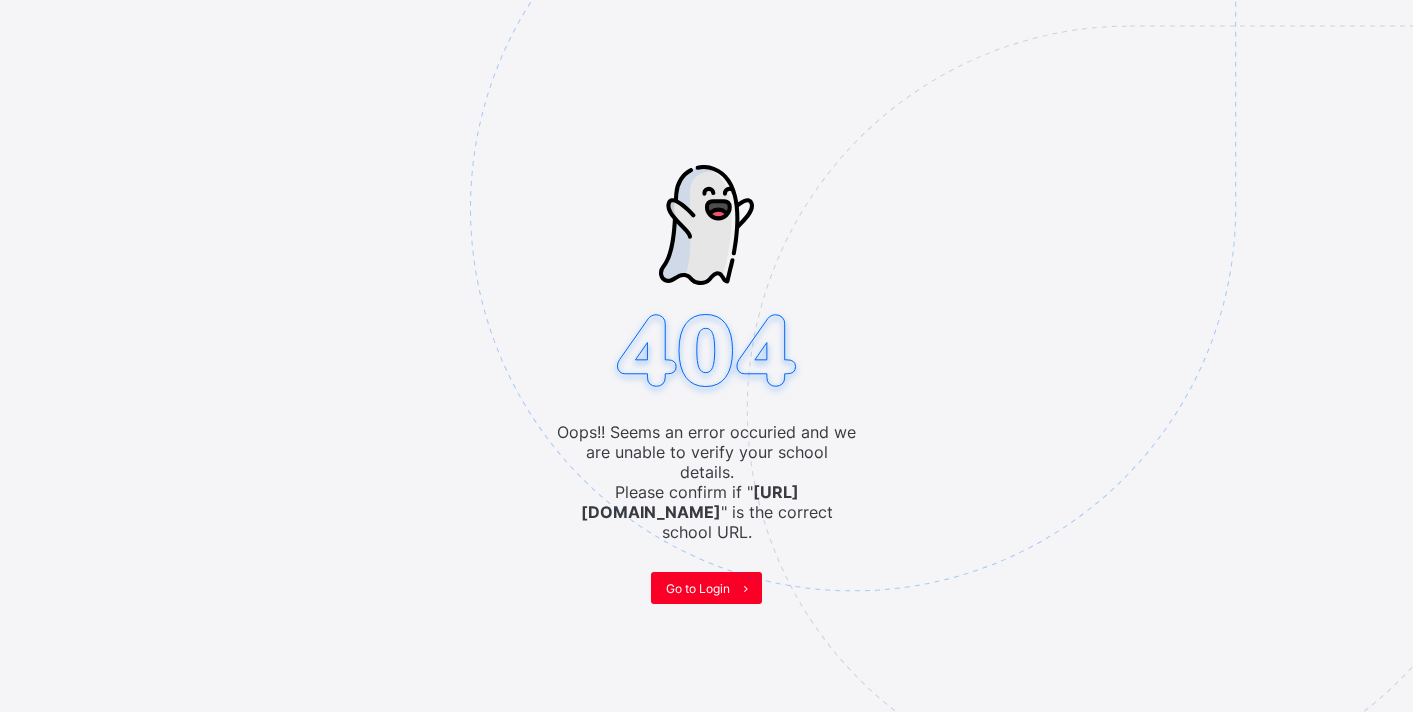 scroll, scrollTop: 0, scrollLeft: 0, axis: both 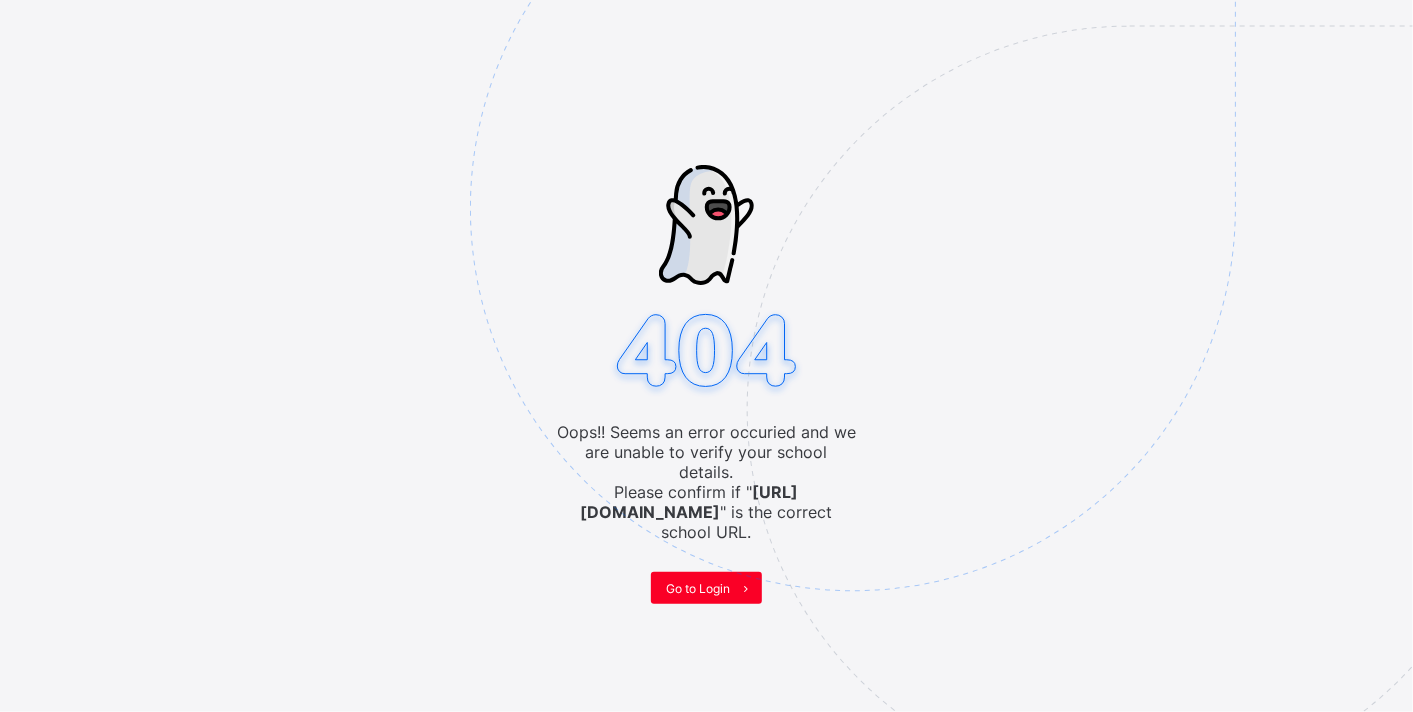 click at bounding box center [991, 308] 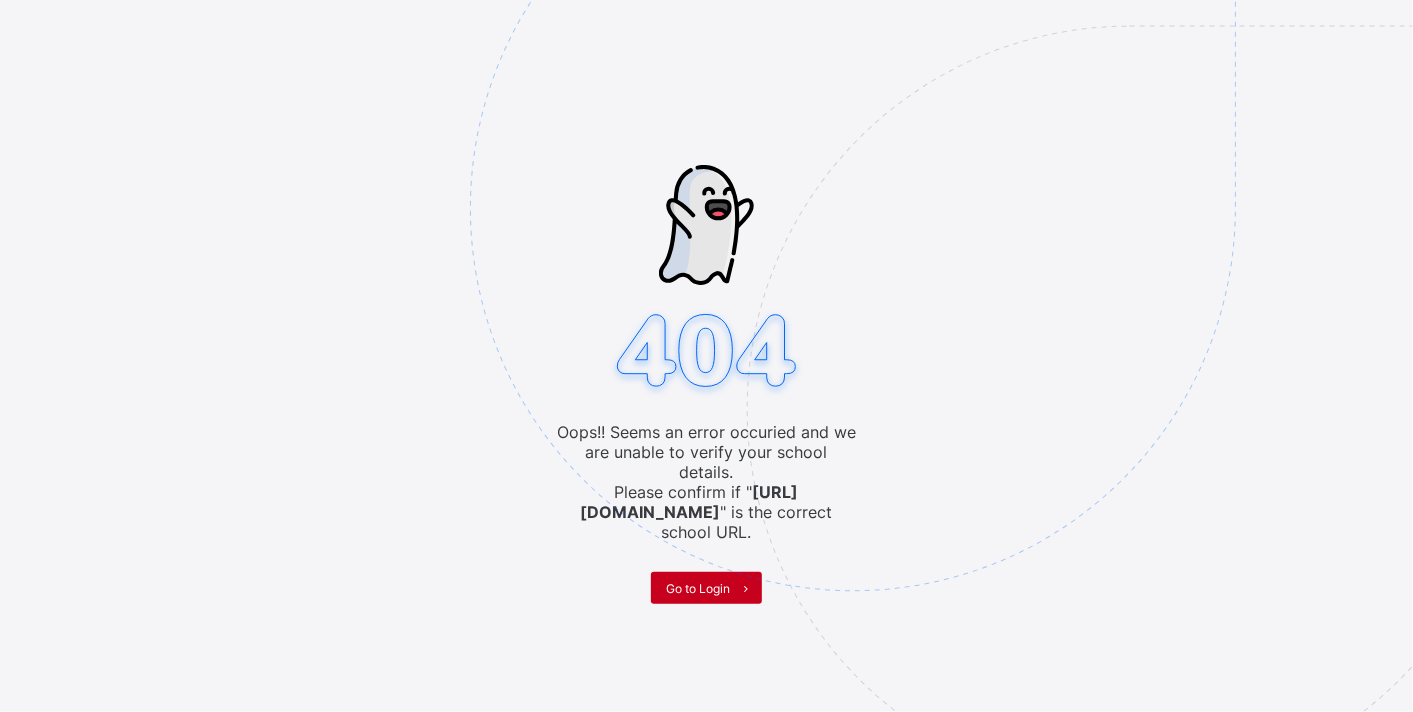 click on "Go to Login" at bounding box center (698, 588) 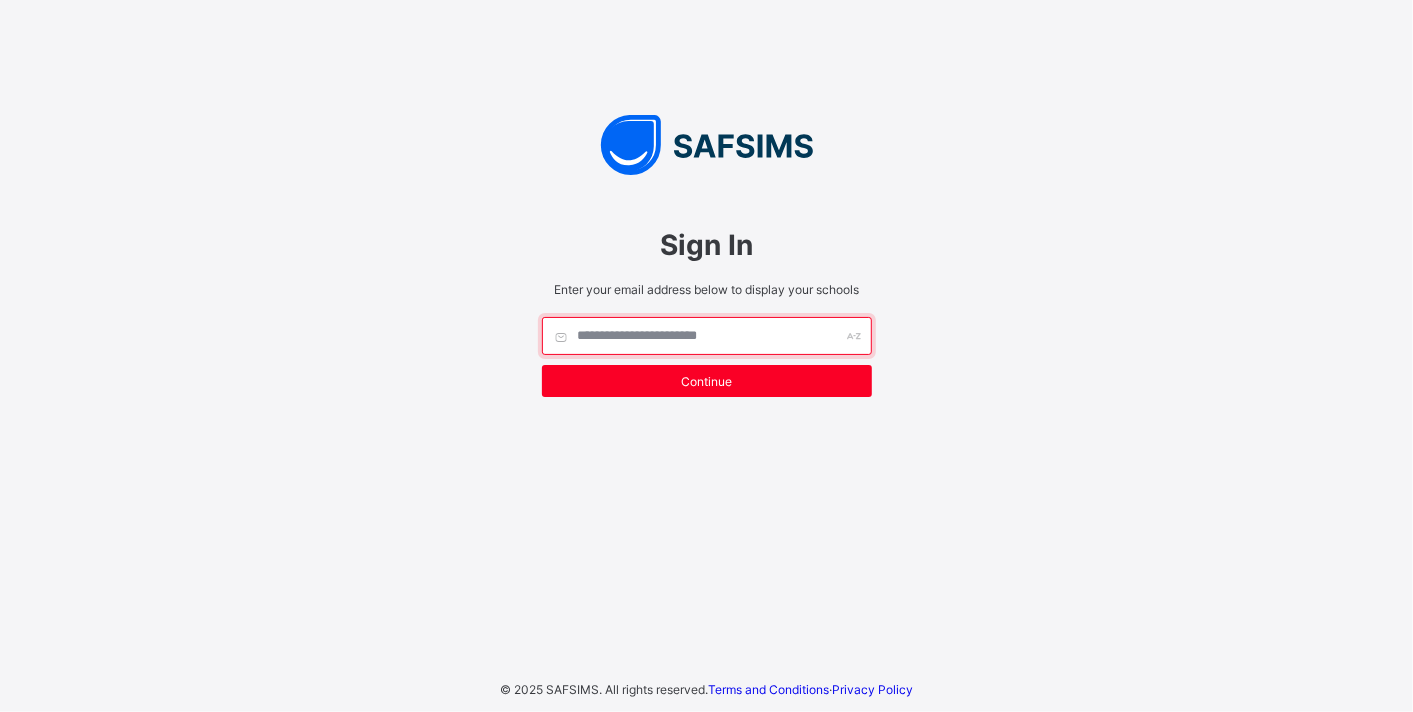 click at bounding box center [707, 336] 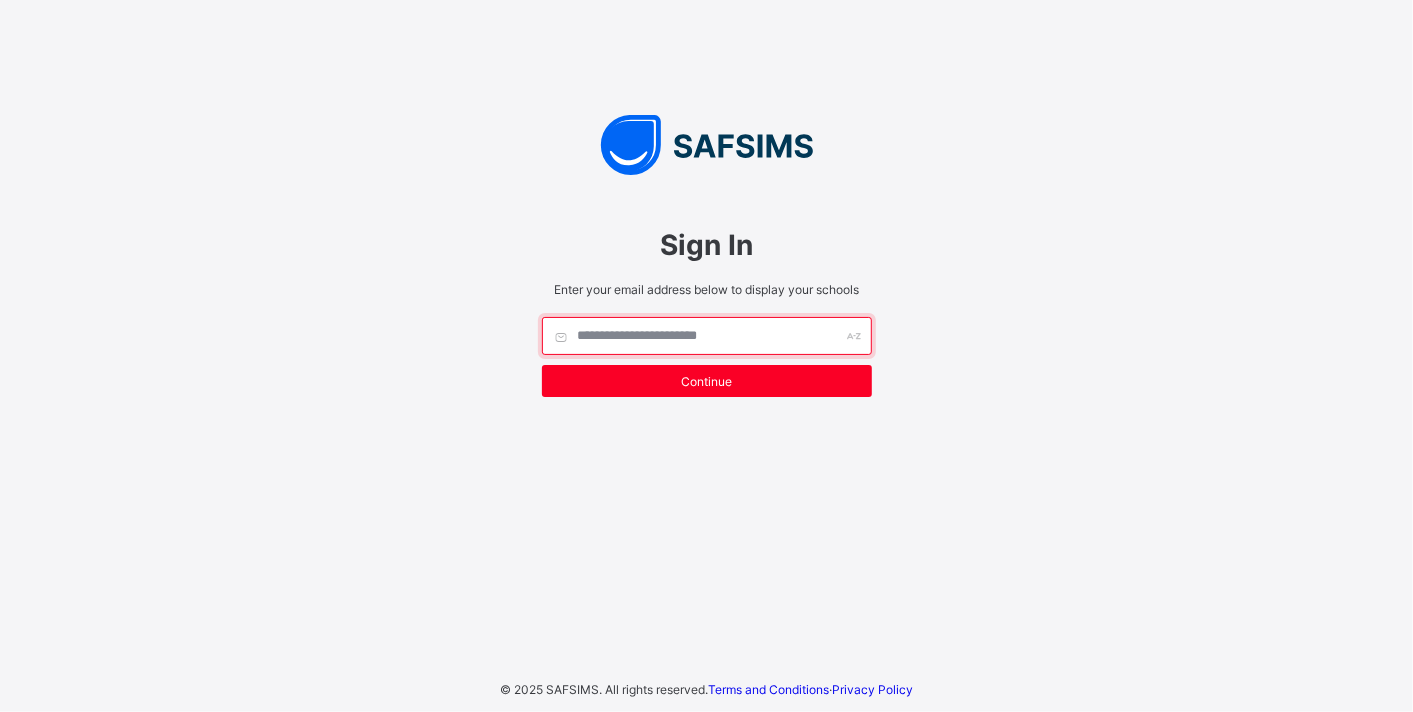 type on "**********" 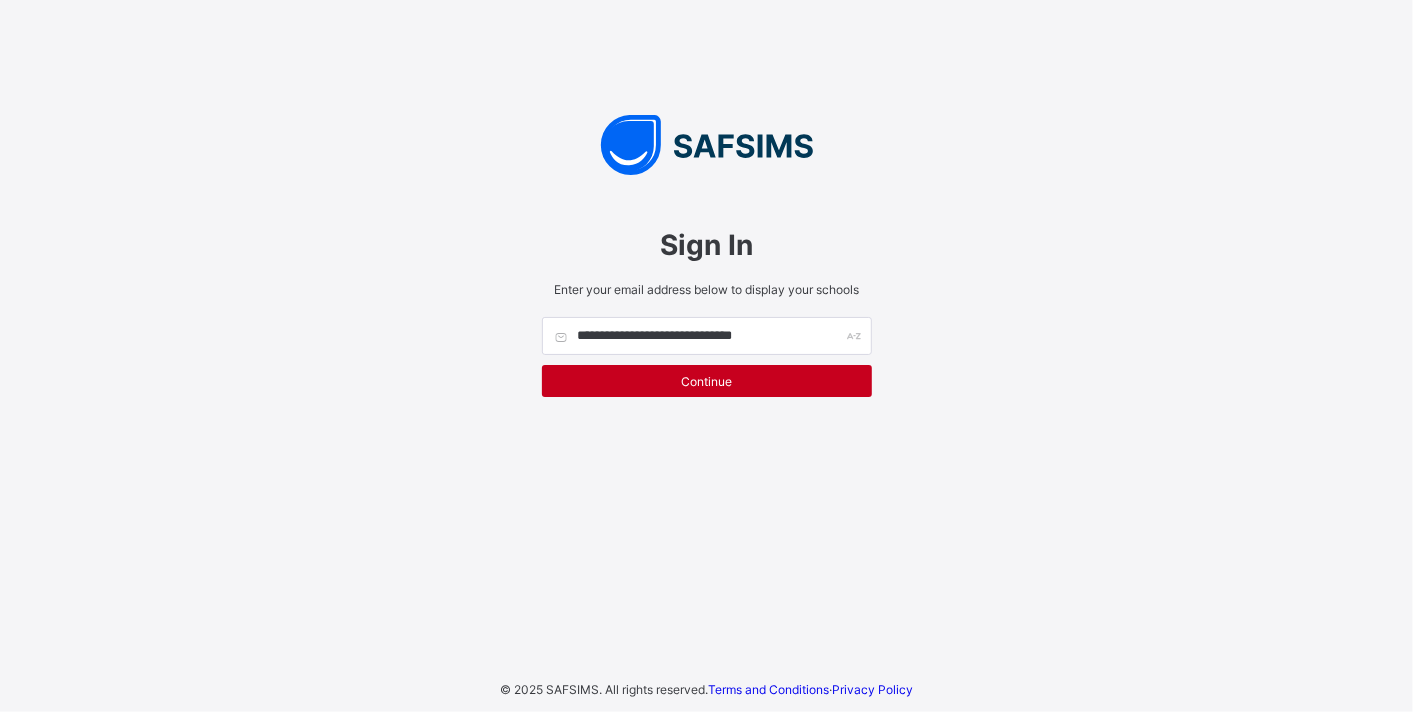 click on "Continue" at bounding box center [707, 381] 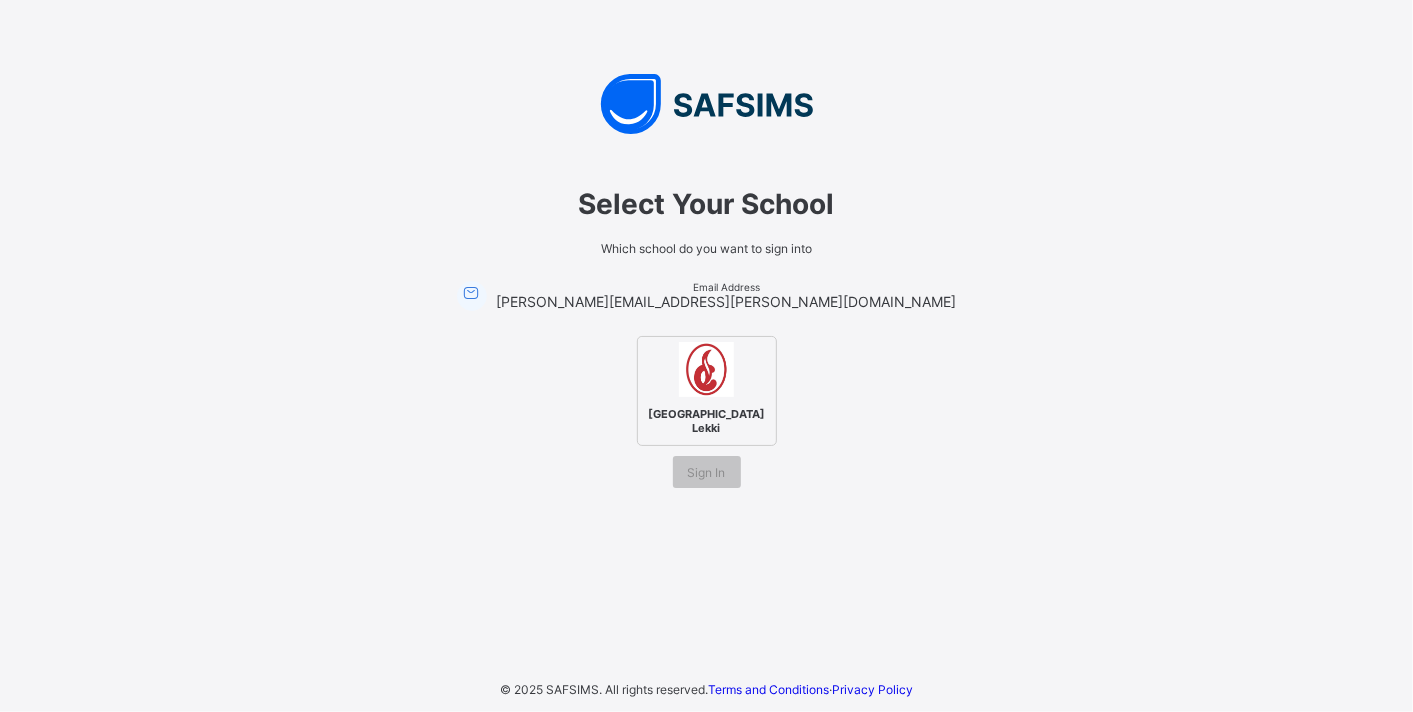 click at bounding box center (706, 369) 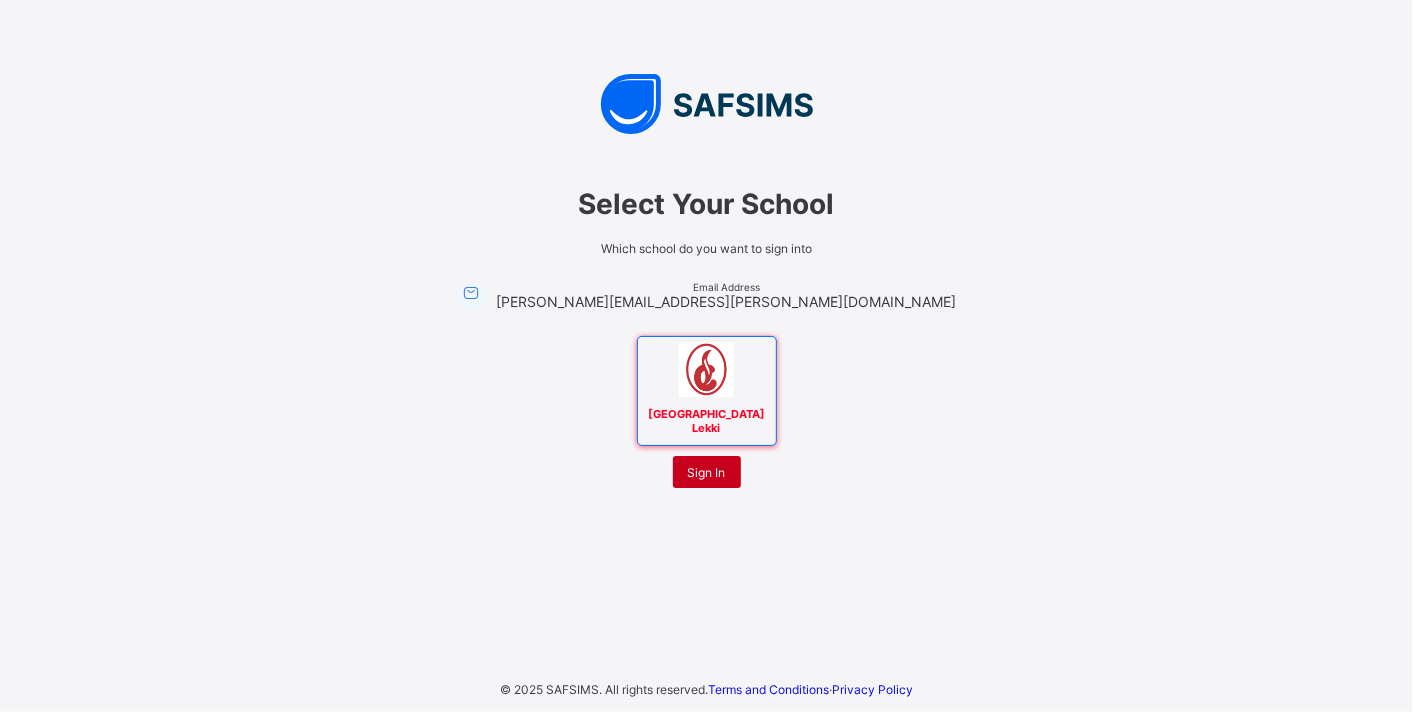 click on "Sign In" at bounding box center (707, 472) 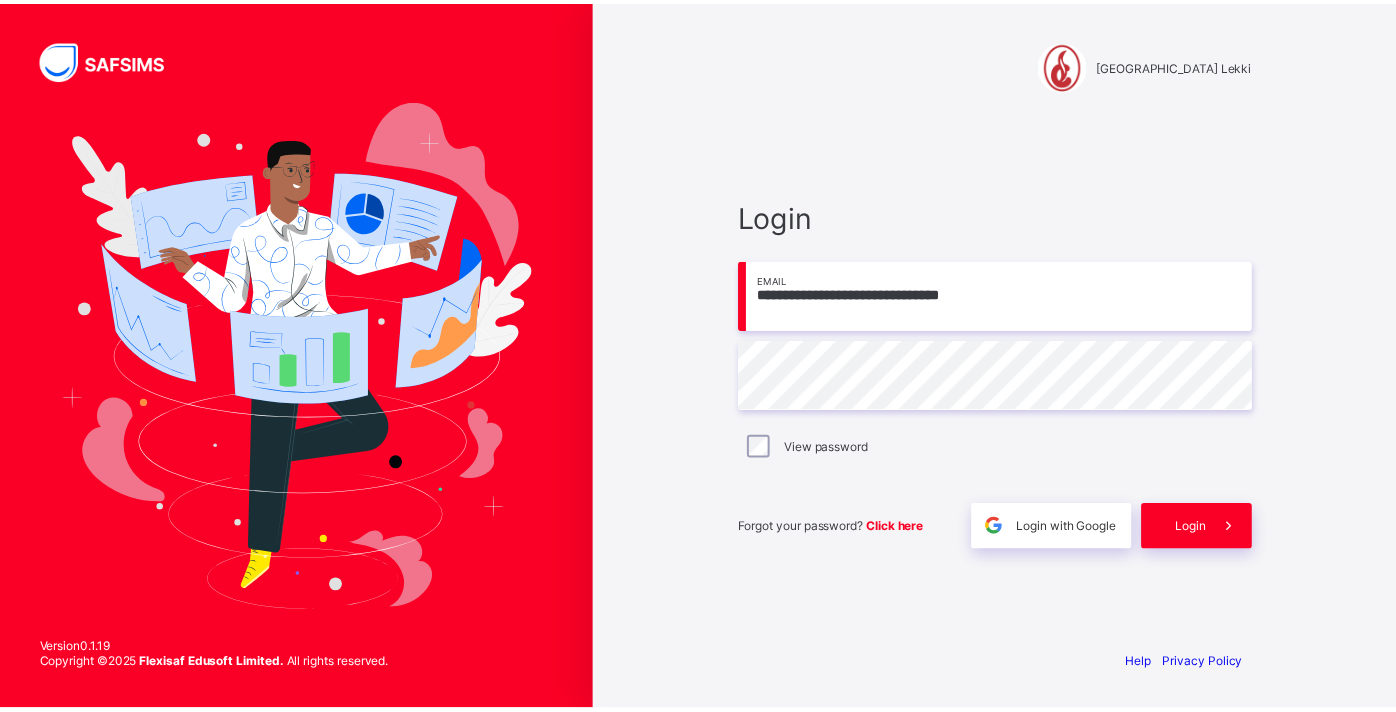 scroll, scrollTop: 0, scrollLeft: 0, axis: both 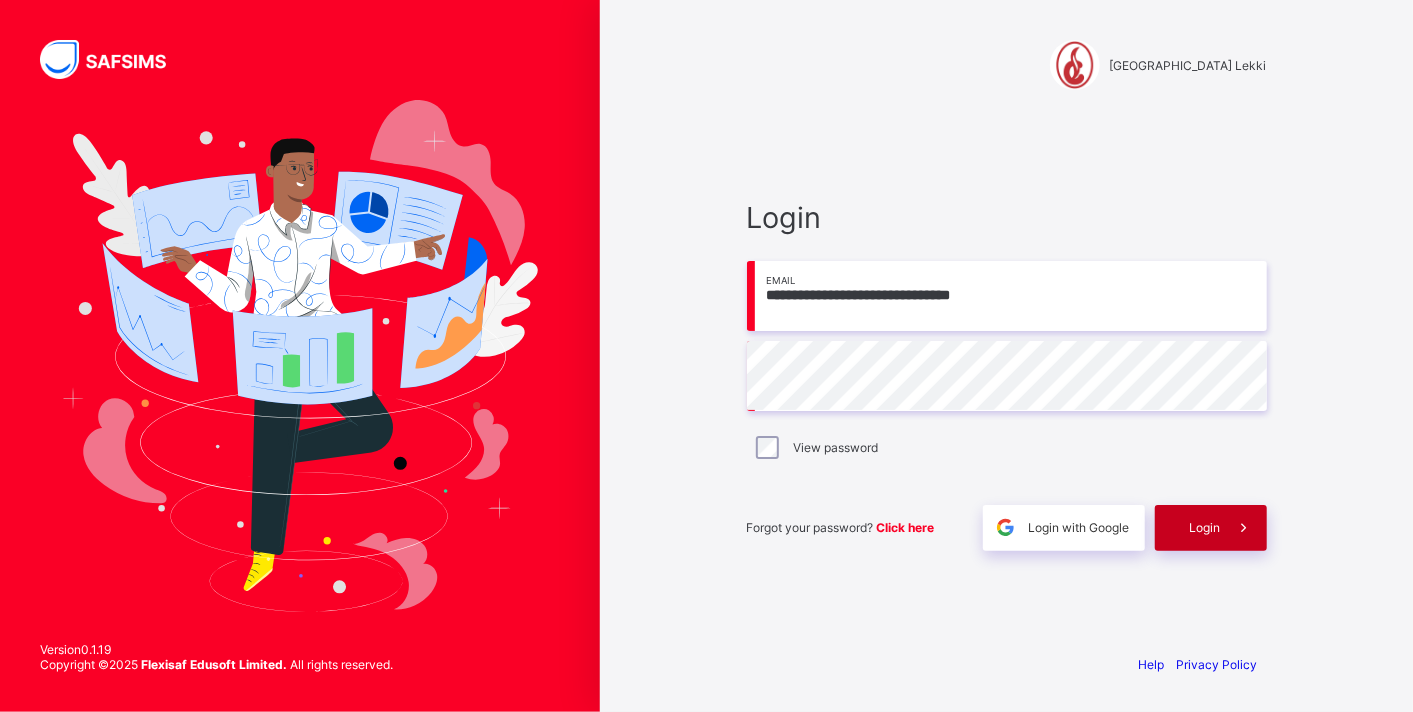 click at bounding box center [1244, 528] 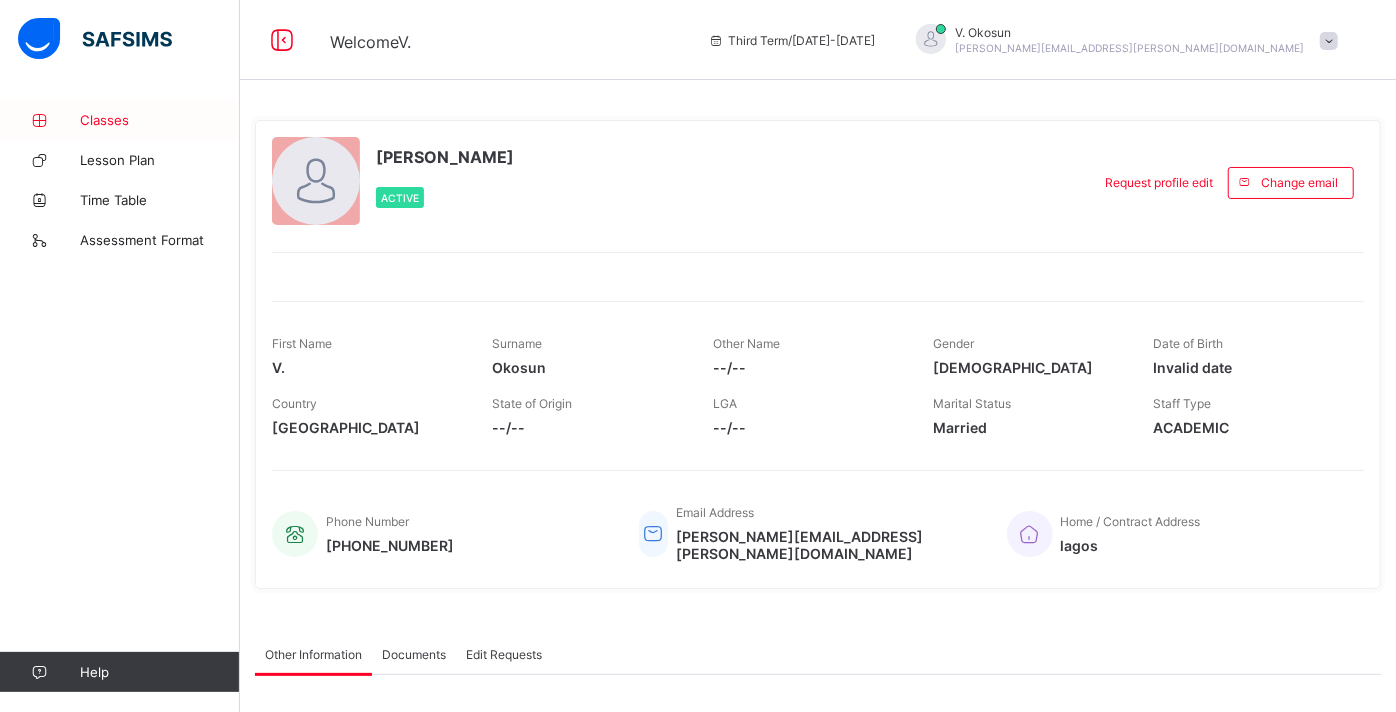 click on "Classes" at bounding box center [120, 120] 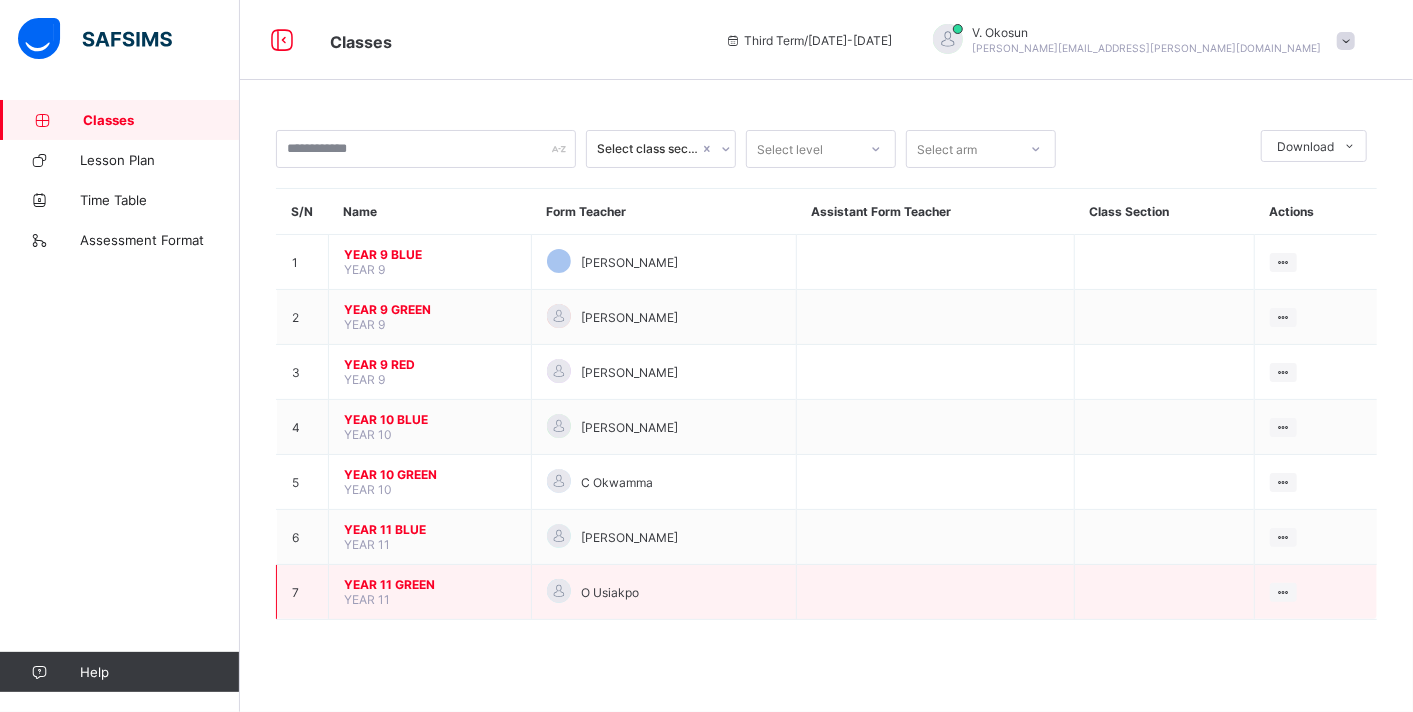 click on "YEAR 11   GREEN" at bounding box center (430, 584) 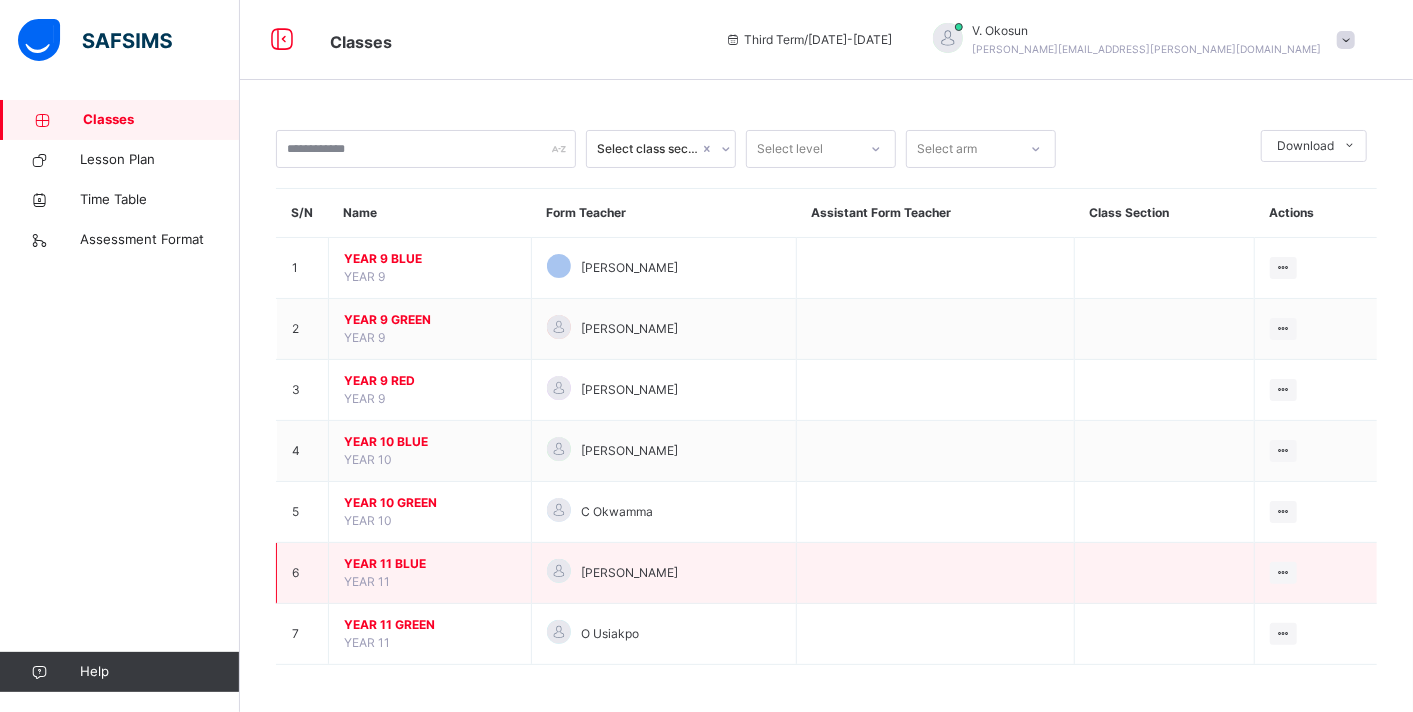 click on "YEAR 11   BLUE" at bounding box center [430, 564] 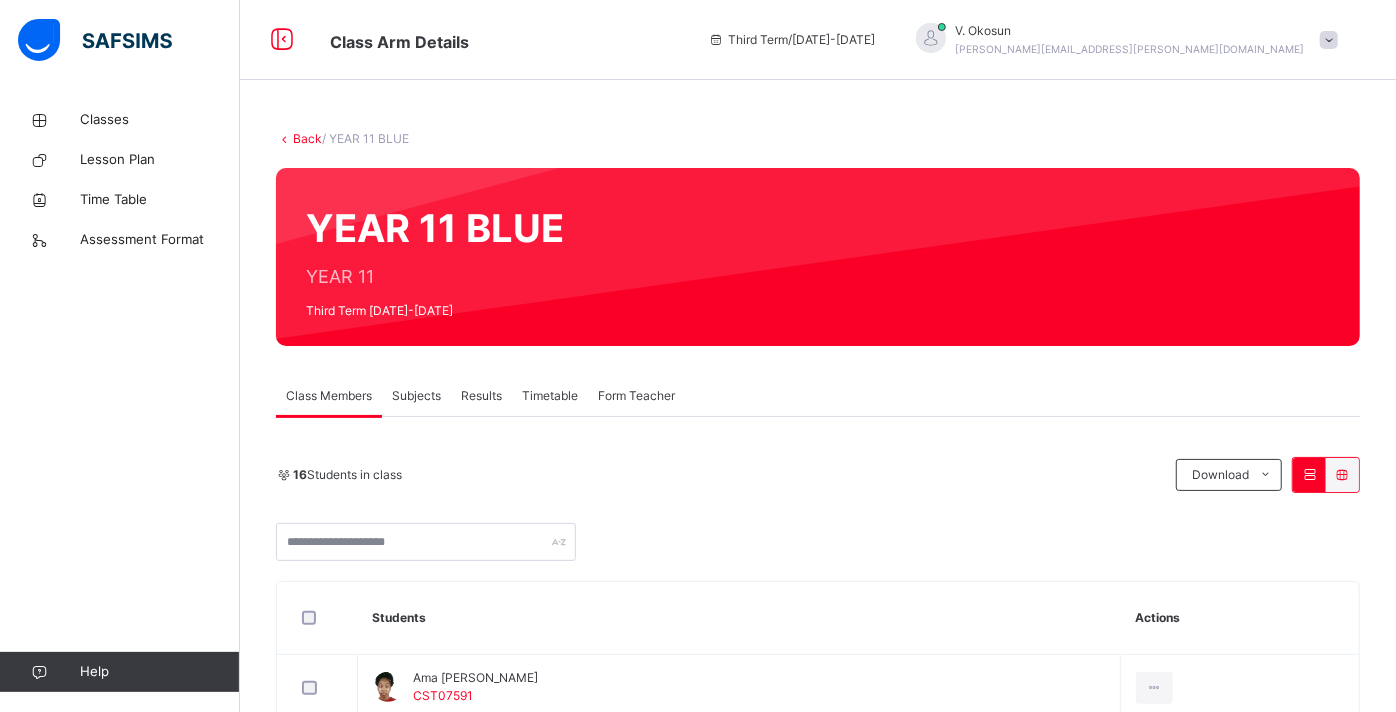 click on "Subjects" at bounding box center [416, 396] 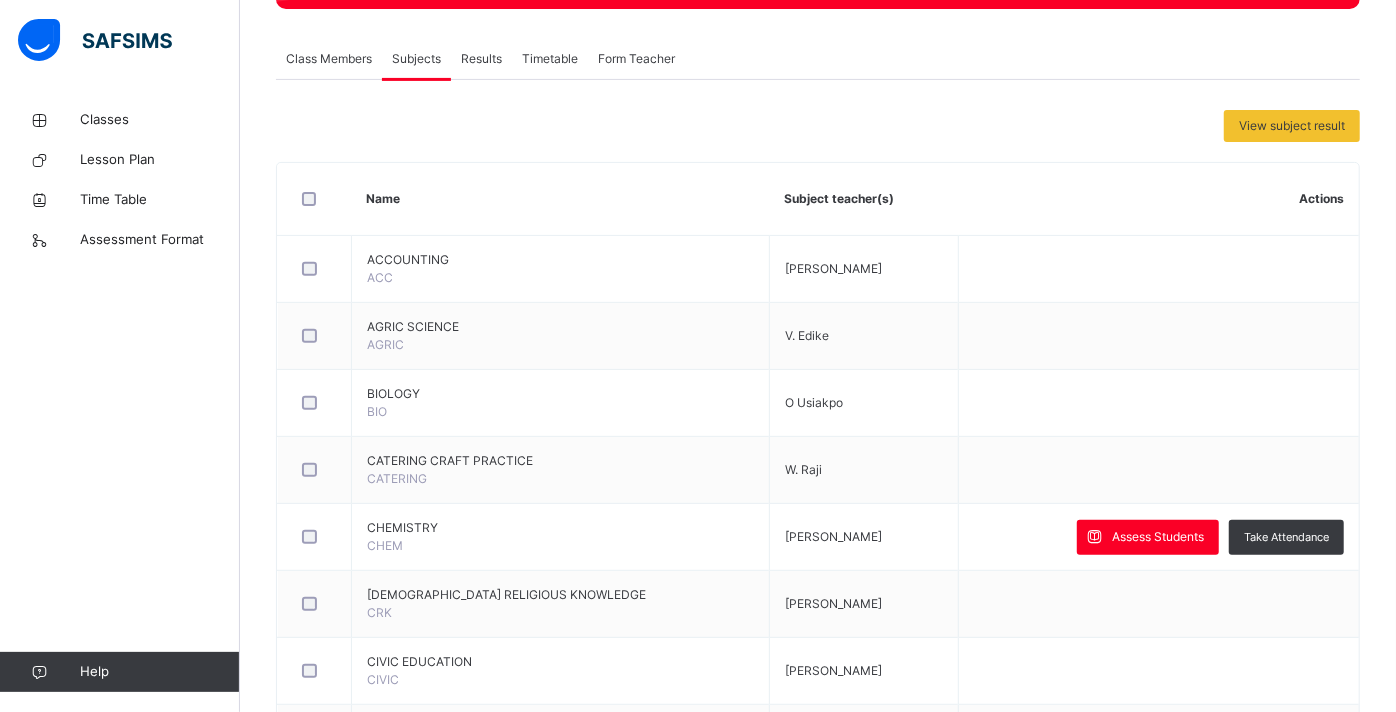 scroll, scrollTop: 340, scrollLeft: 0, axis: vertical 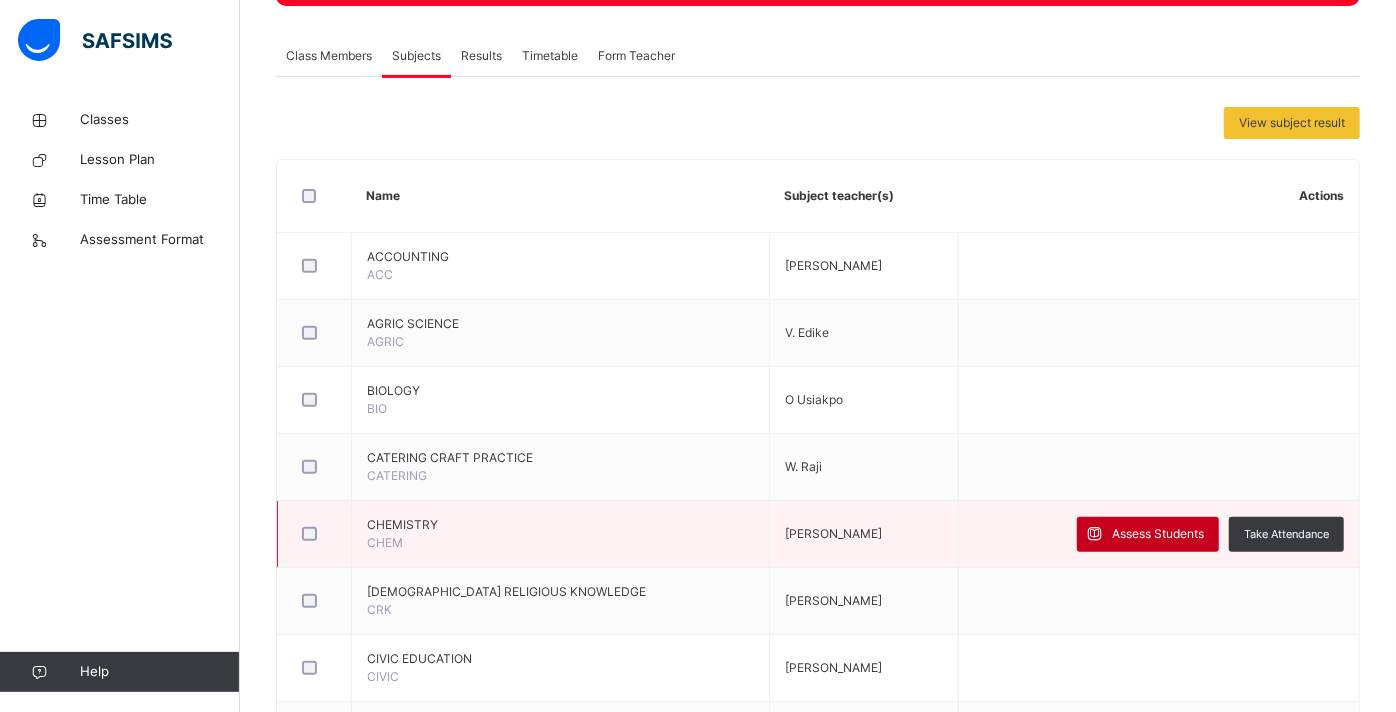 click on "Assess Students" at bounding box center [1158, 534] 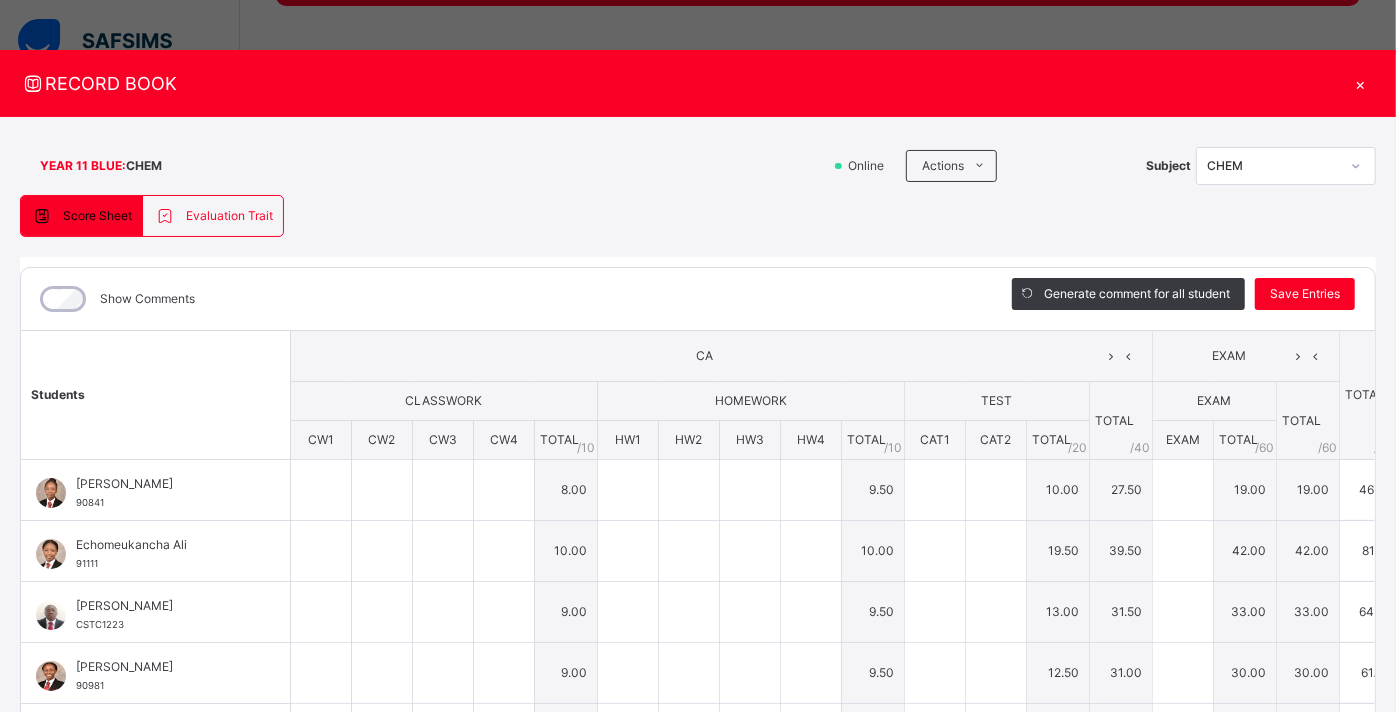type on "*" 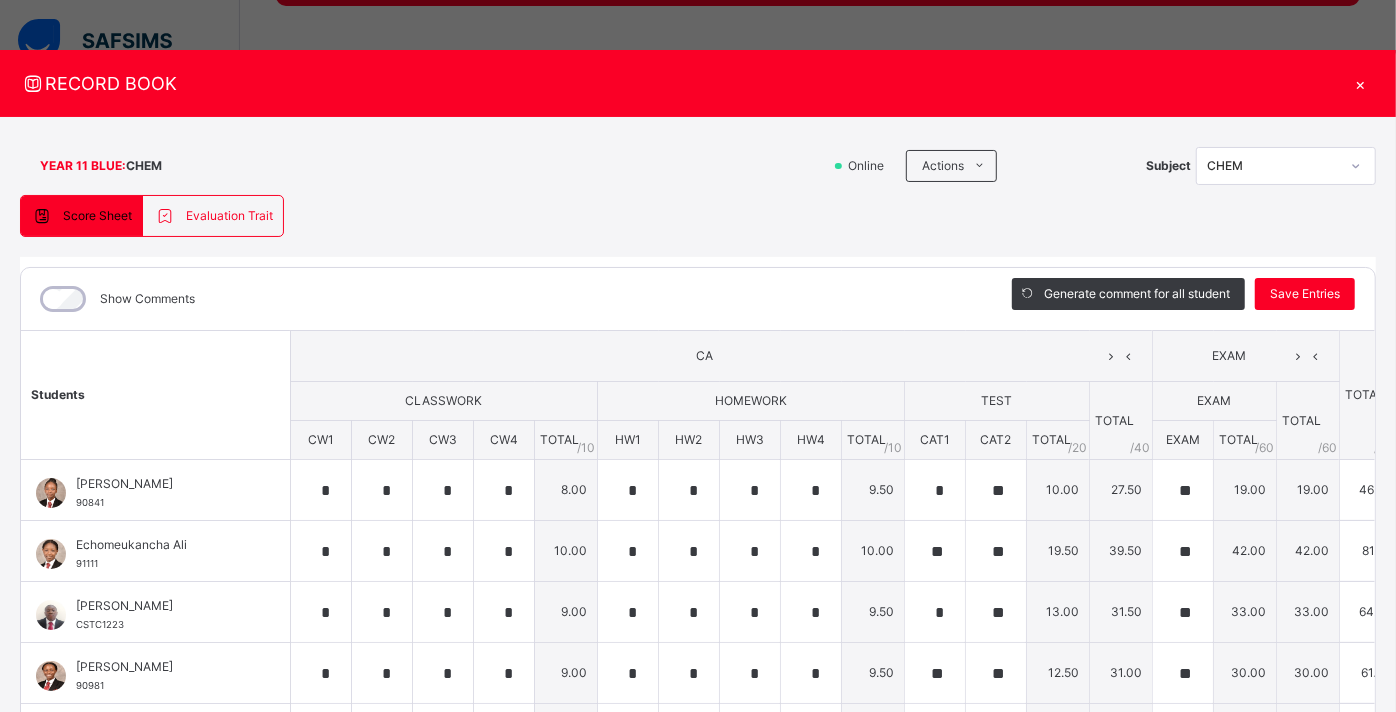 type on "*" 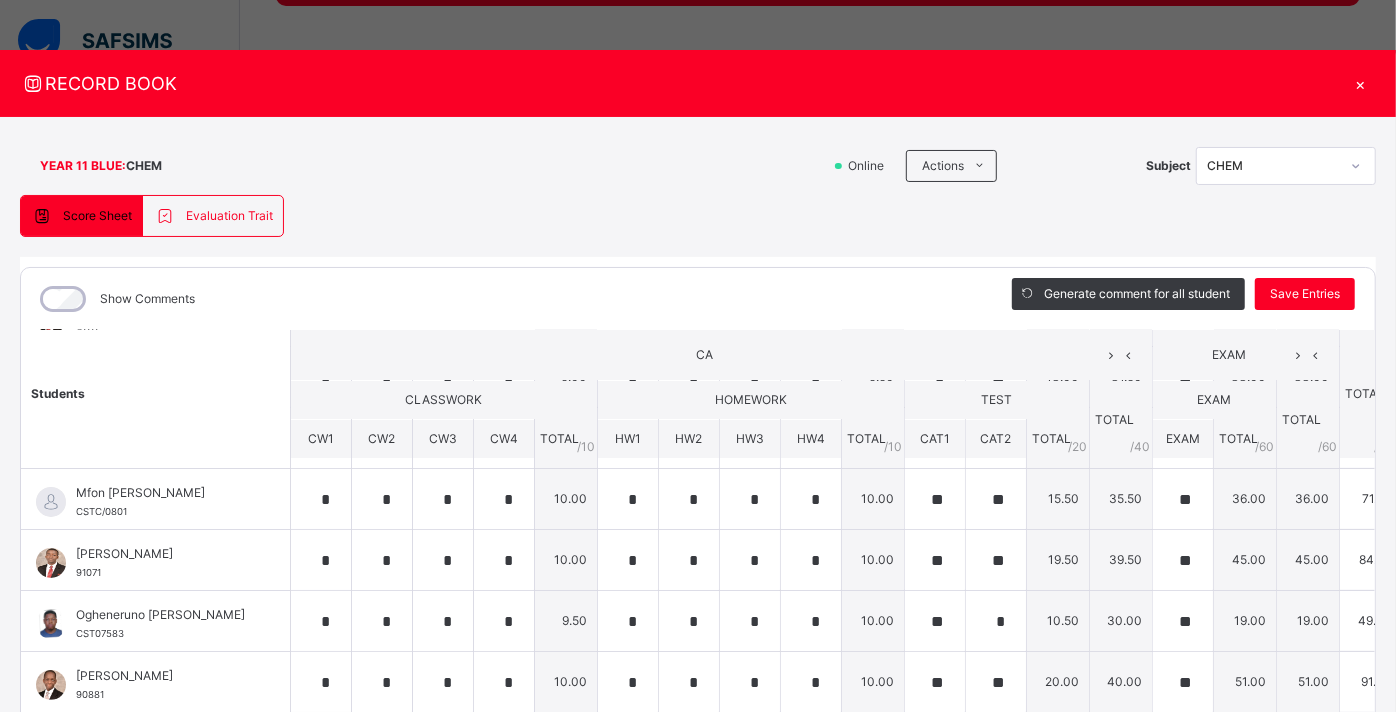 scroll, scrollTop: 235, scrollLeft: 25, axis: both 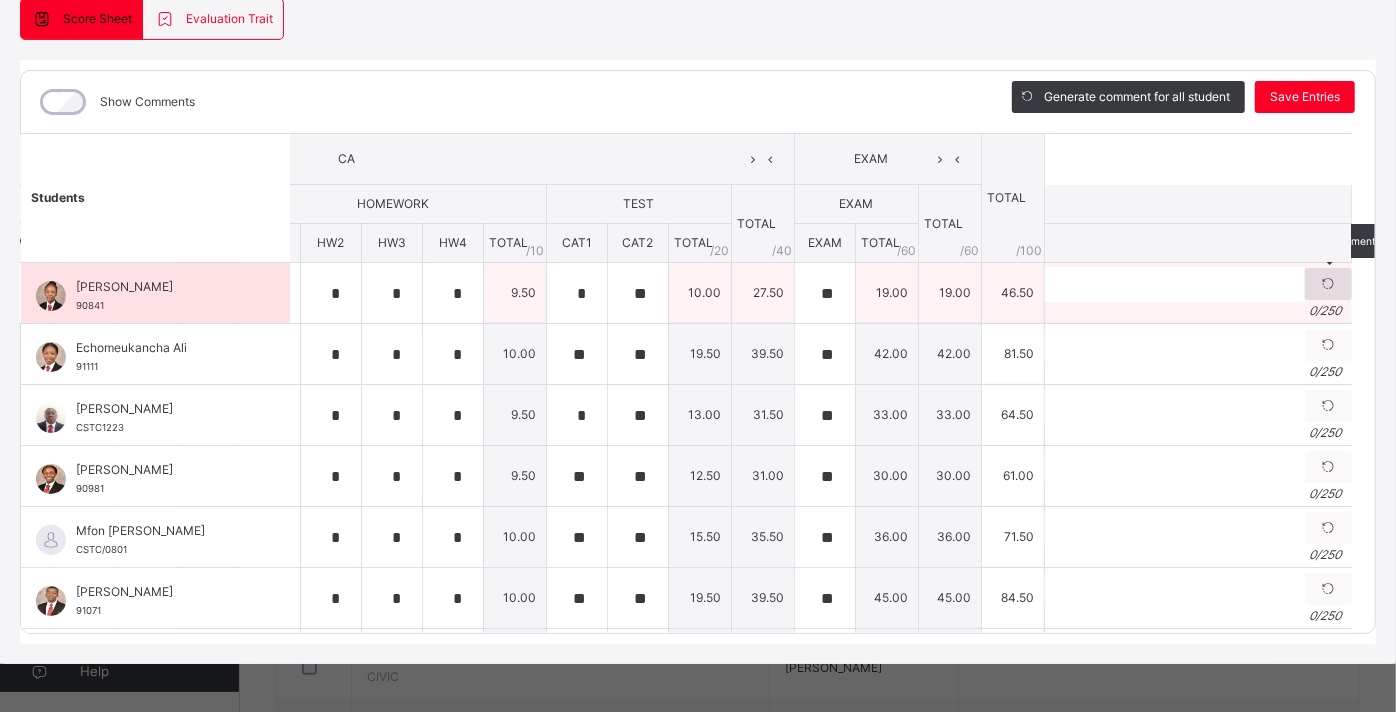 click at bounding box center [1328, 284] 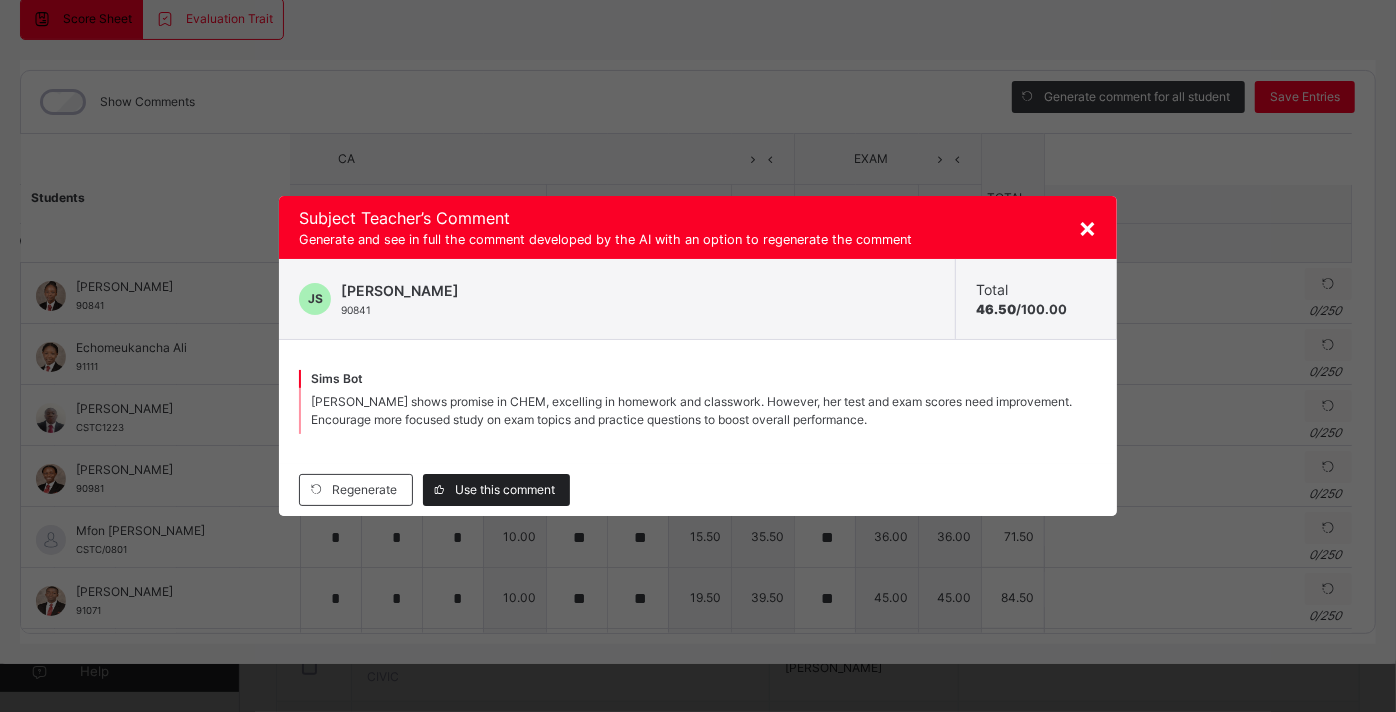 click on "Use this comment" at bounding box center [505, 490] 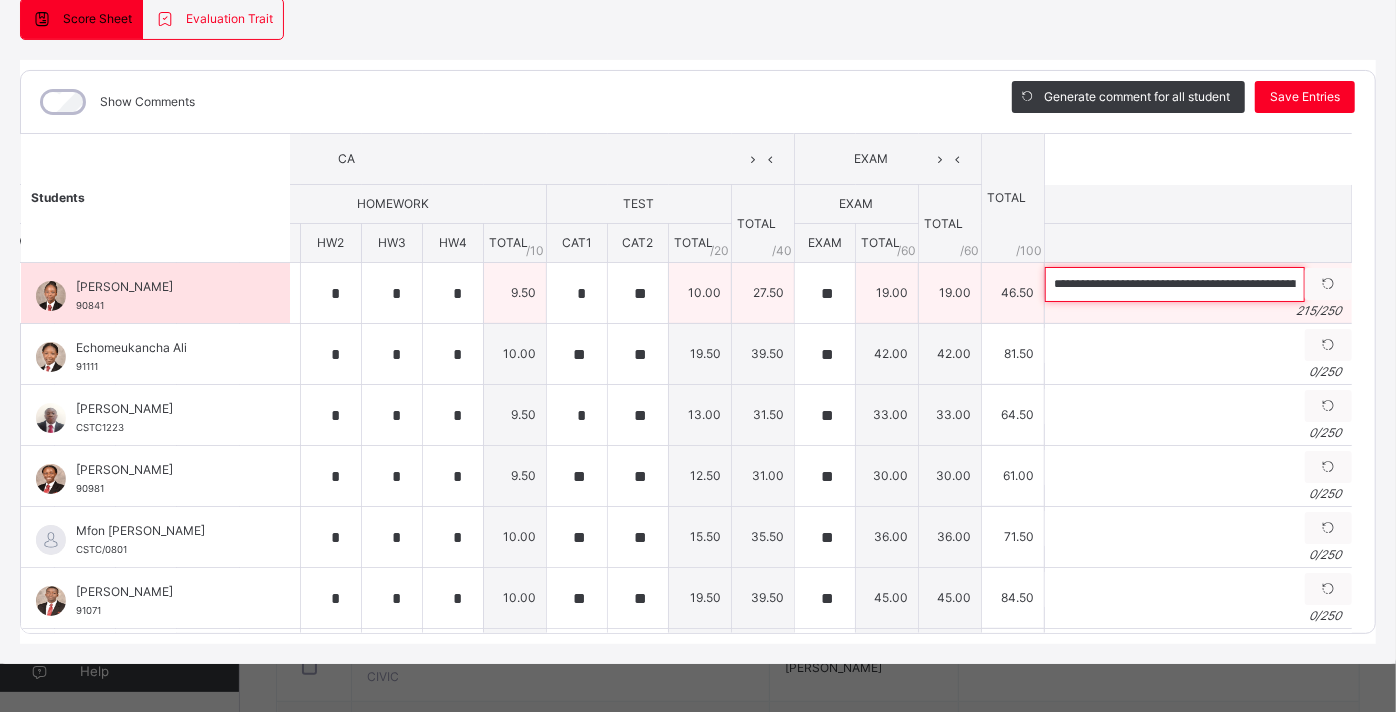 click on "**********" at bounding box center [1175, 284] 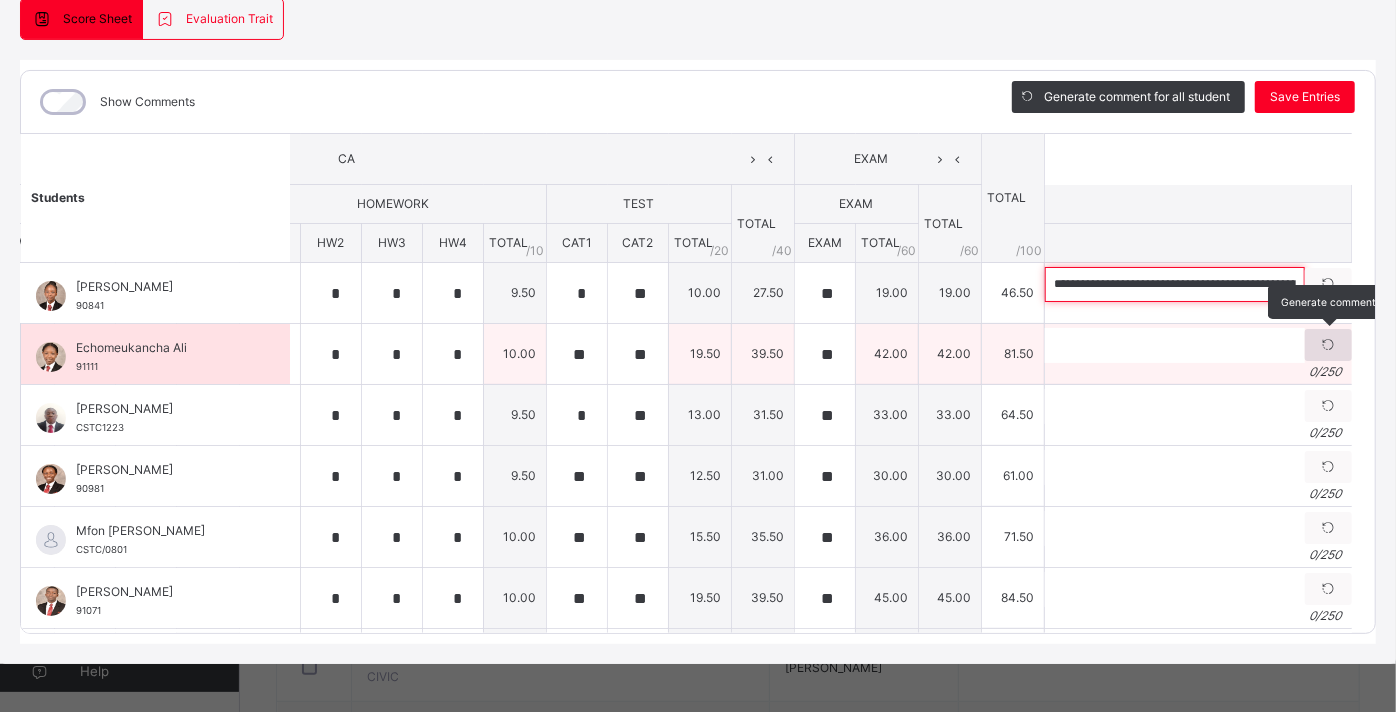 type on "**********" 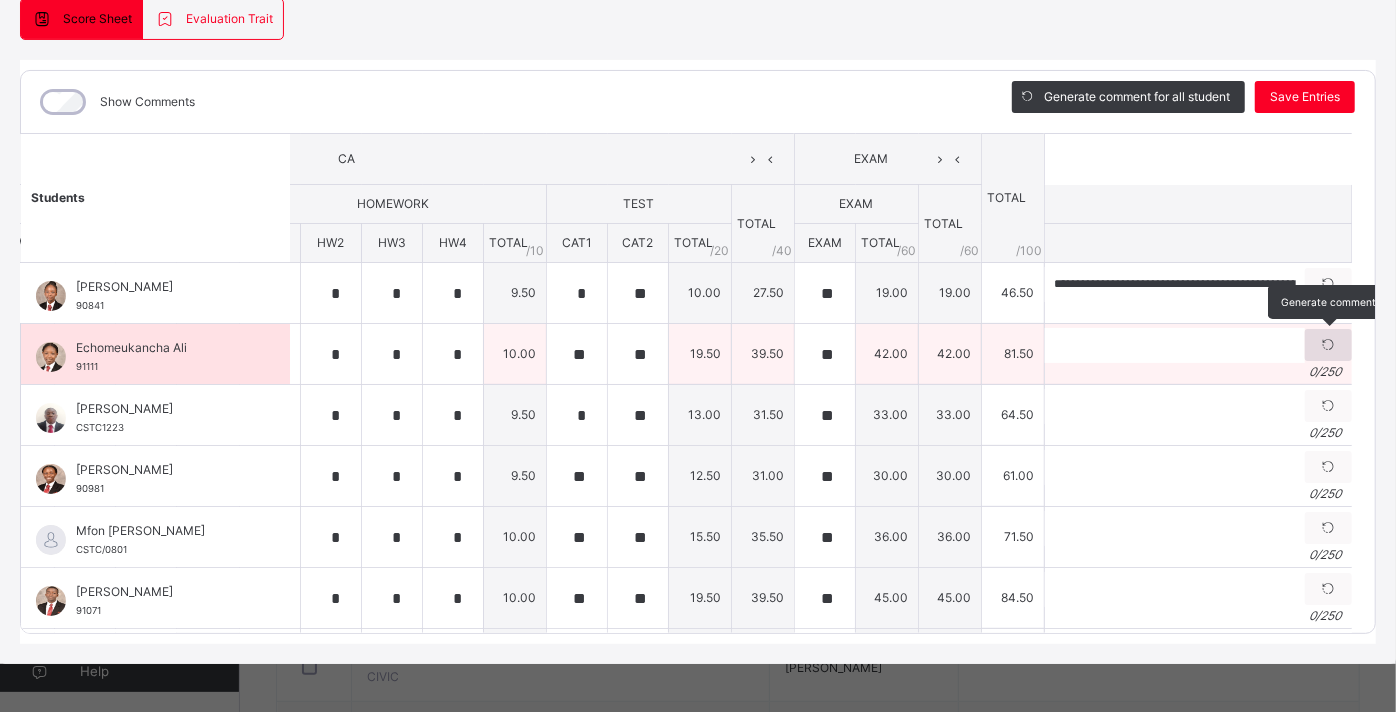 click at bounding box center (1328, 345) 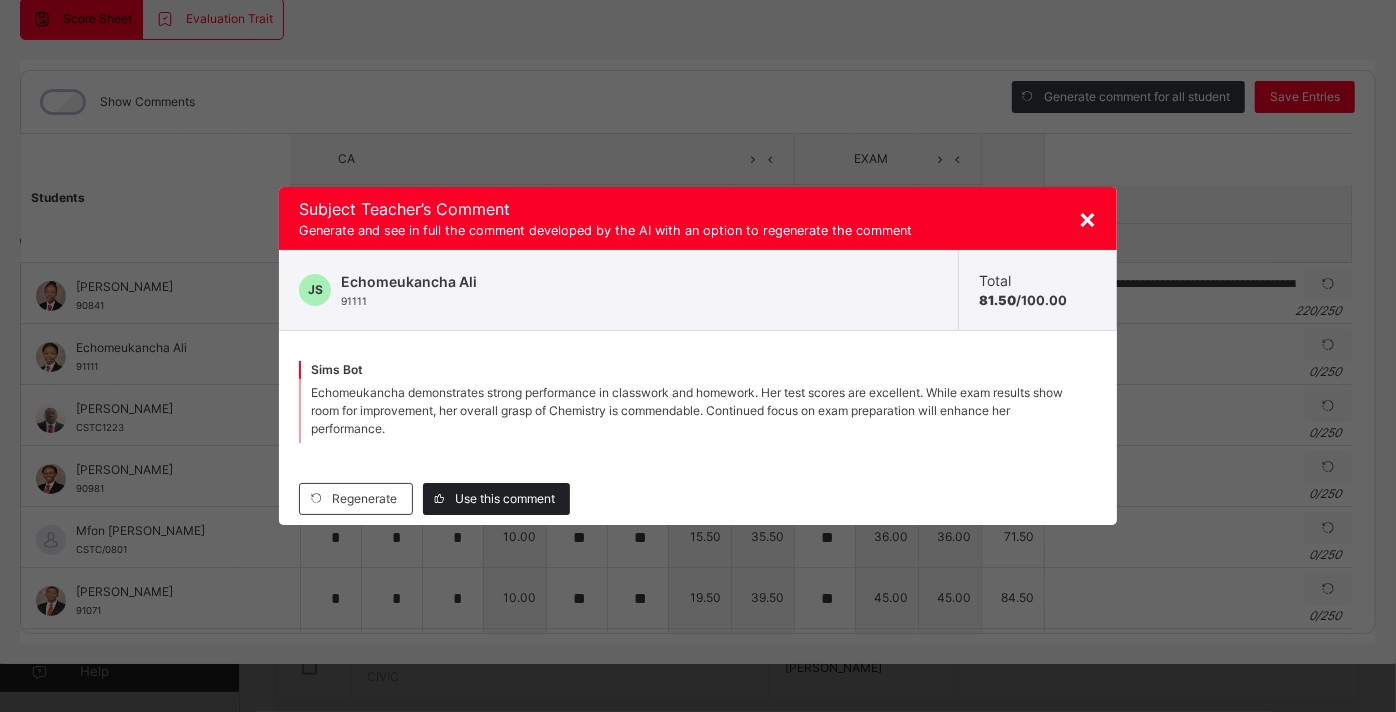 click on "Use this comment" at bounding box center [505, 499] 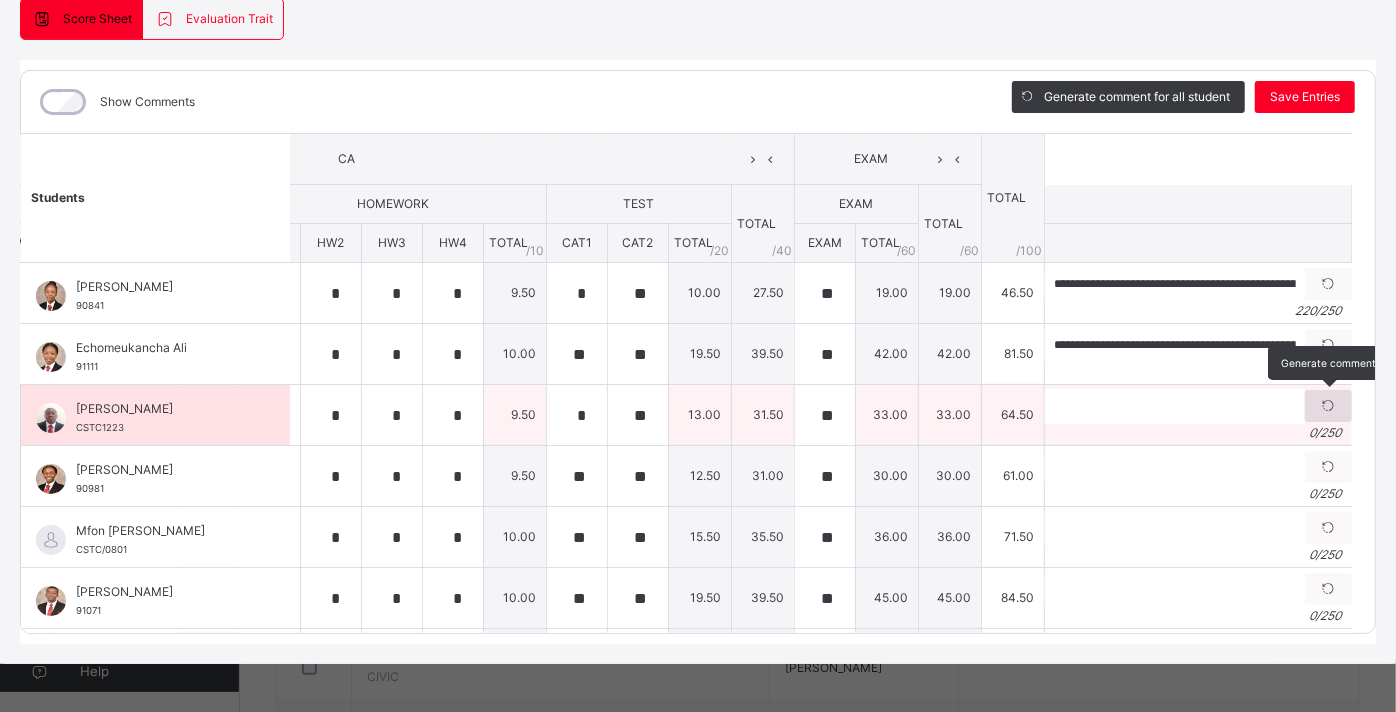 click at bounding box center (1328, 406) 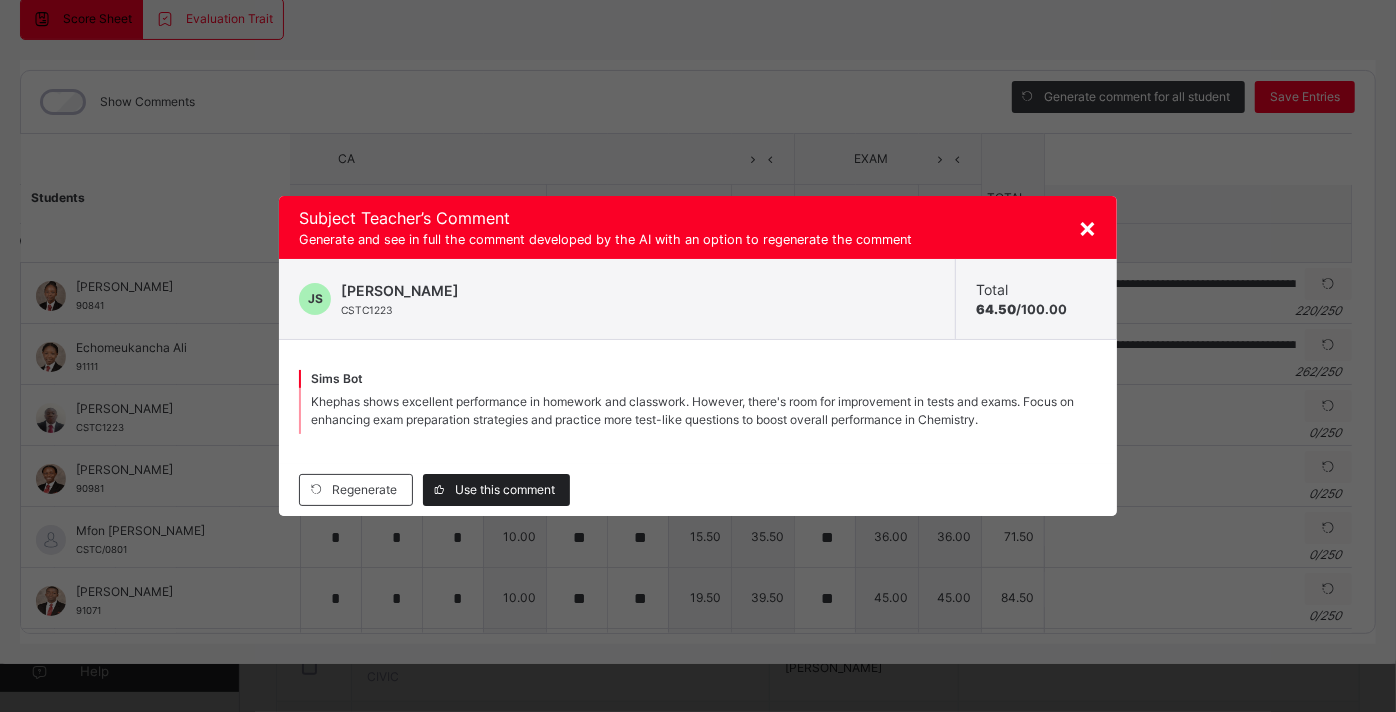 click on "Use this comment" at bounding box center [505, 490] 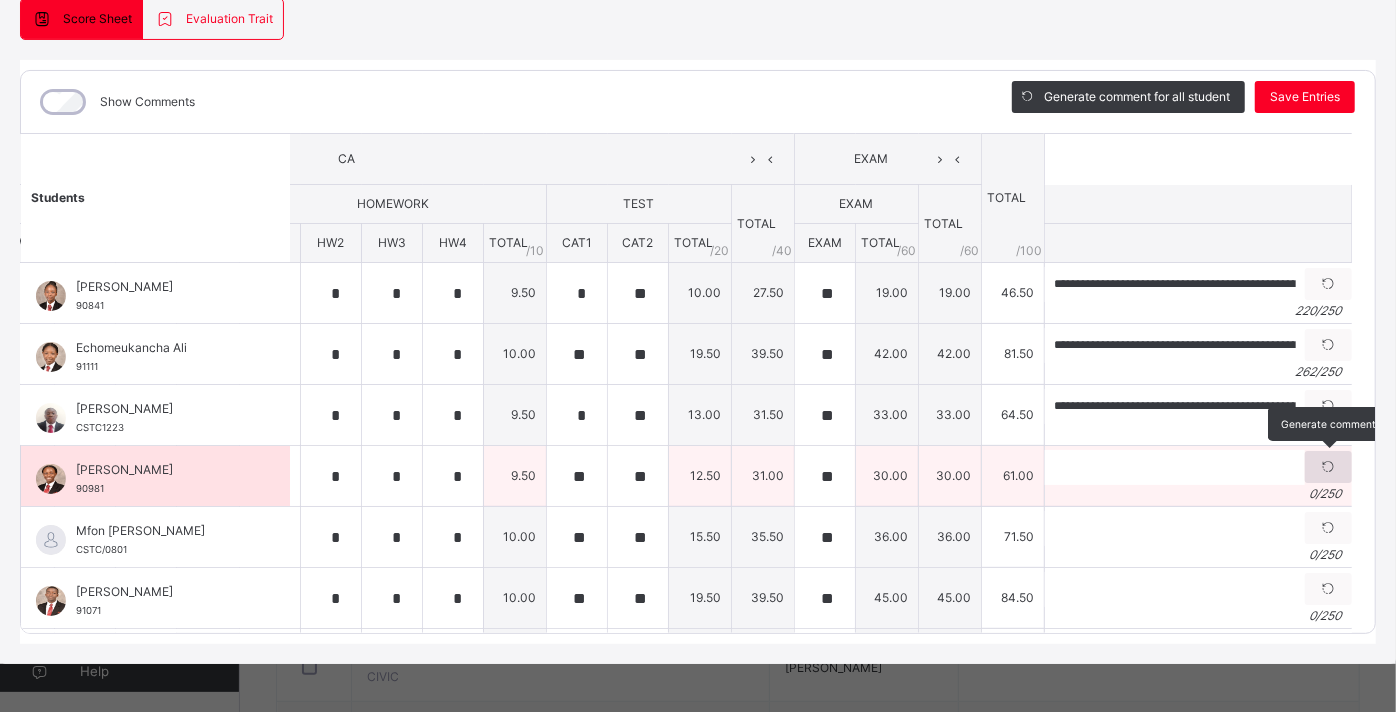 click at bounding box center (1328, 467) 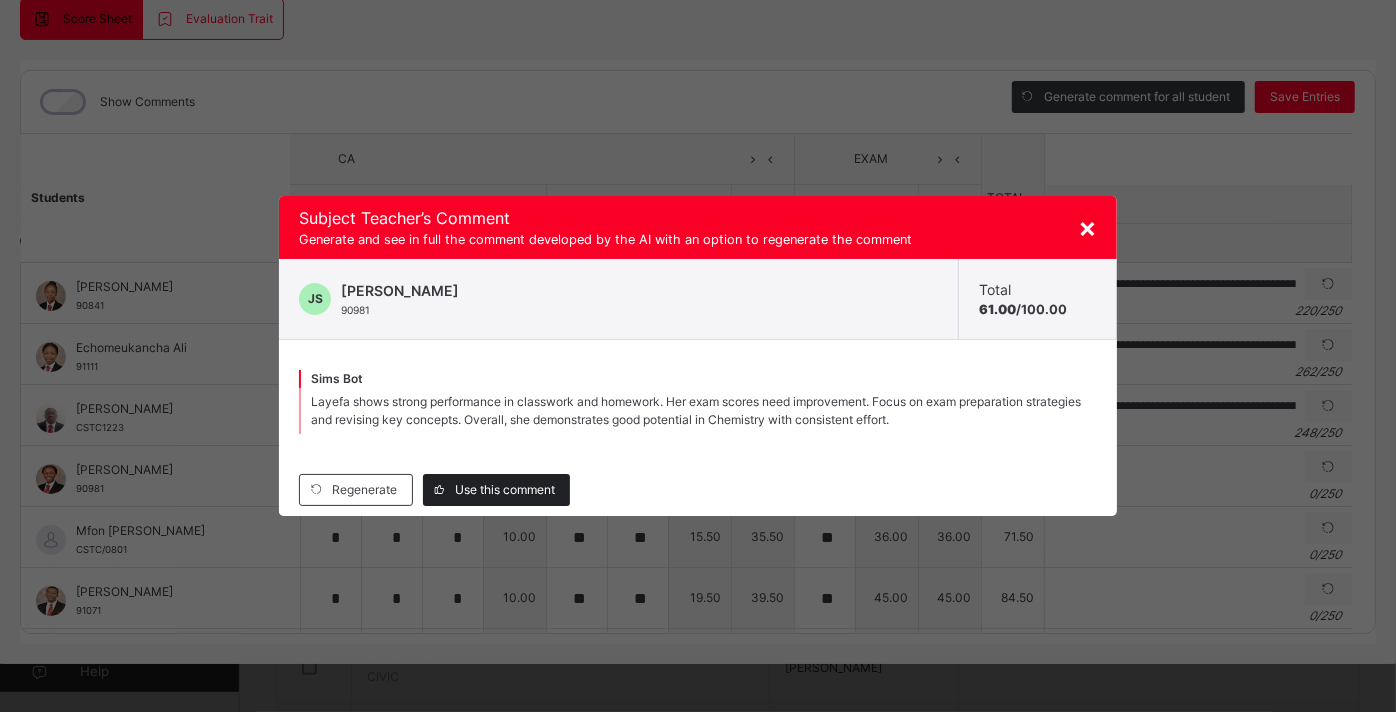 click on "Use this comment" at bounding box center (505, 490) 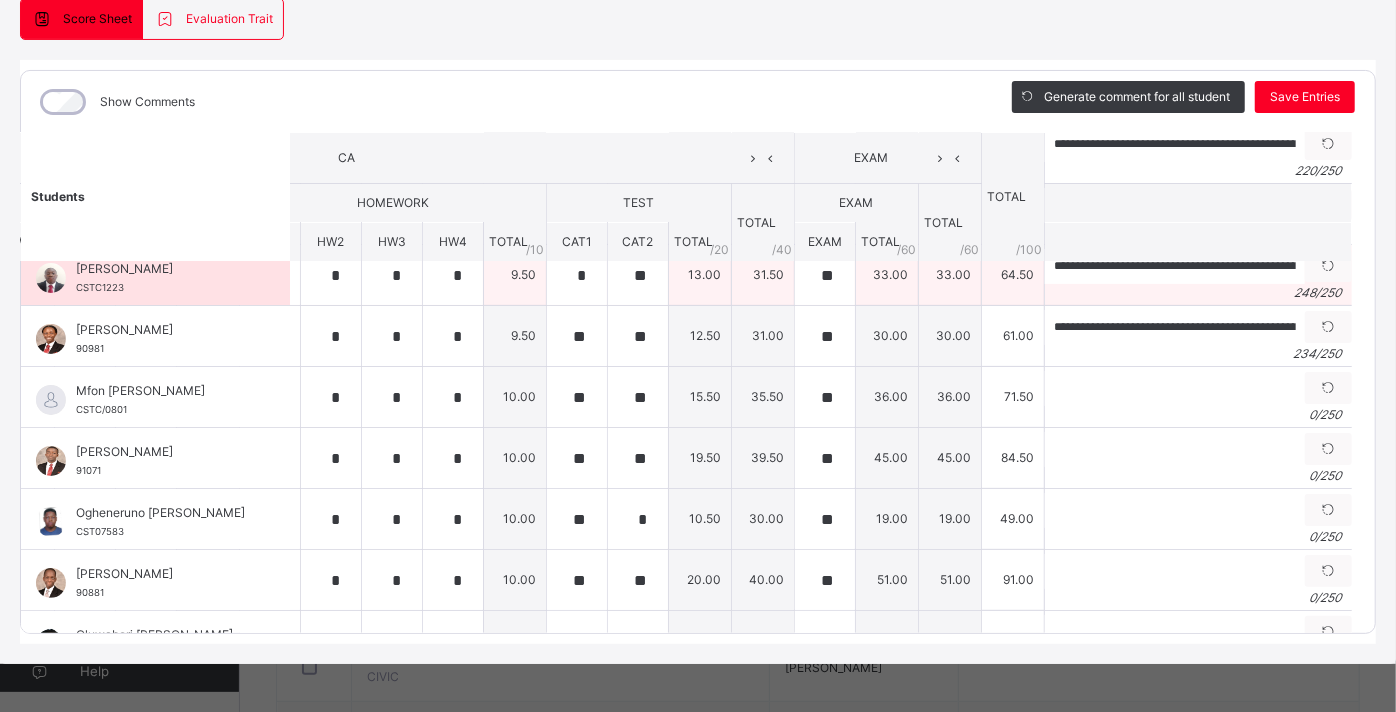 scroll, scrollTop: 141, scrollLeft: 358, axis: both 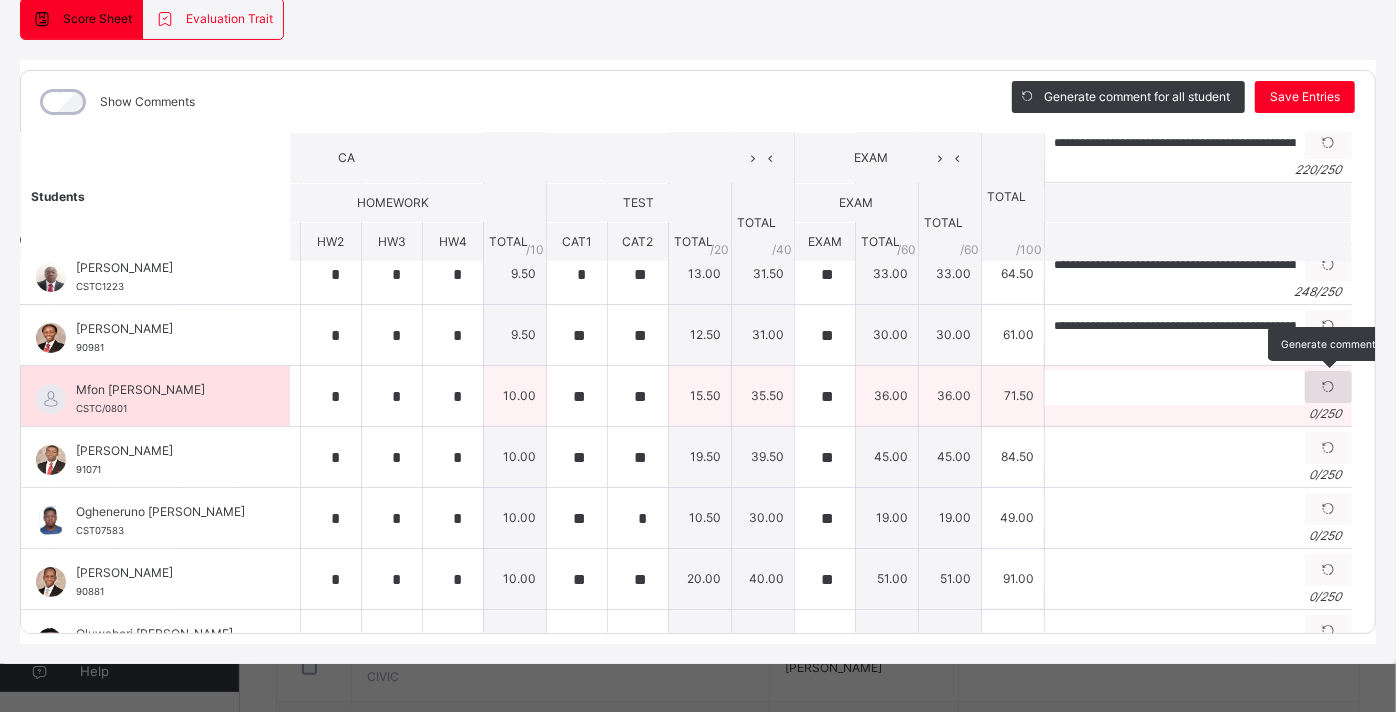 click at bounding box center (1328, 387) 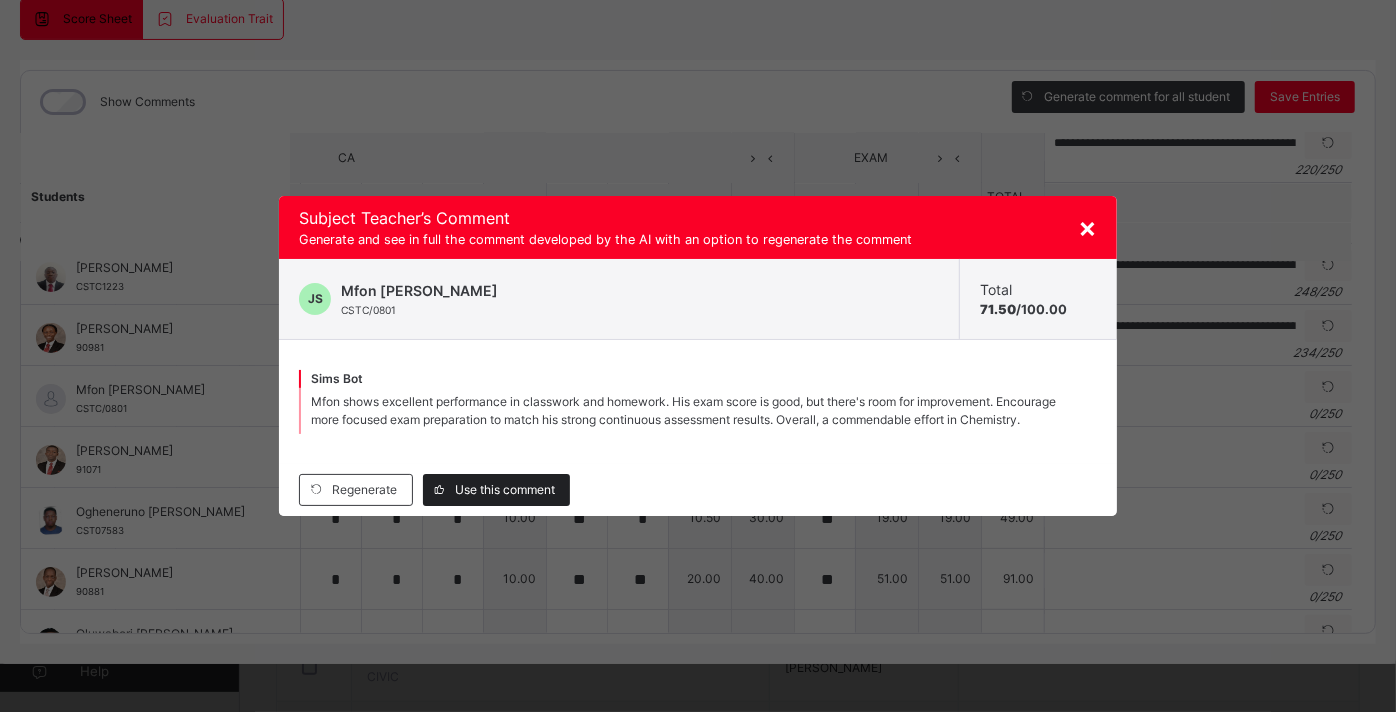 click on "Use this comment" at bounding box center [505, 490] 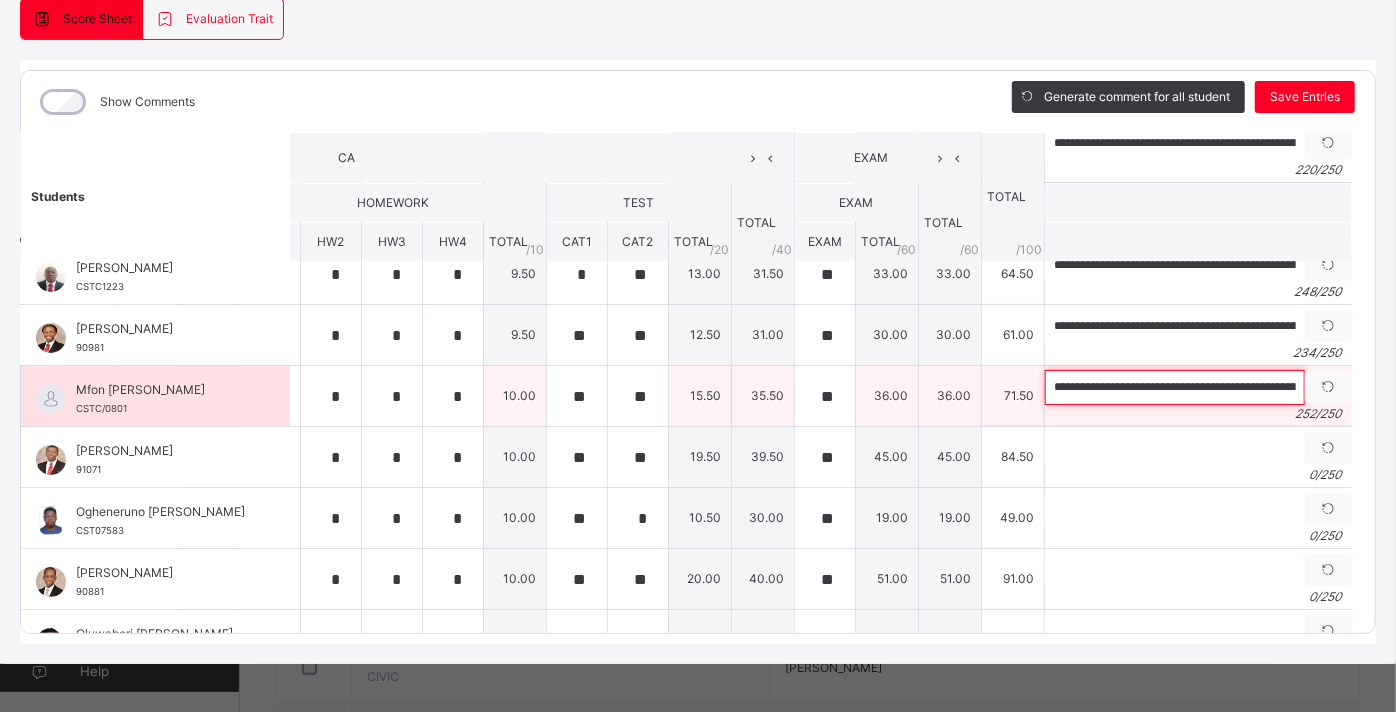 click on "**********" at bounding box center [1175, 387] 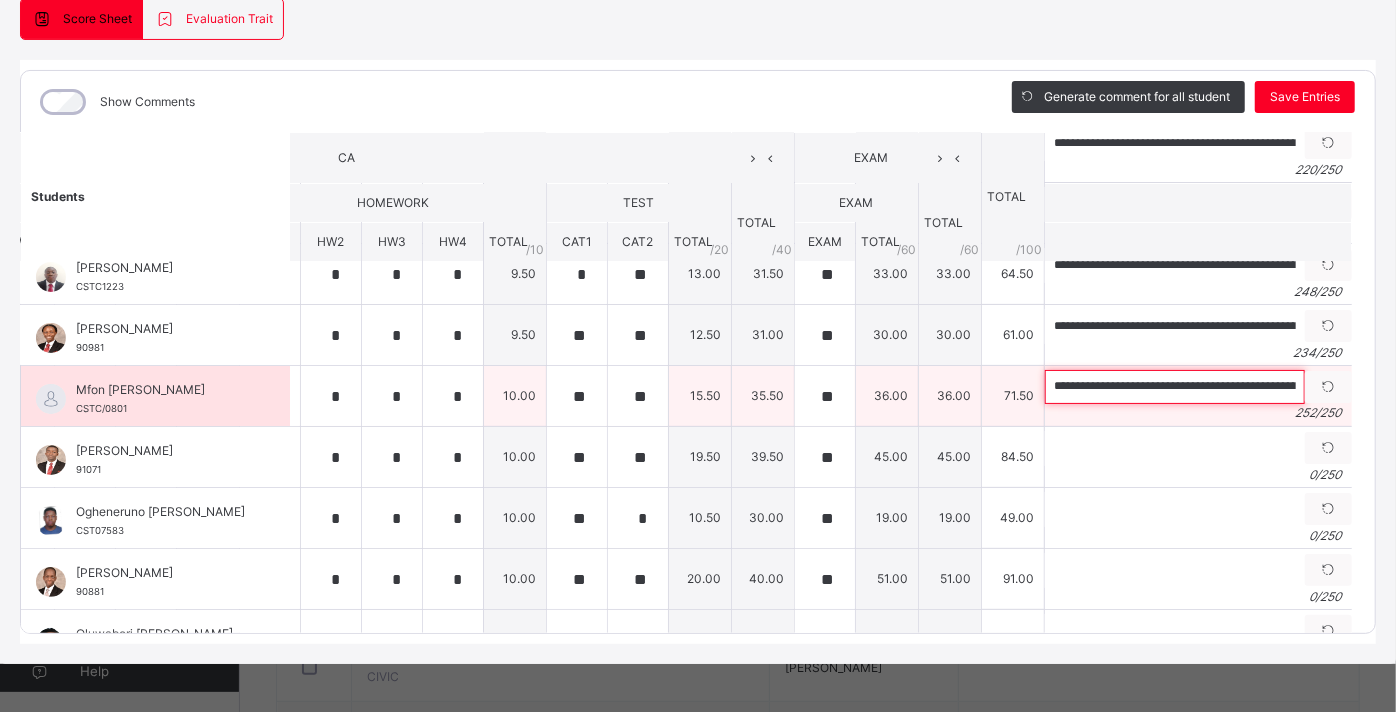 scroll, scrollTop: 0, scrollLeft: 1248, axis: horizontal 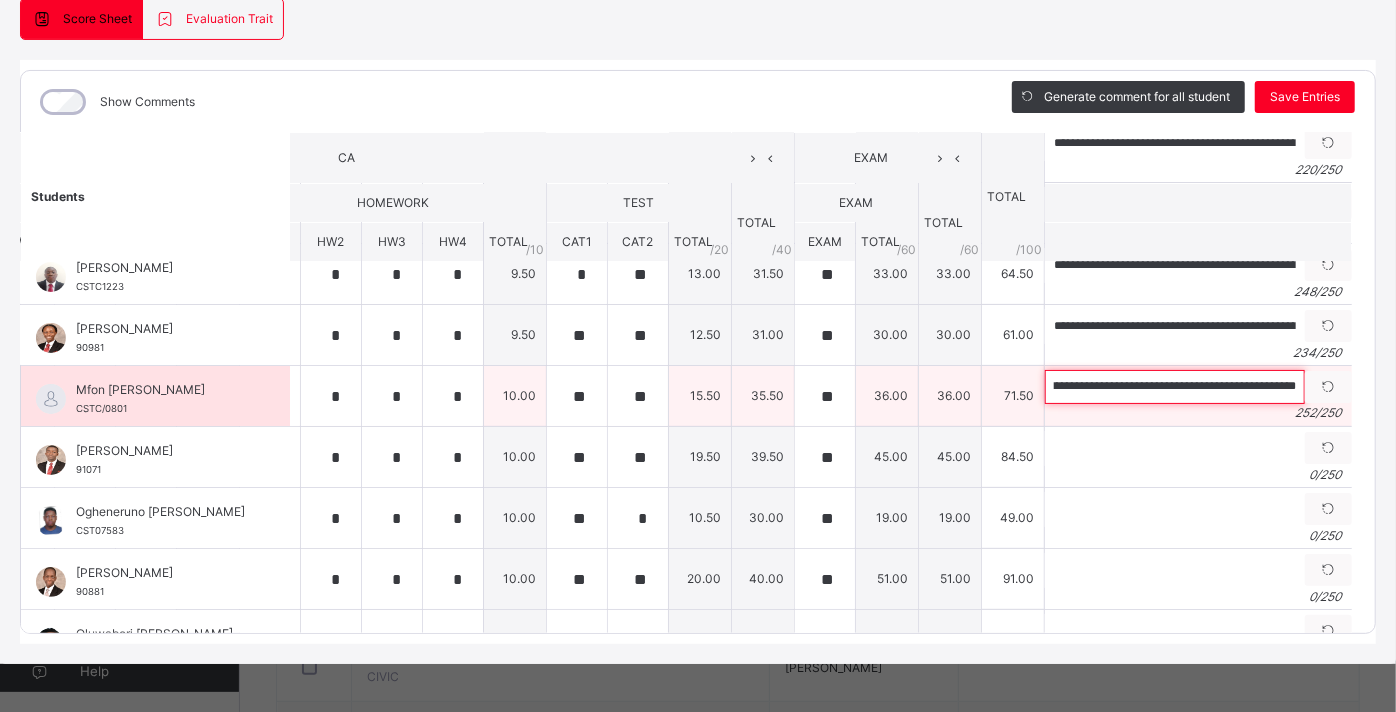 click on "**********" at bounding box center [1175, 387] 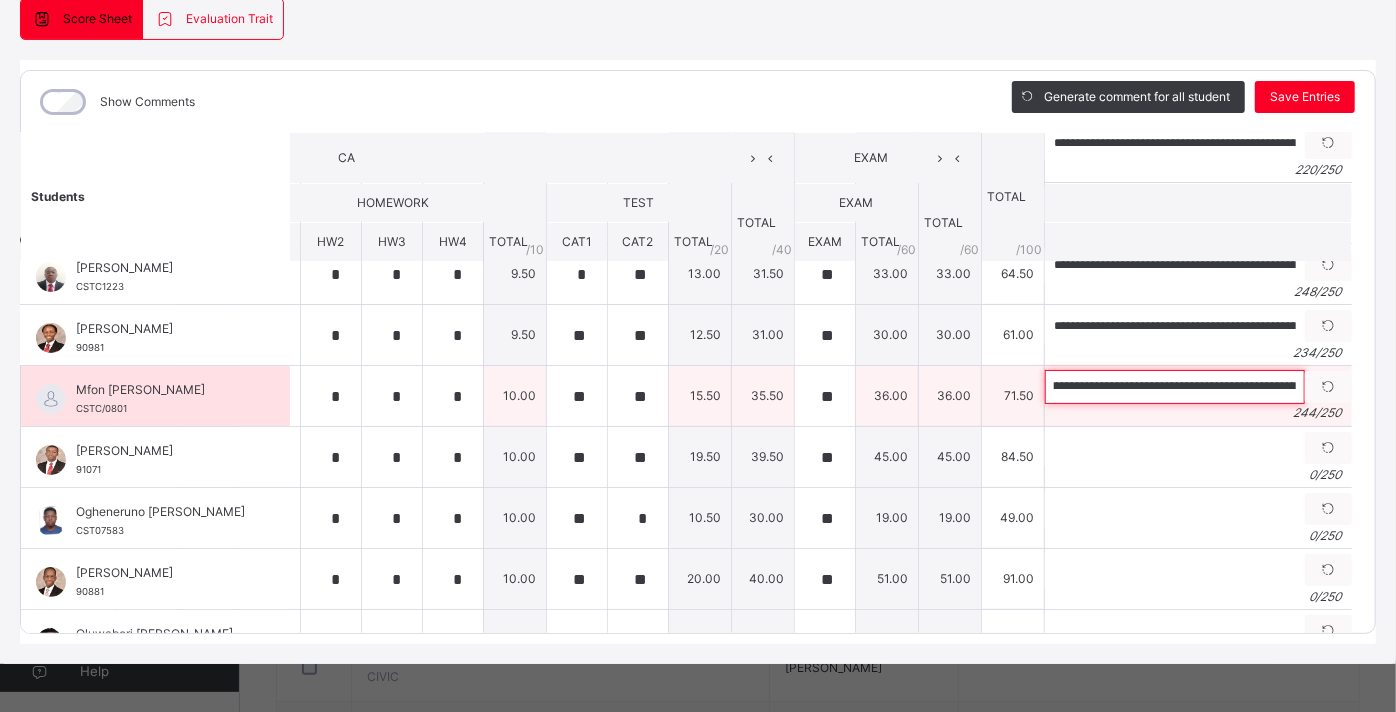 scroll, scrollTop: 0, scrollLeft: 0, axis: both 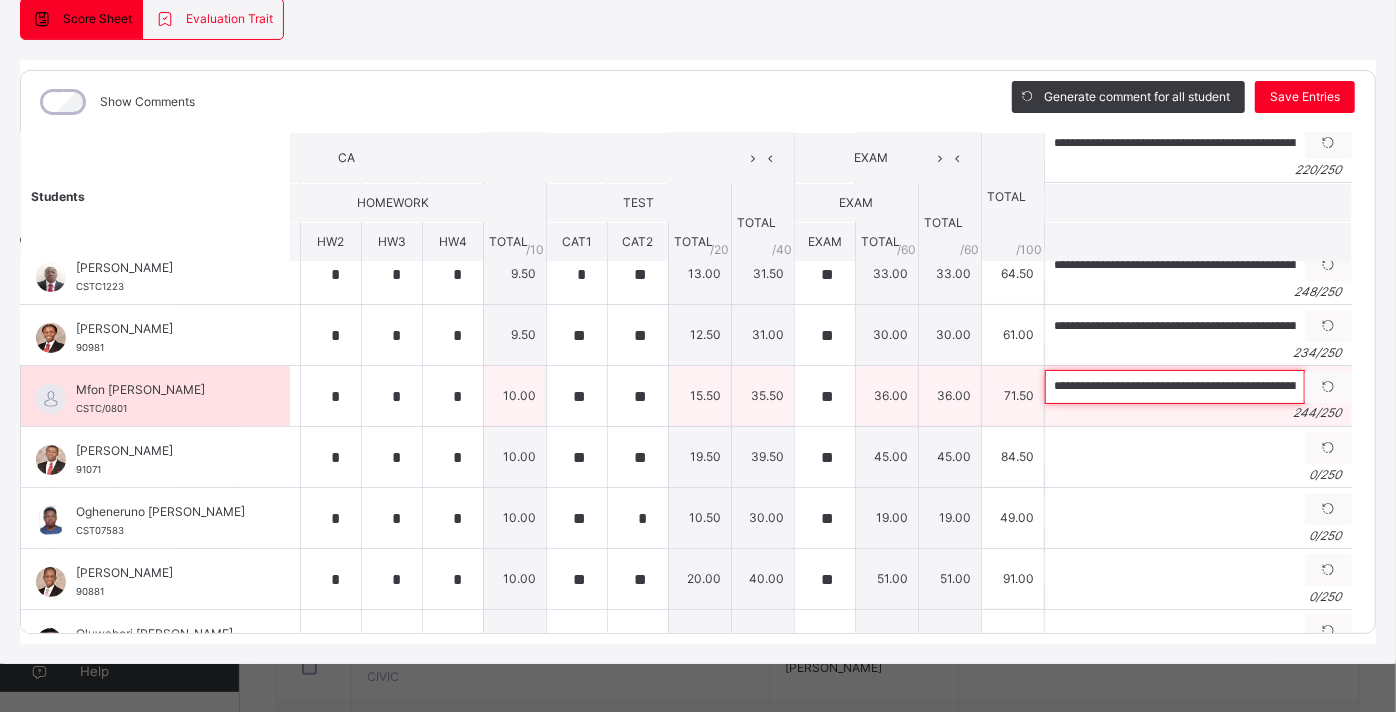 click on "**********" at bounding box center [1175, 387] 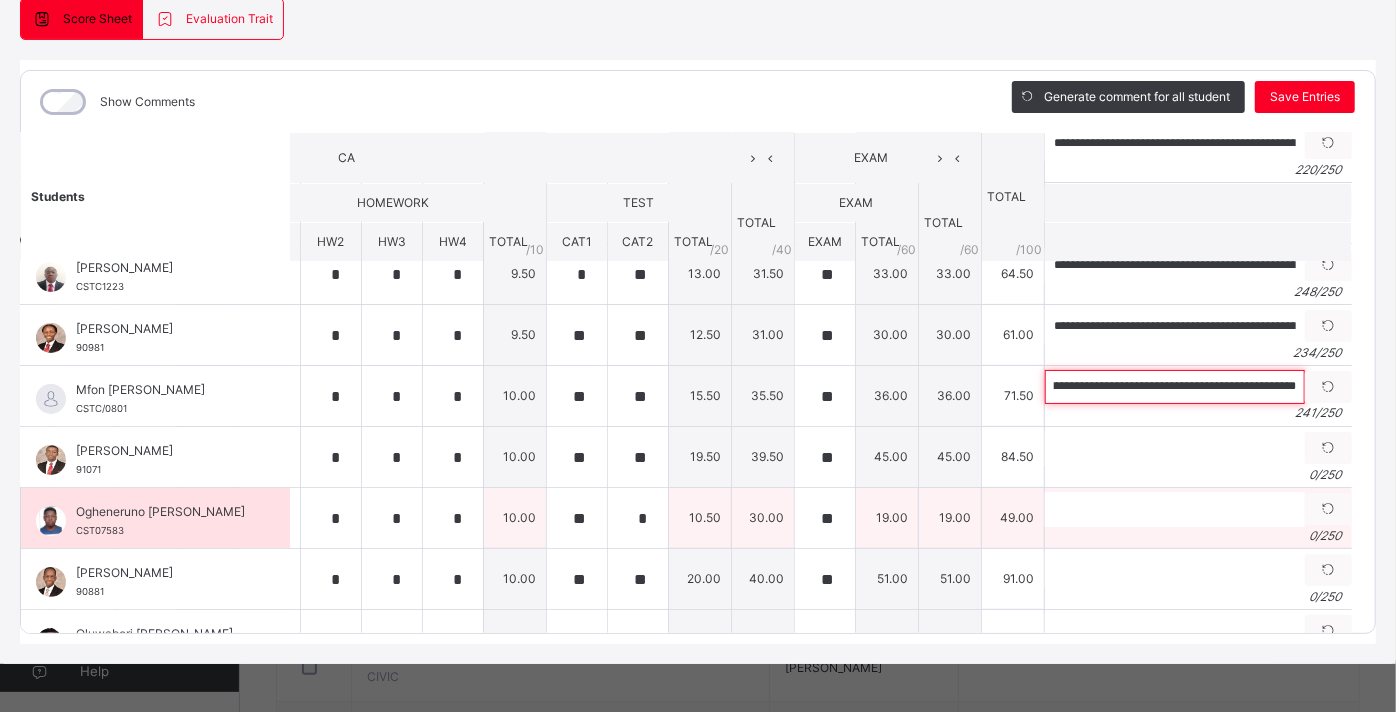 scroll, scrollTop: 0, scrollLeft: 1186, axis: horizontal 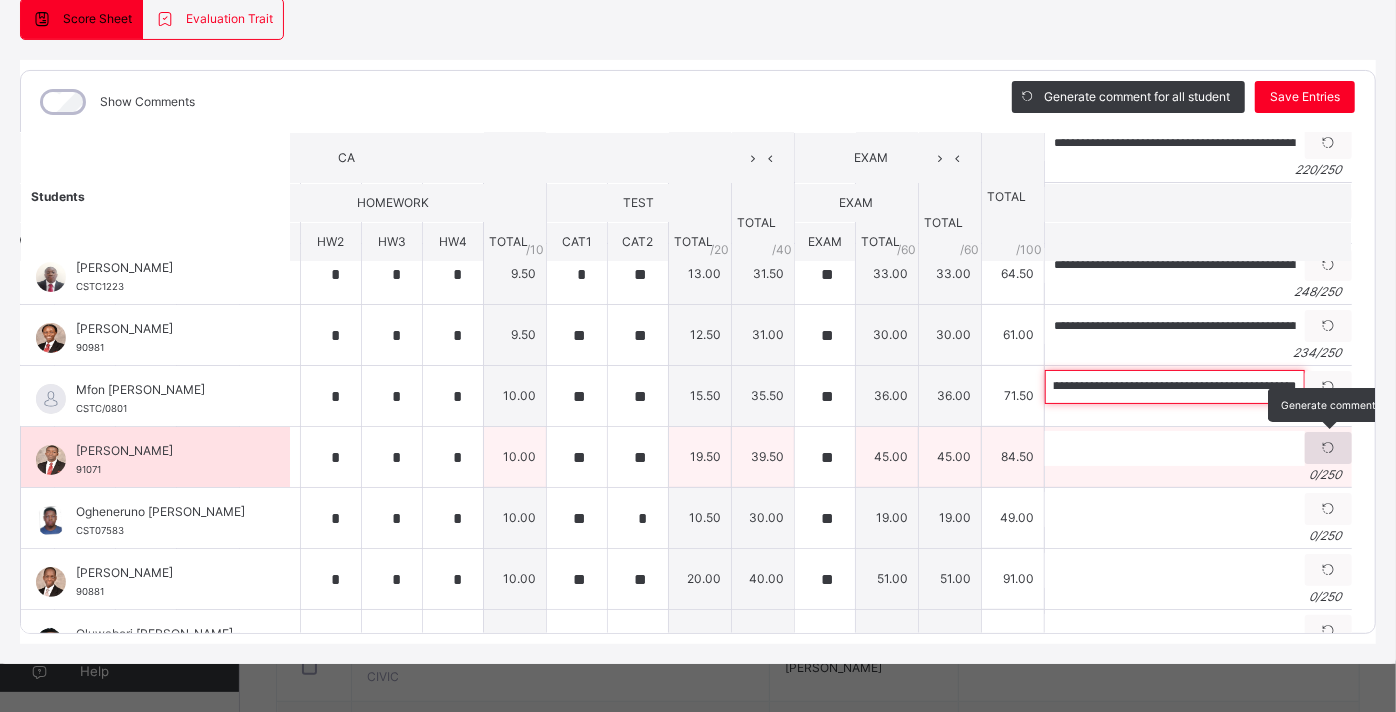 type on "**********" 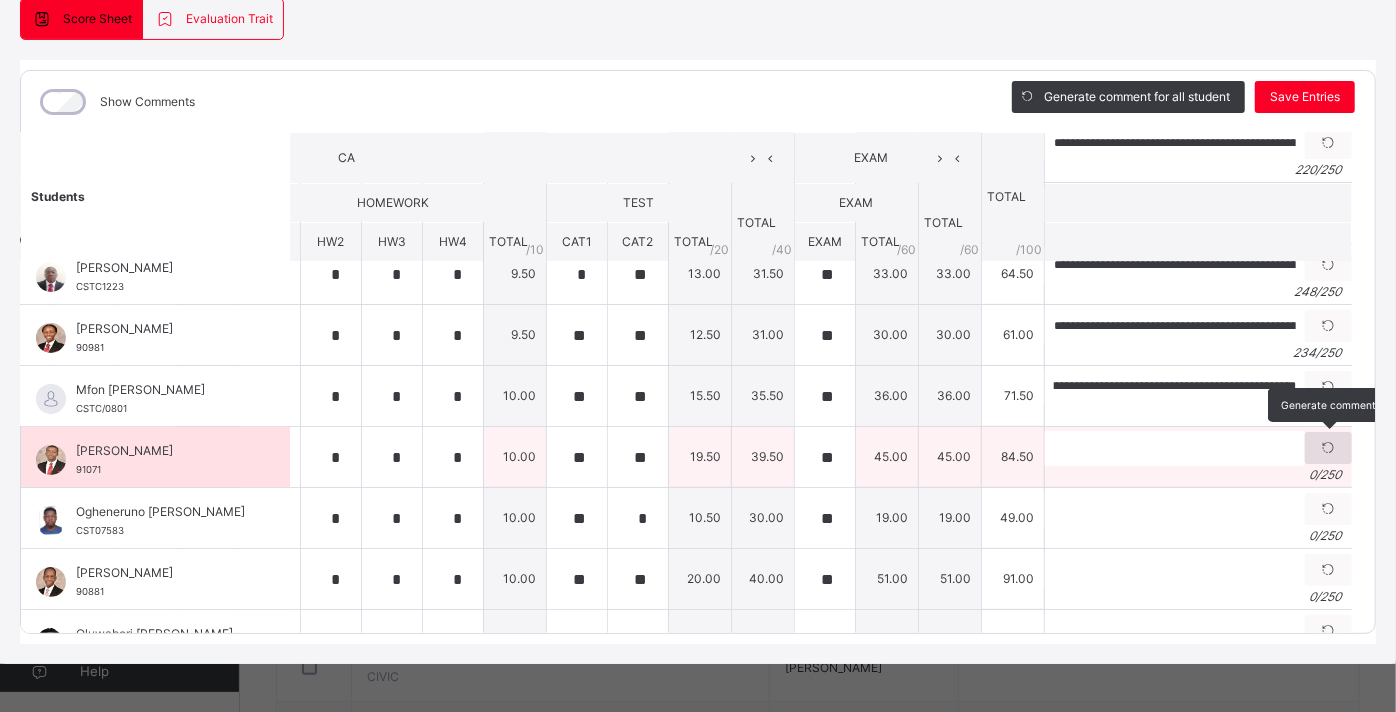 scroll, scrollTop: 0, scrollLeft: 0, axis: both 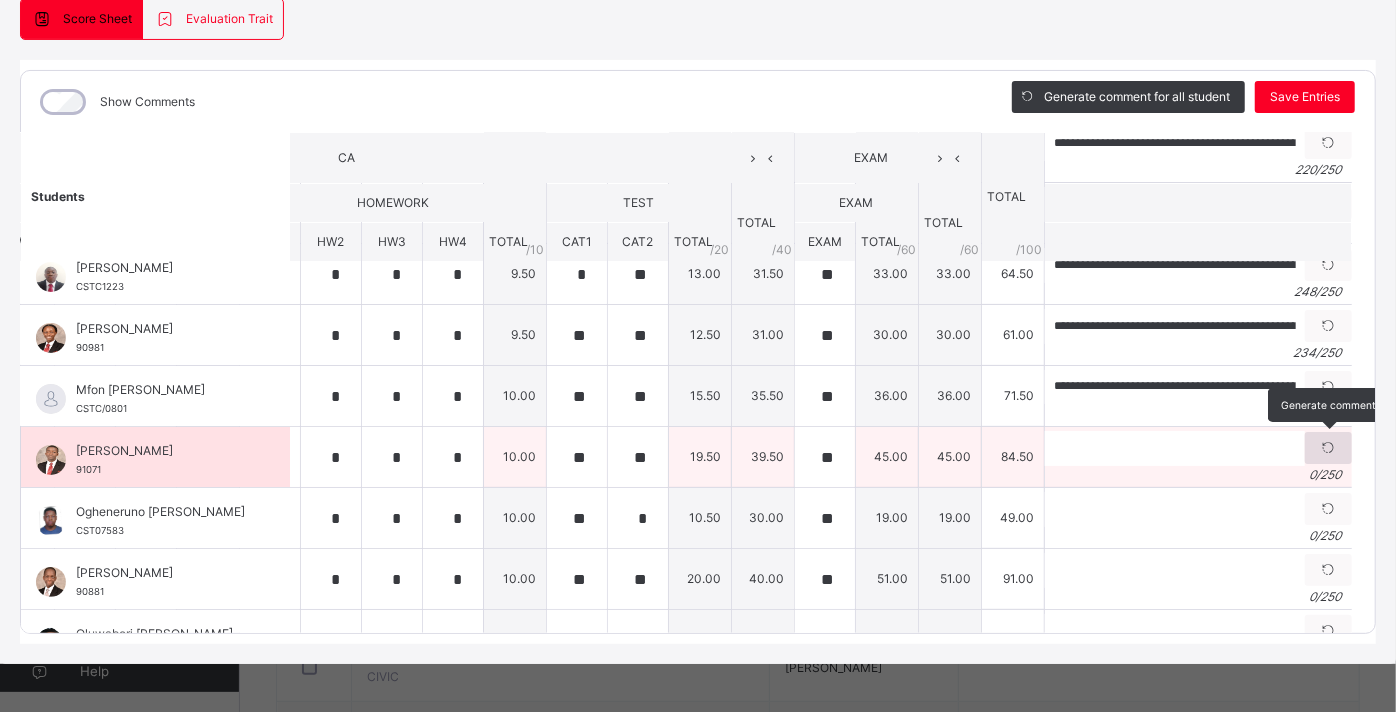 click at bounding box center [1328, 448] 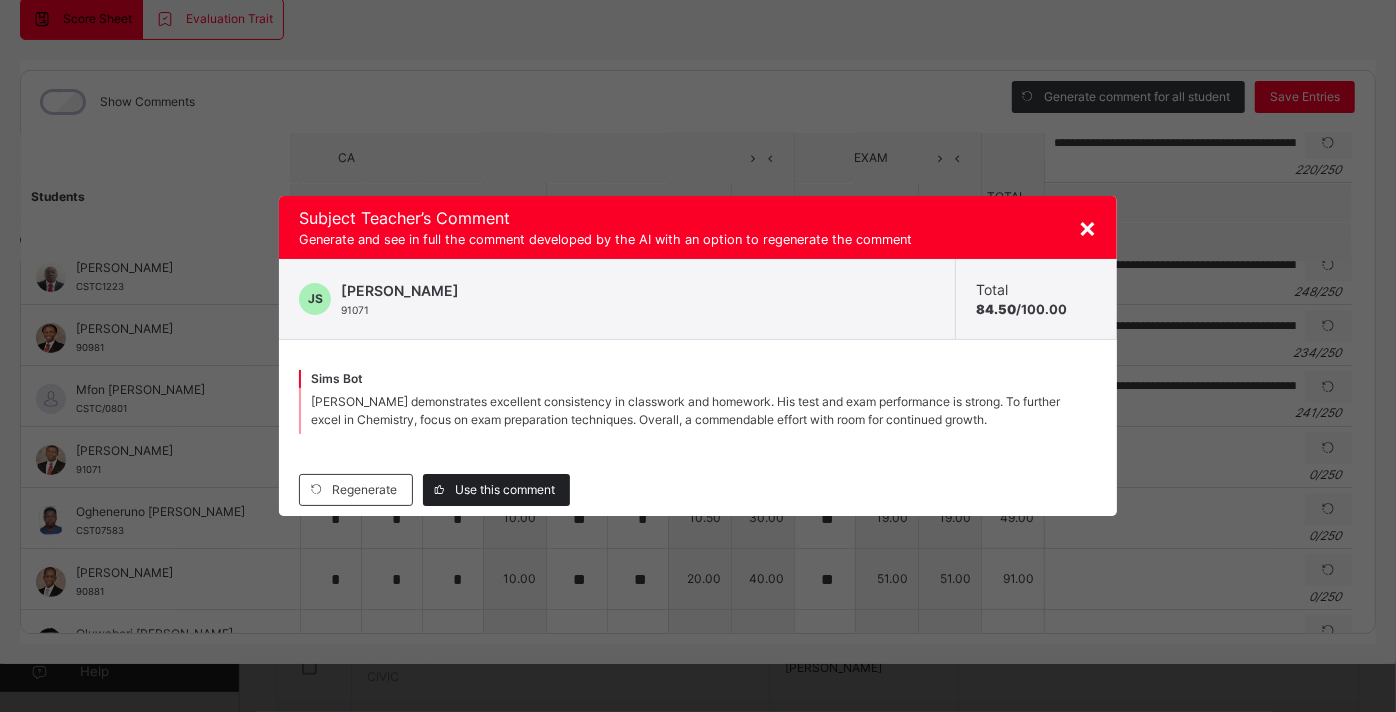 click on "Use this comment" at bounding box center (505, 490) 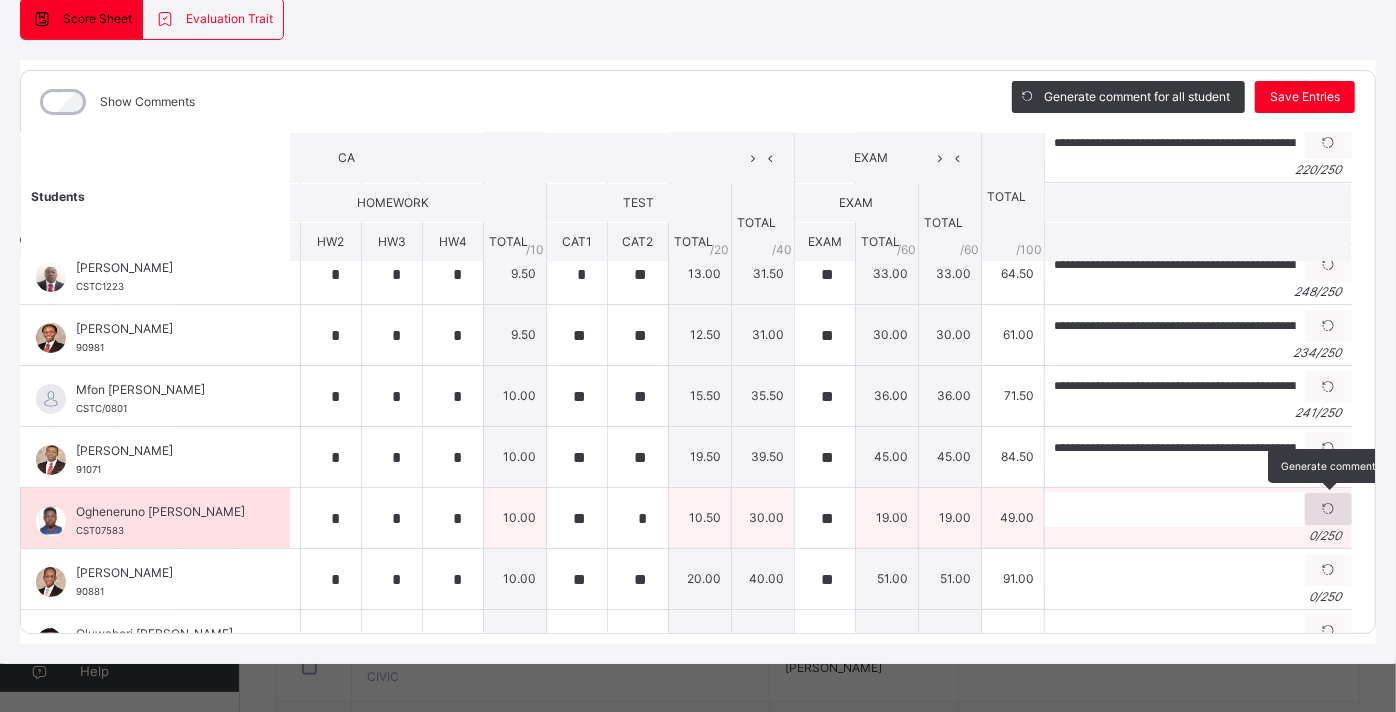 click at bounding box center (1328, 509) 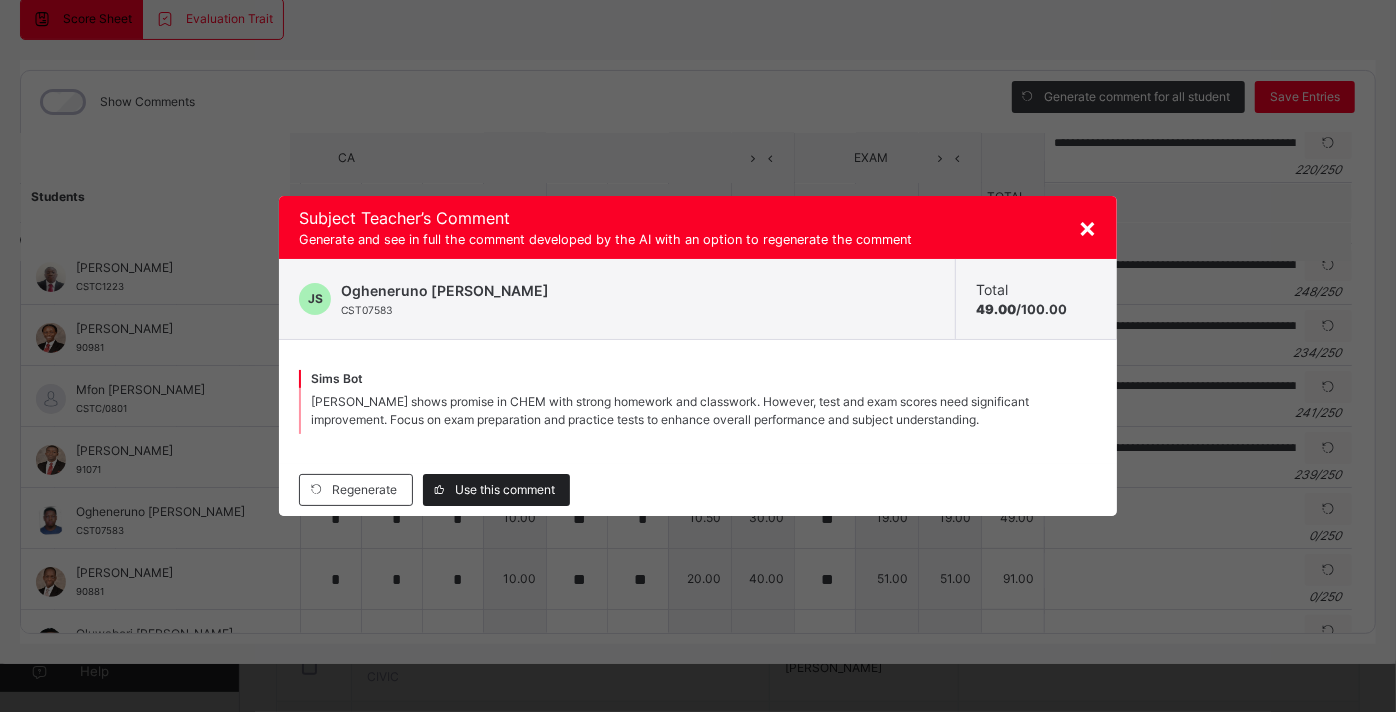 click on "Use this comment" at bounding box center (505, 490) 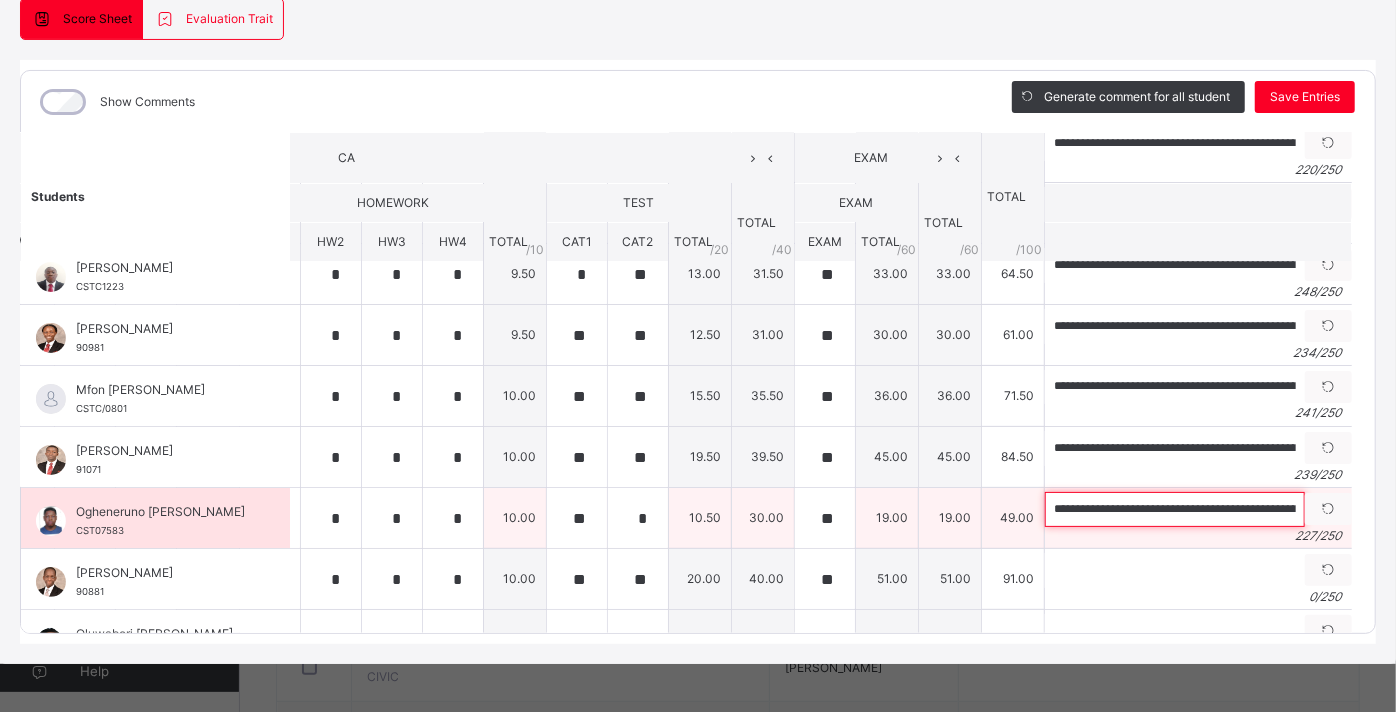 click on "**********" at bounding box center (1175, 509) 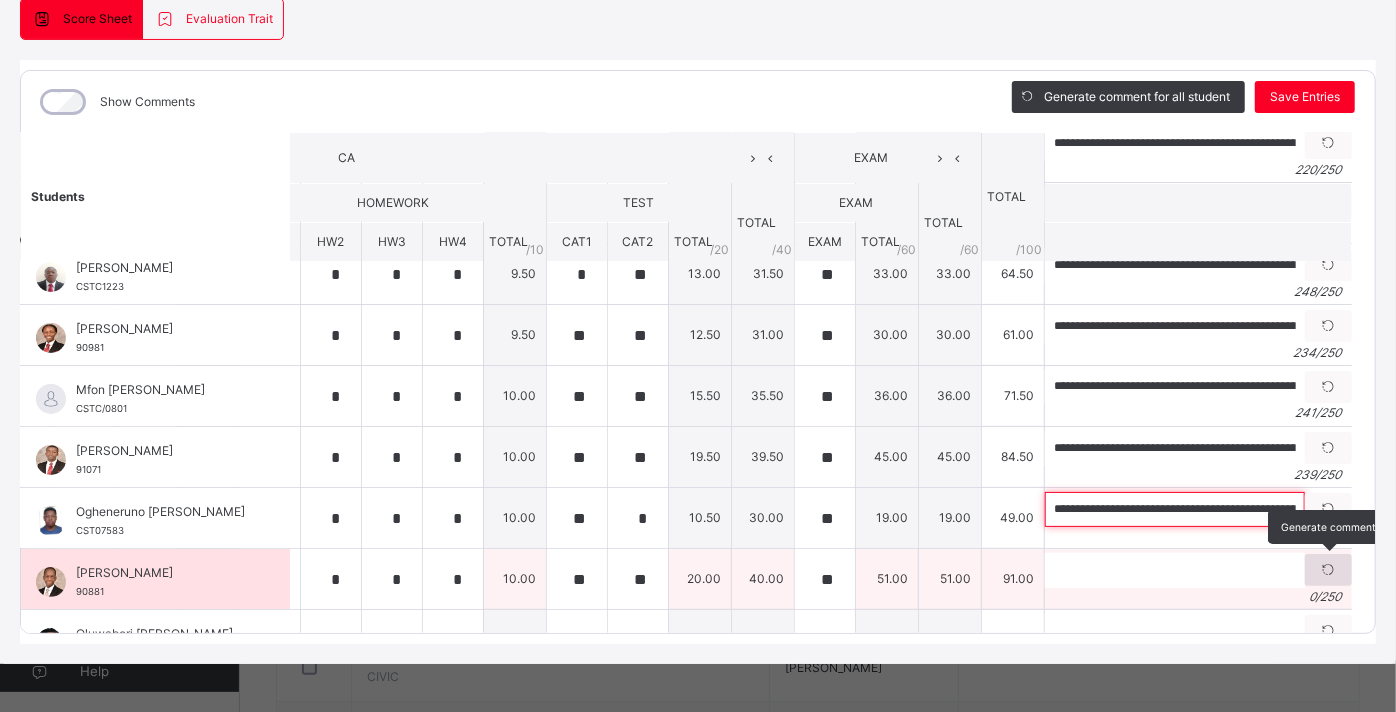 type on "**********" 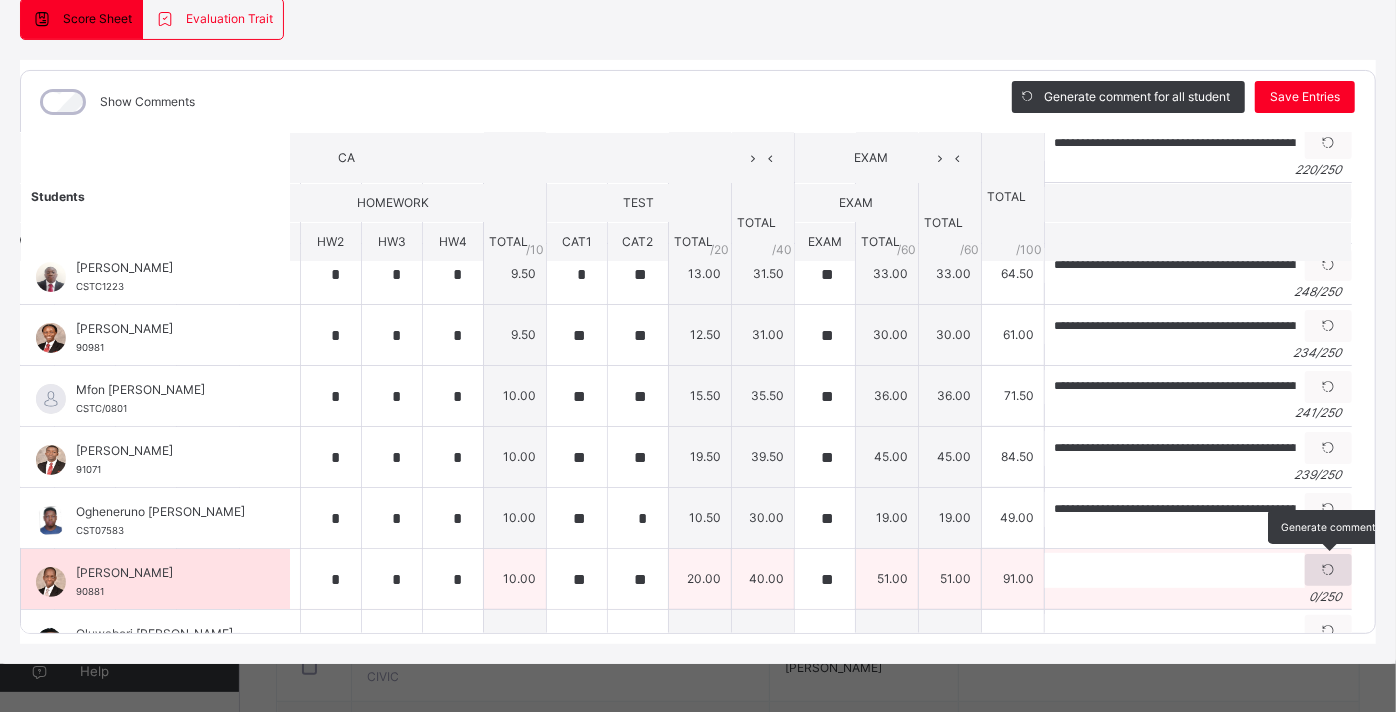 click at bounding box center [1328, 570] 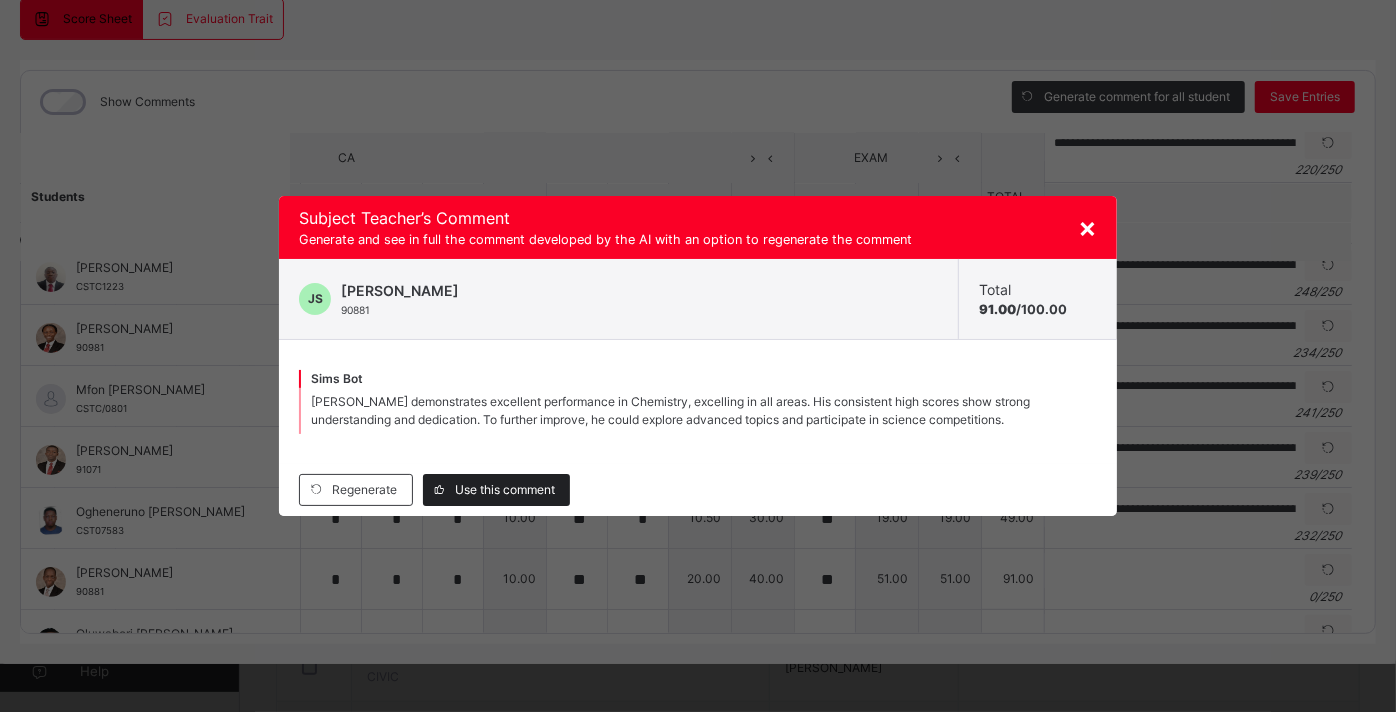 click on "Use this comment" at bounding box center [505, 490] 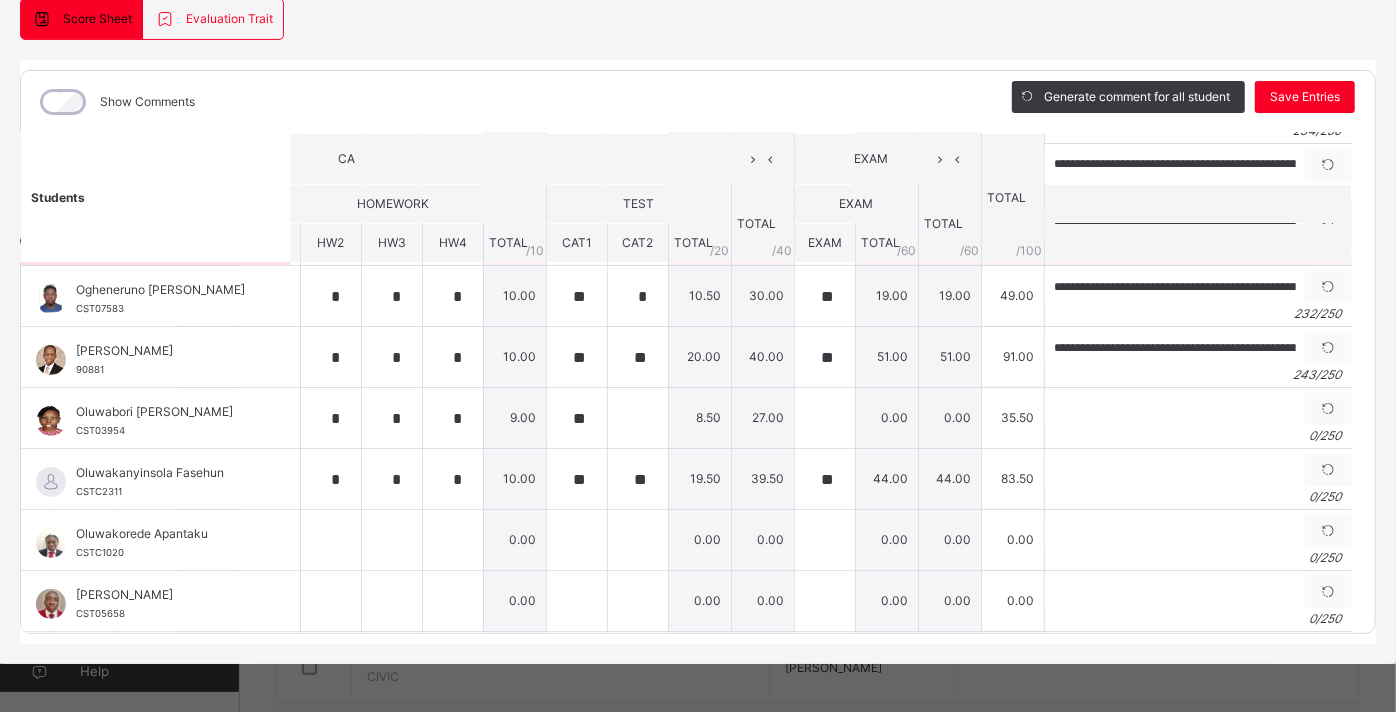scroll, scrollTop: 364, scrollLeft: 358, axis: both 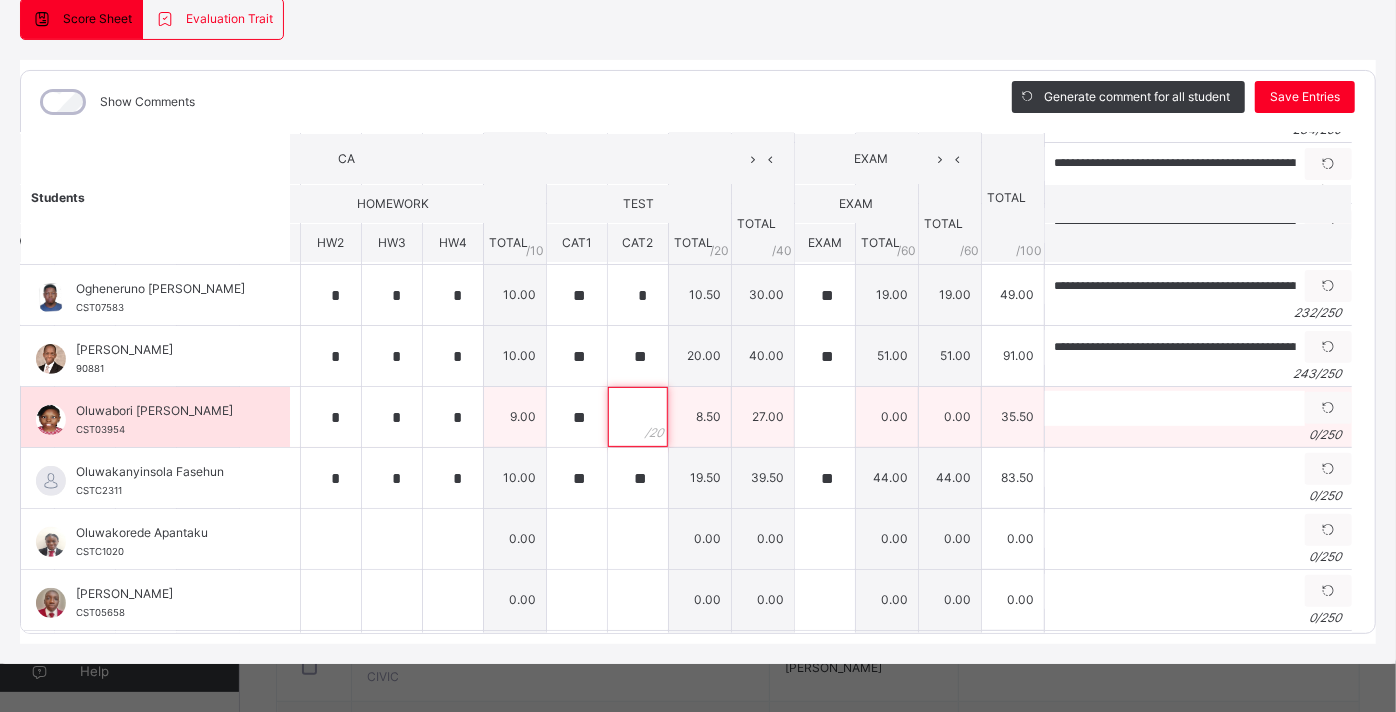 click at bounding box center [638, 417] 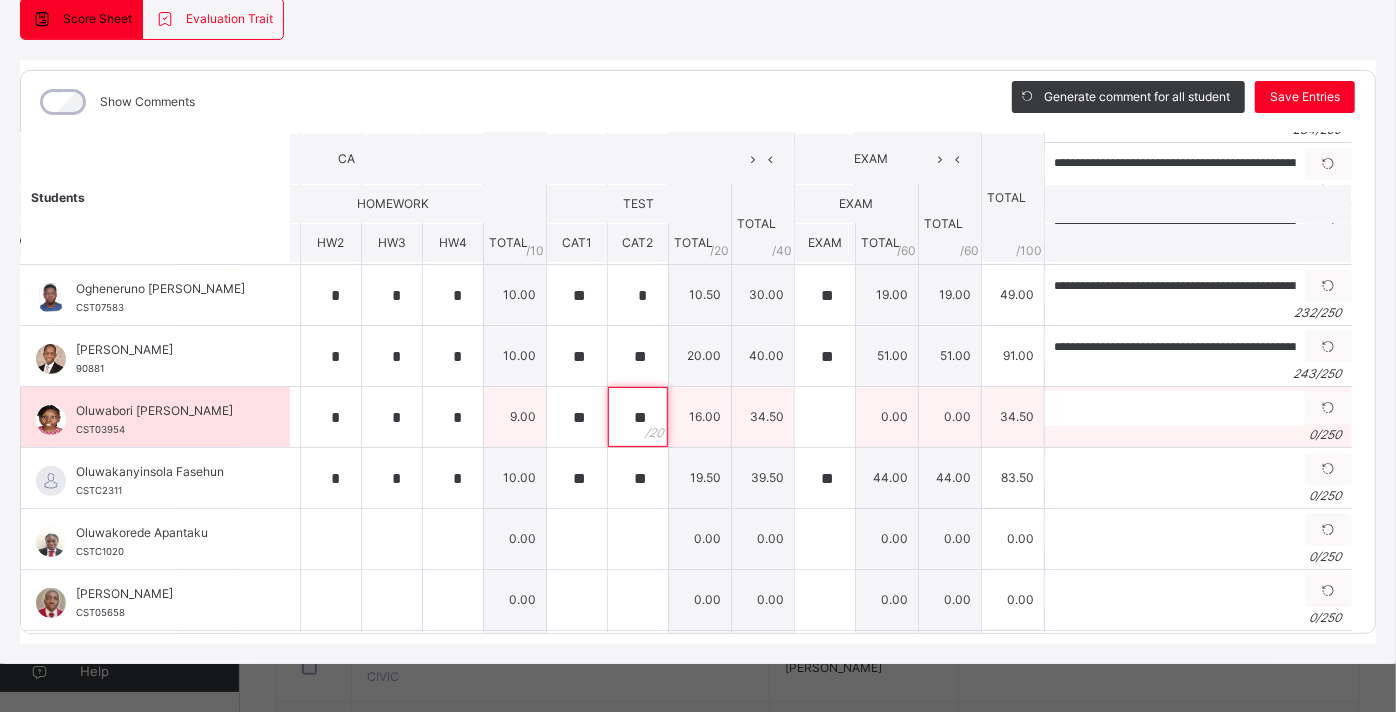type on "**" 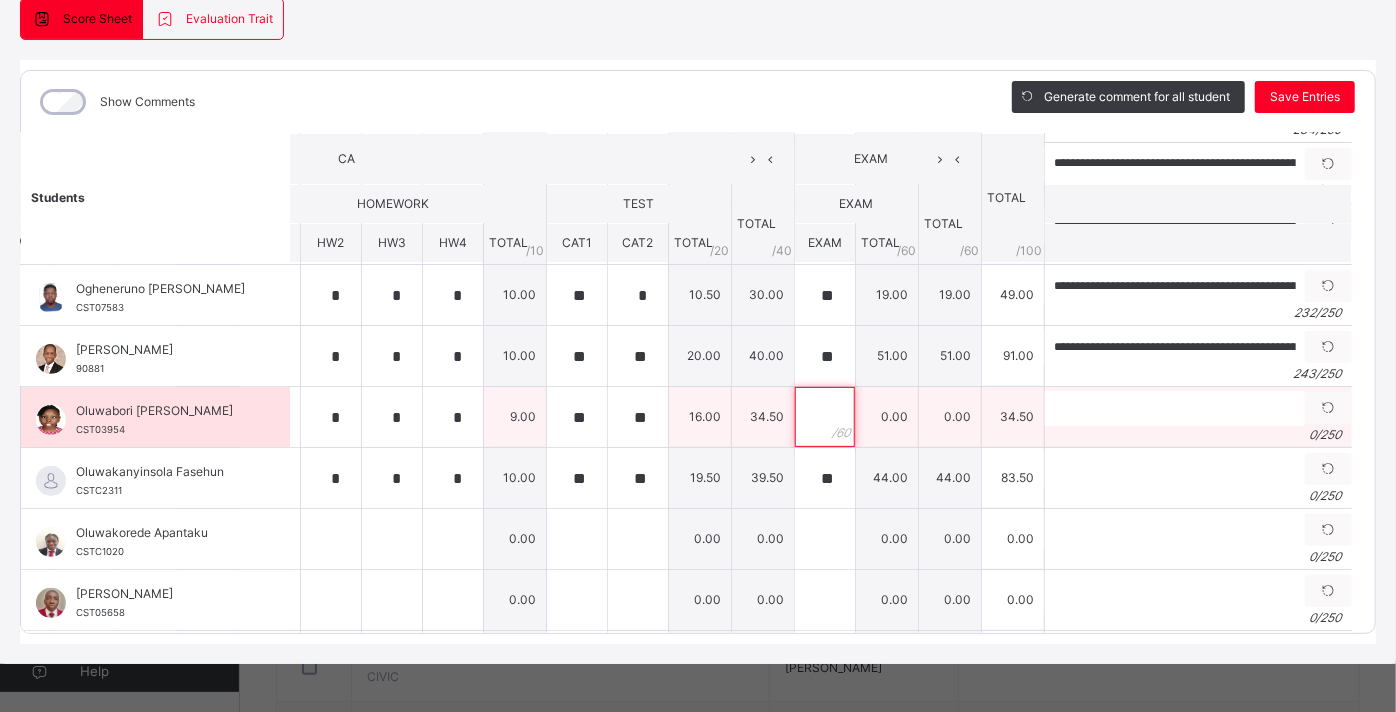 click at bounding box center (825, 417) 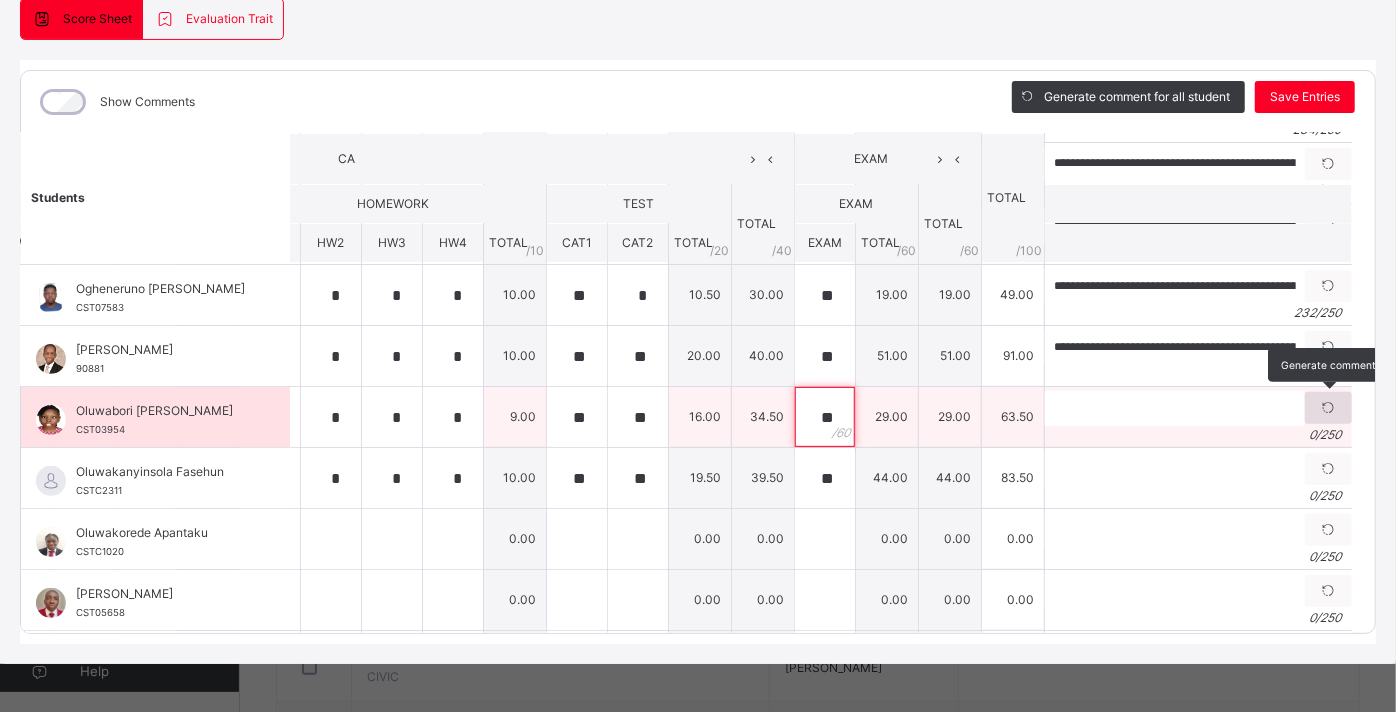 type on "**" 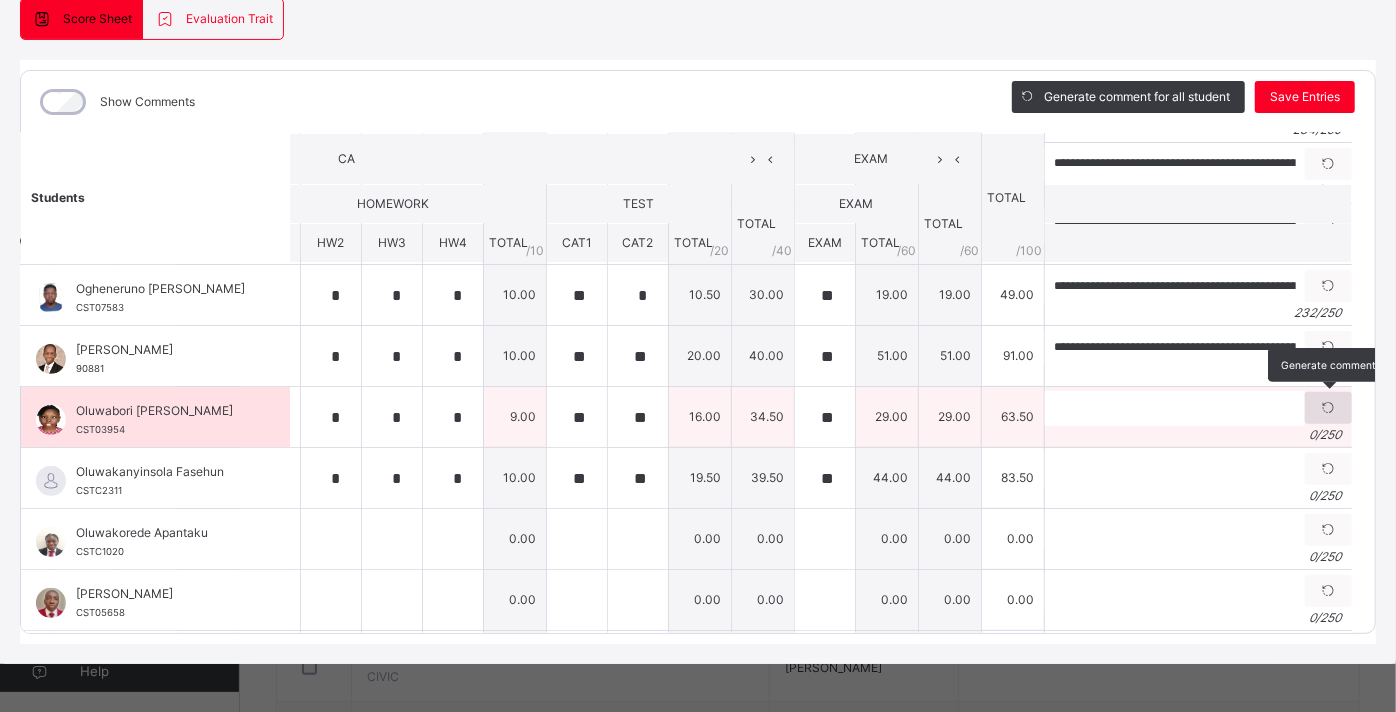 click at bounding box center [1328, 408] 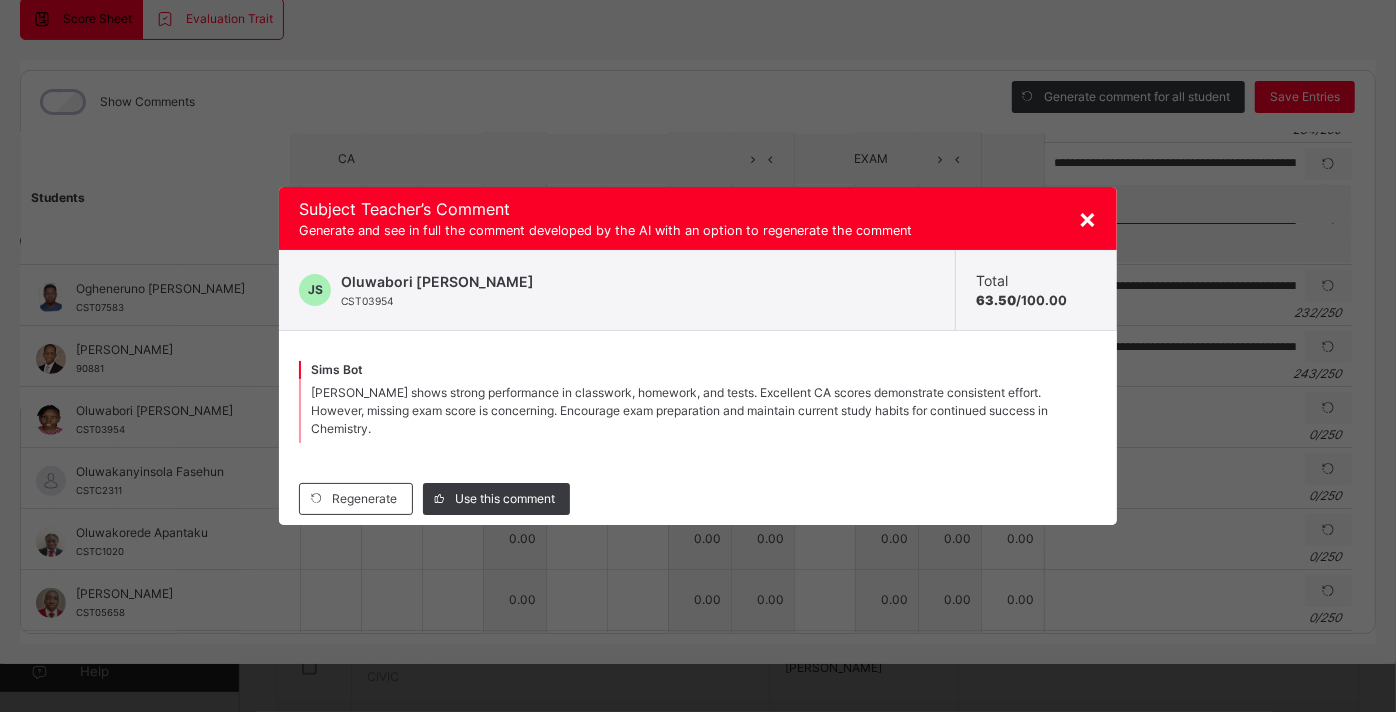 click on "×" at bounding box center (1087, 218) 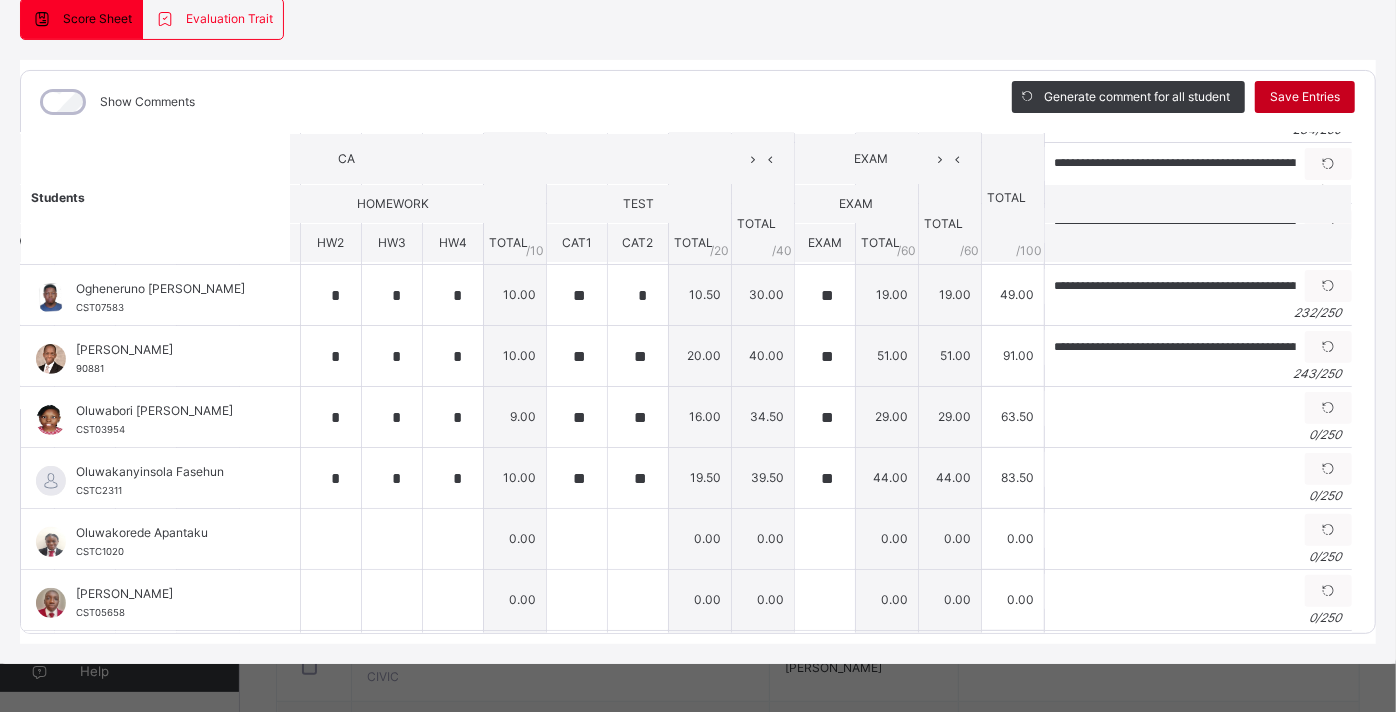 click on "Save Entries" at bounding box center (1305, 97) 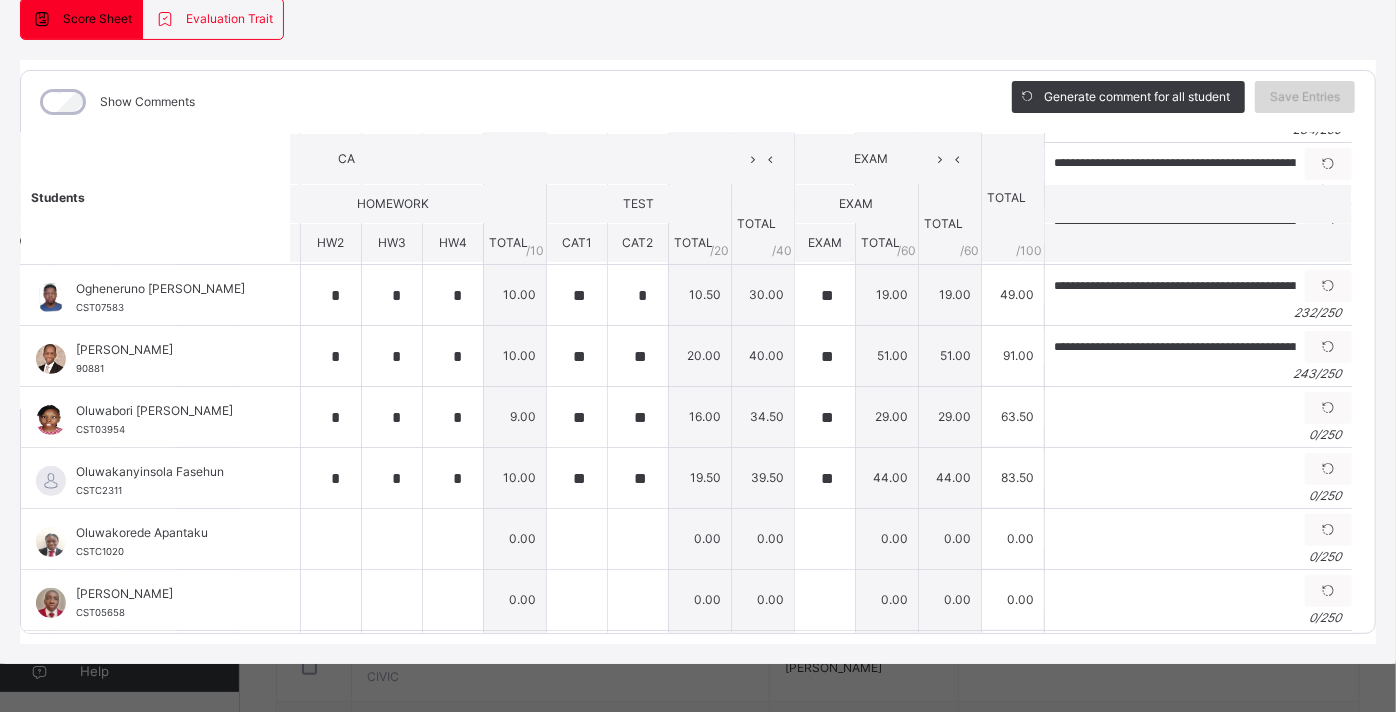 scroll, scrollTop: 197, scrollLeft: 0, axis: vertical 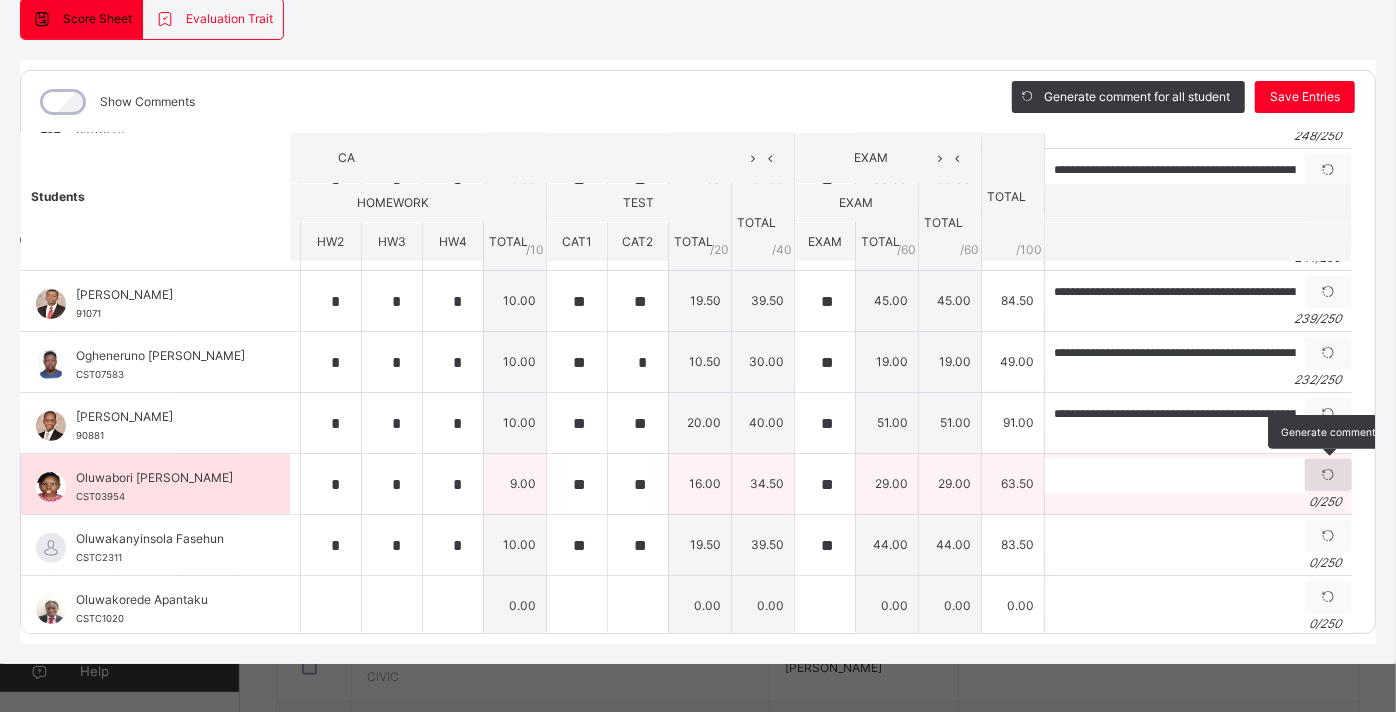 click at bounding box center [1328, 475] 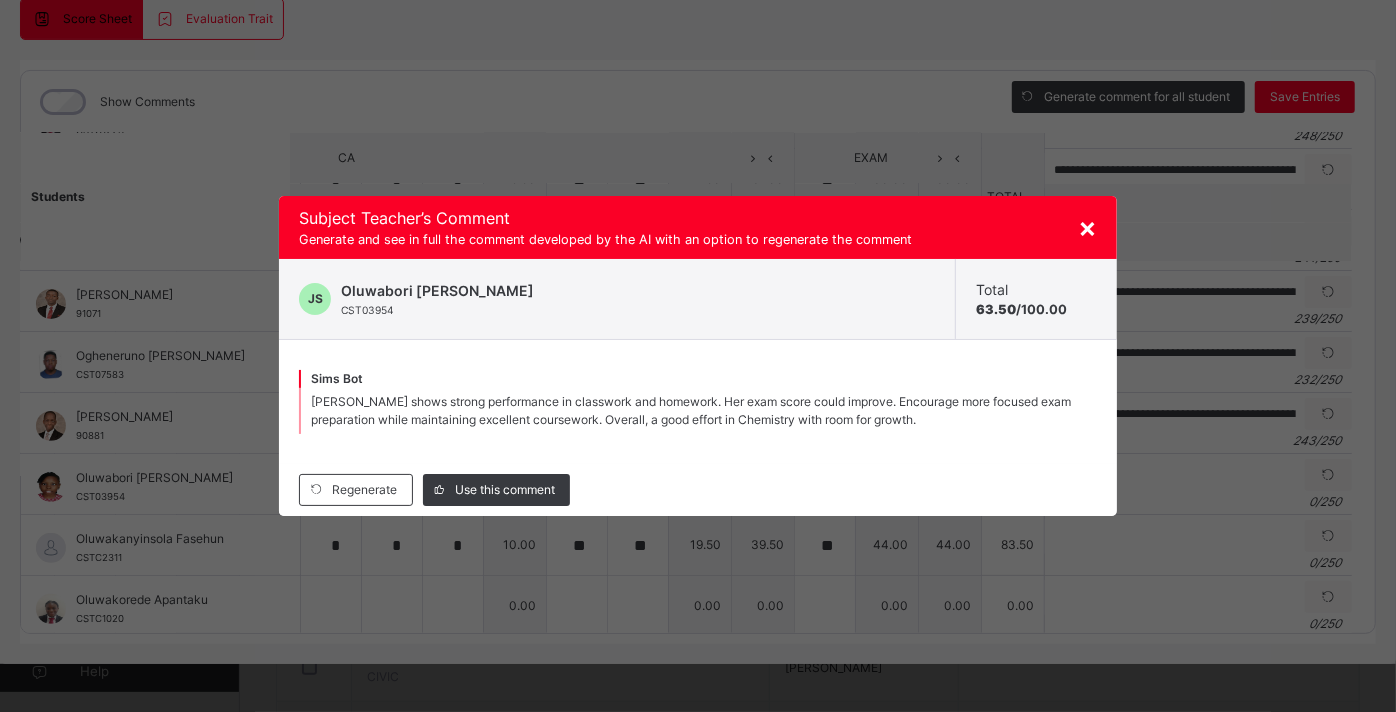 click on "Regenerate     Use this comment" at bounding box center (698, 490) 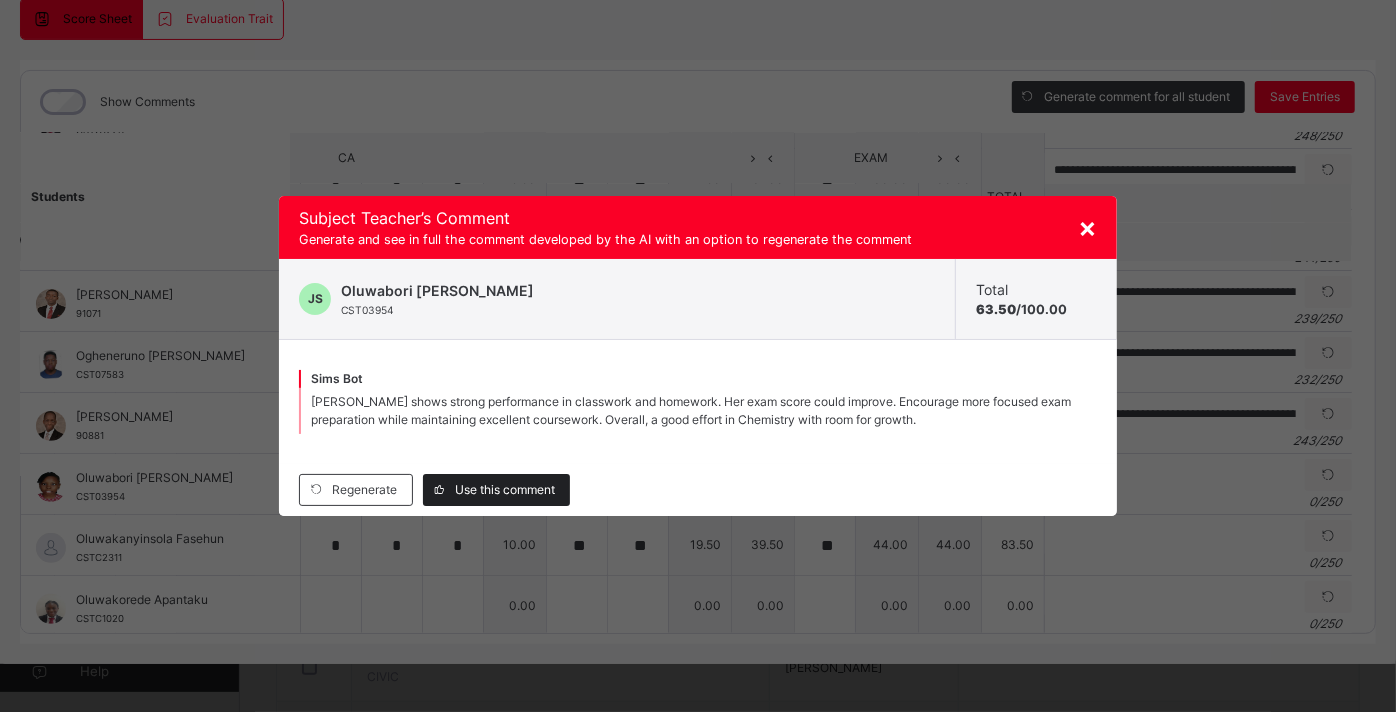 click on "Use this comment" at bounding box center [496, 490] 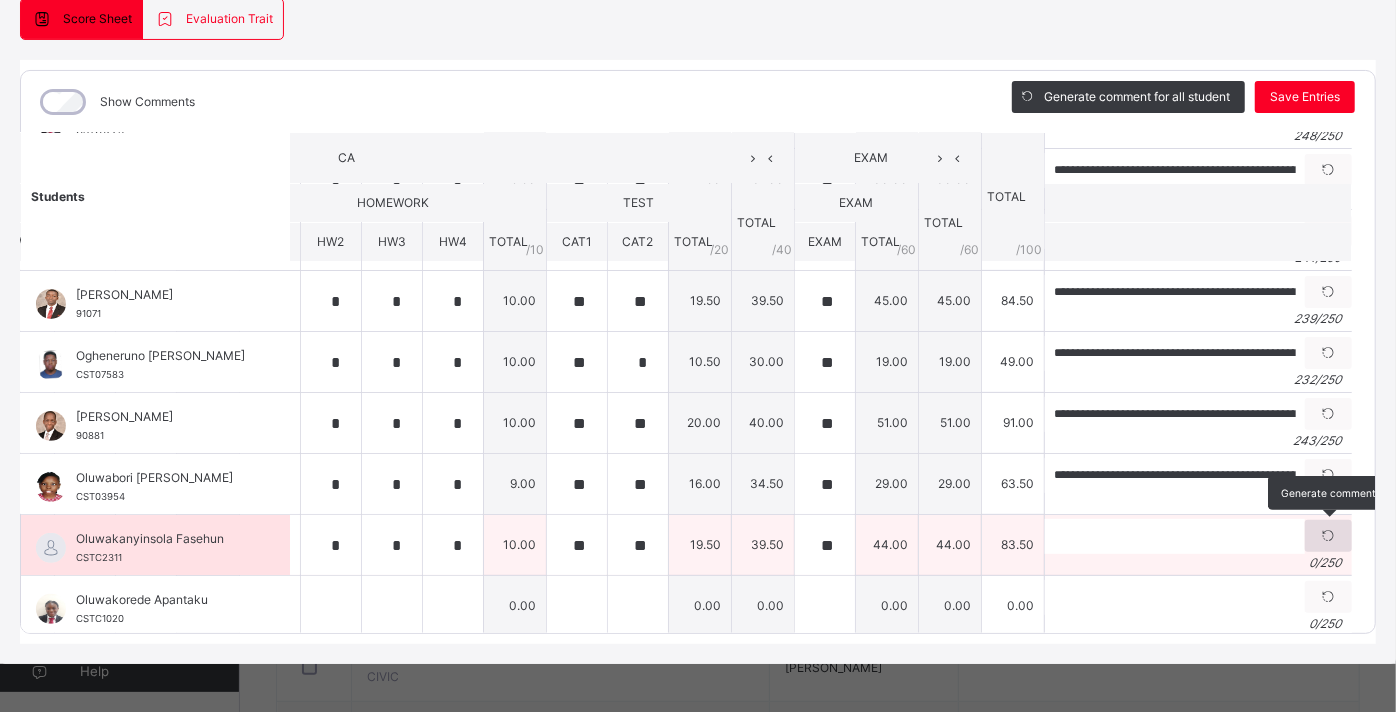 click at bounding box center [1328, 536] 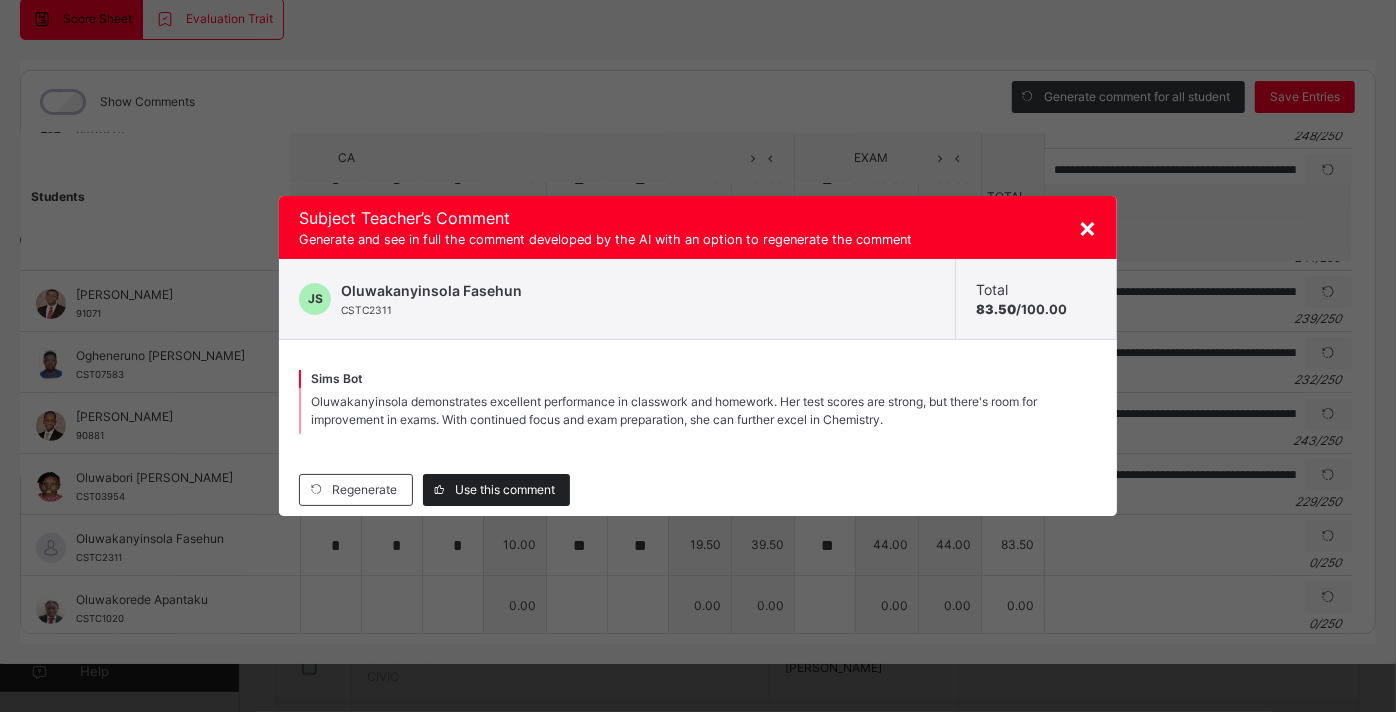 click on "Use this comment" at bounding box center (505, 490) 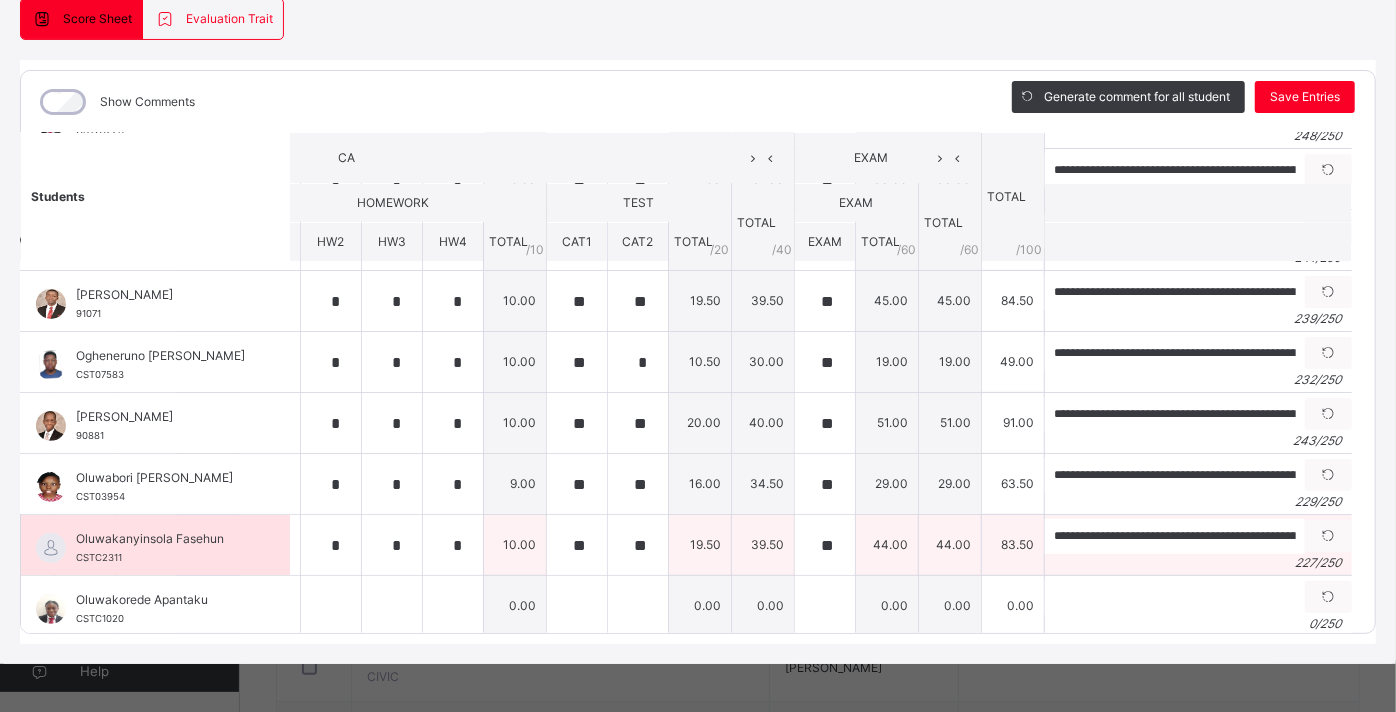 scroll, scrollTop: 435, scrollLeft: 358, axis: both 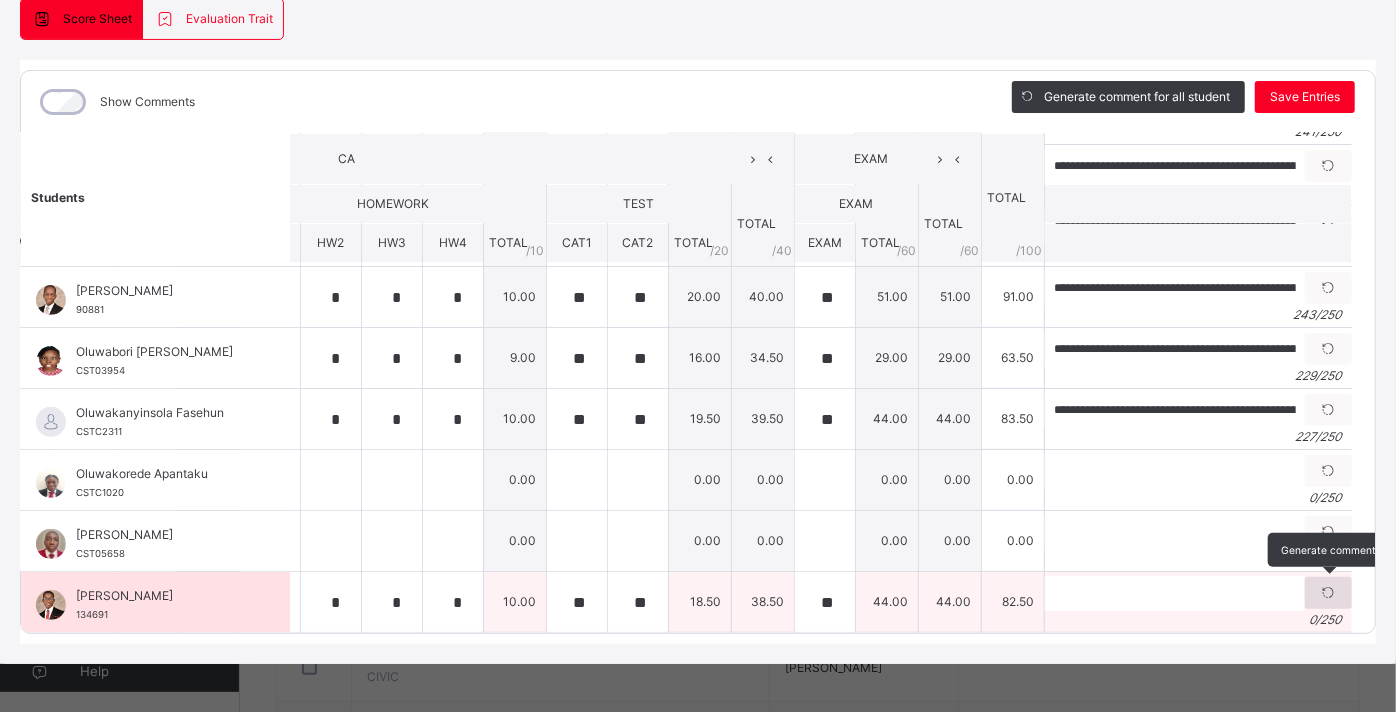 click at bounding box center (1328, 593) 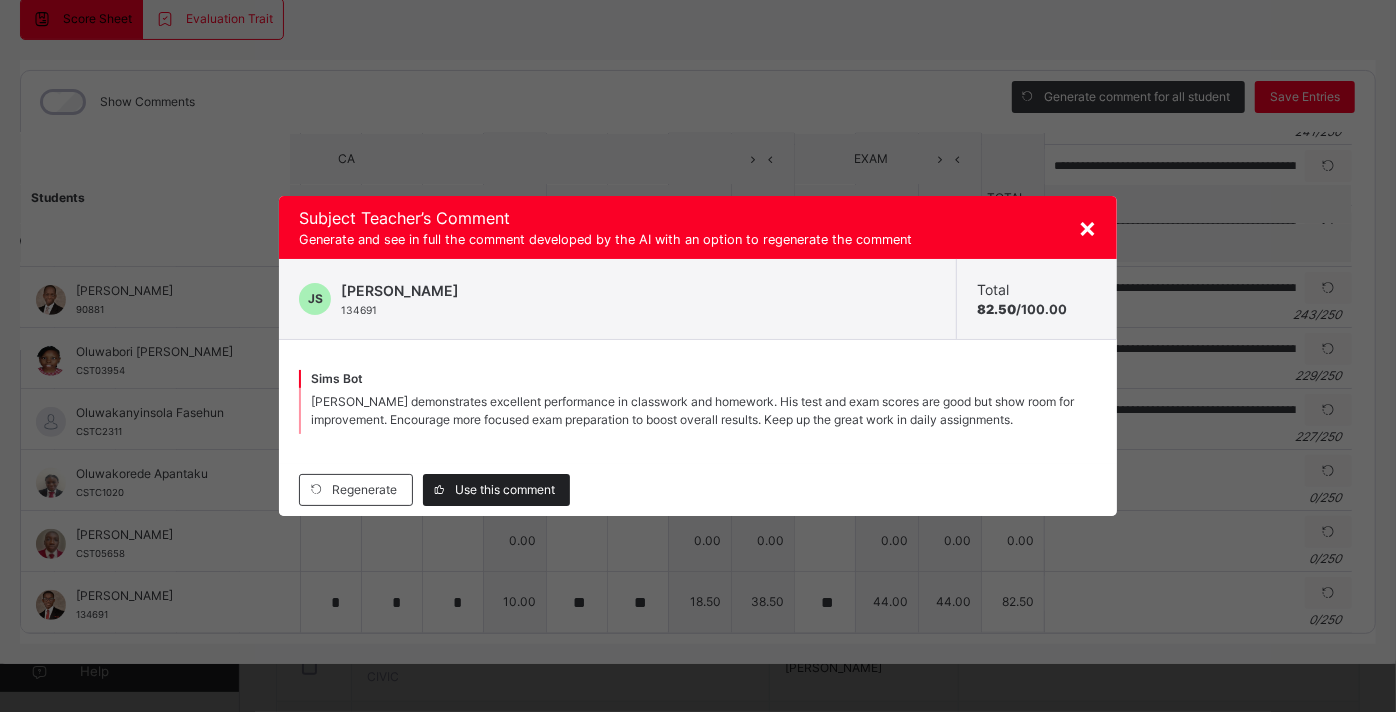 click on "Use this comment" at bounding box center (496, 490) 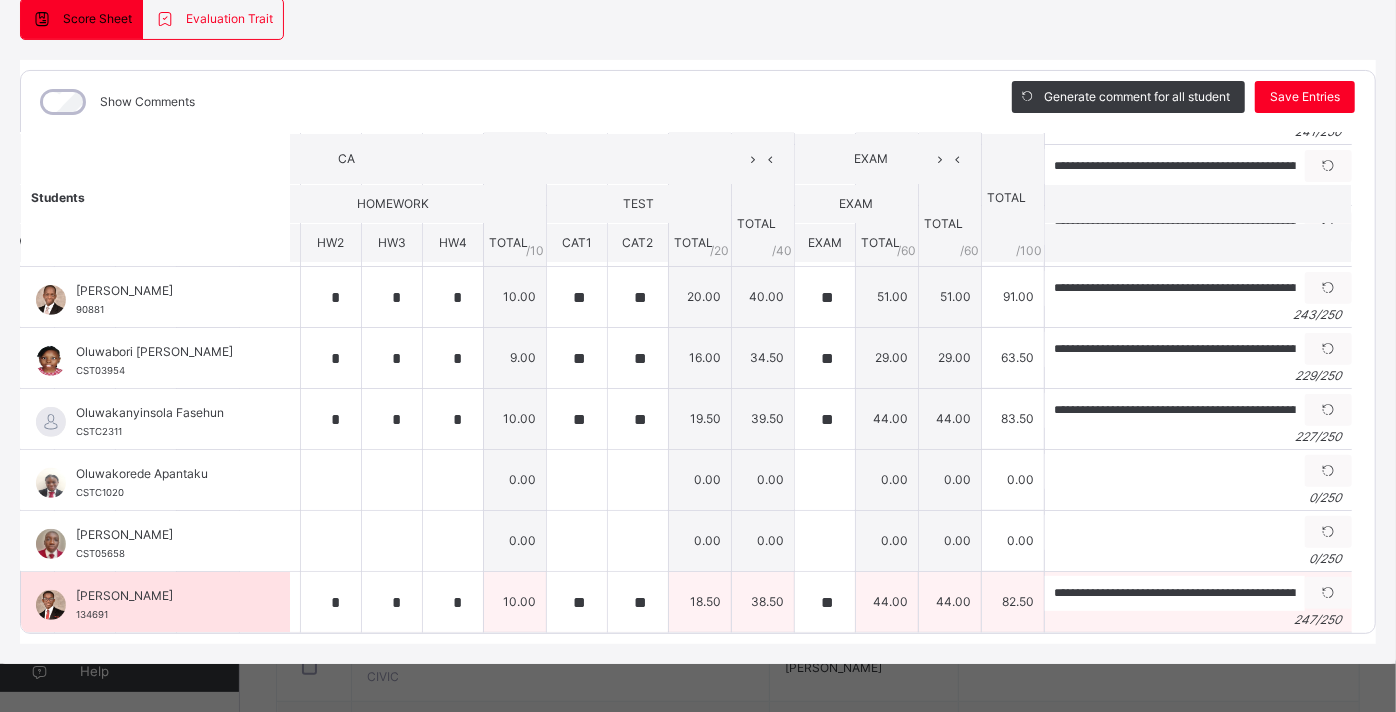 scroll, scrollTop: 214, scrollLeft: 0, axis: vertical 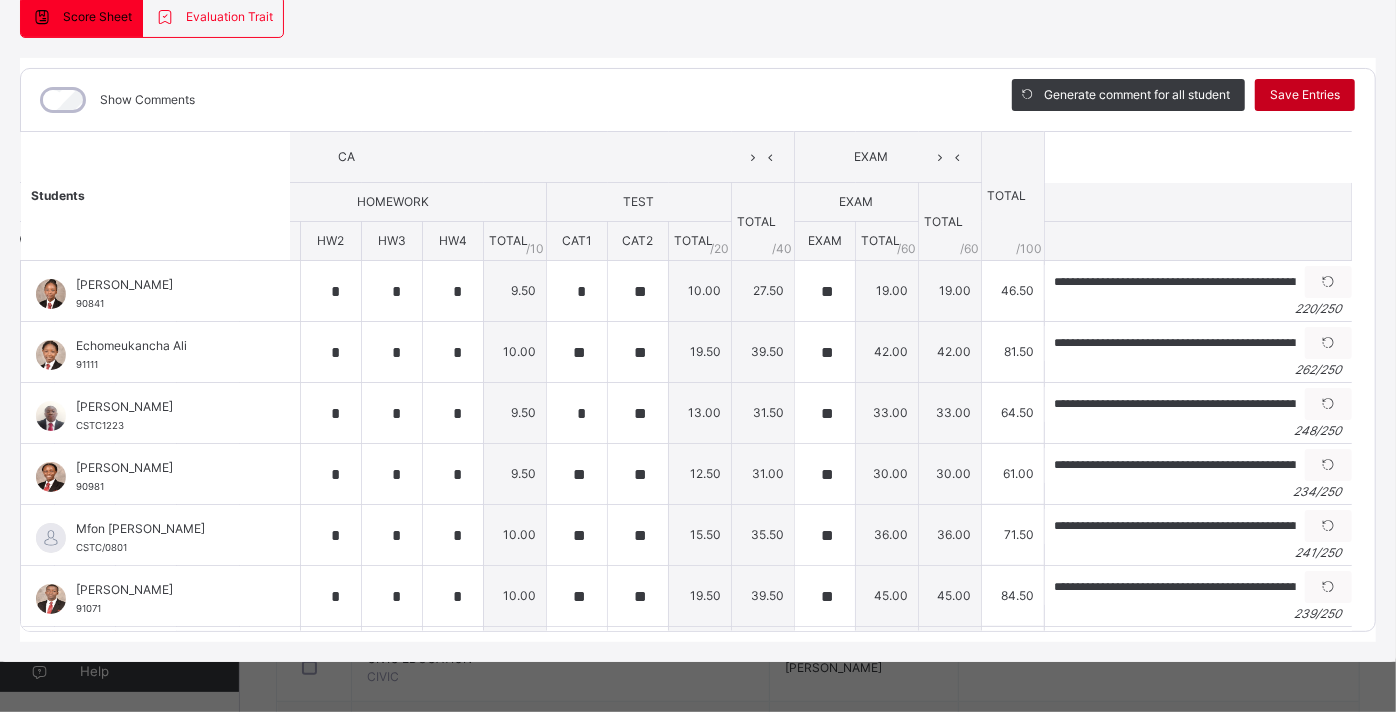 click on "Save Entries" at bounding box center (1305, 95) 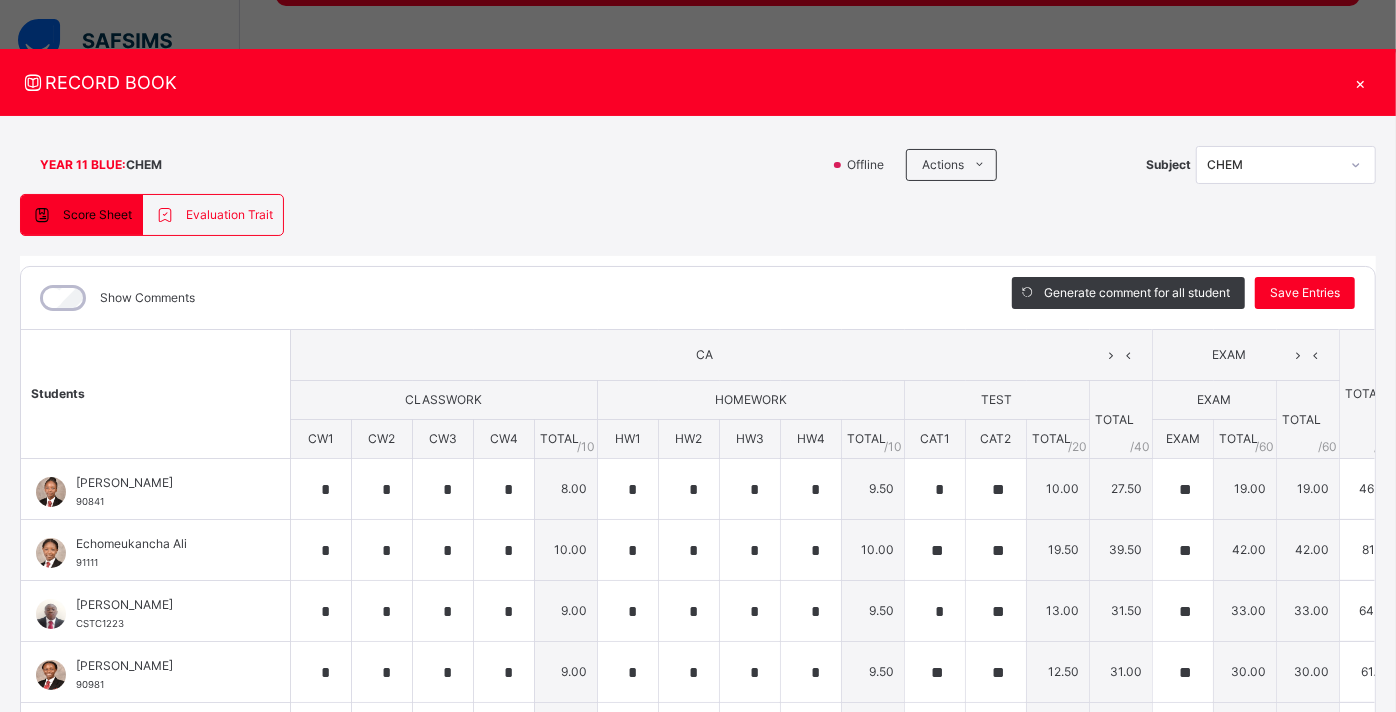 scroll, scrollTop: 0, scrollLeft: 26, axis: horizontal 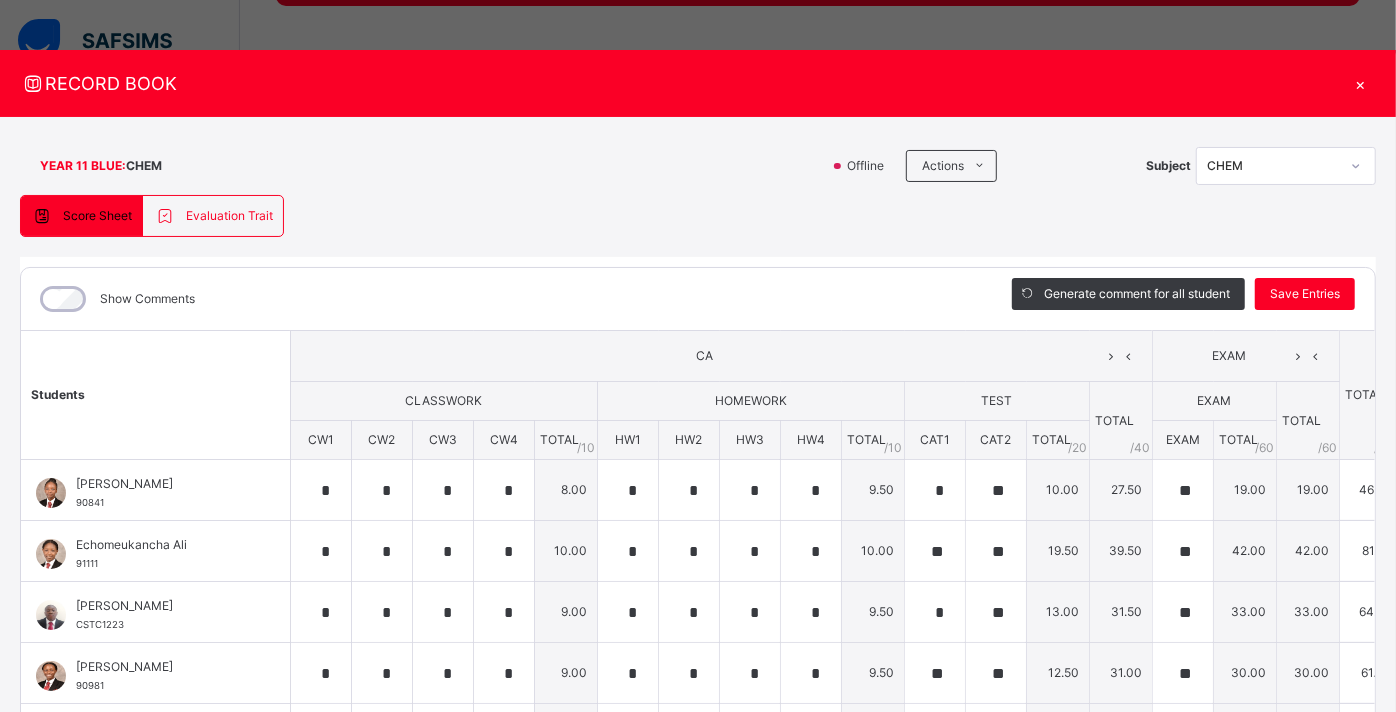click on "×" at bounding box center (1361, 83) 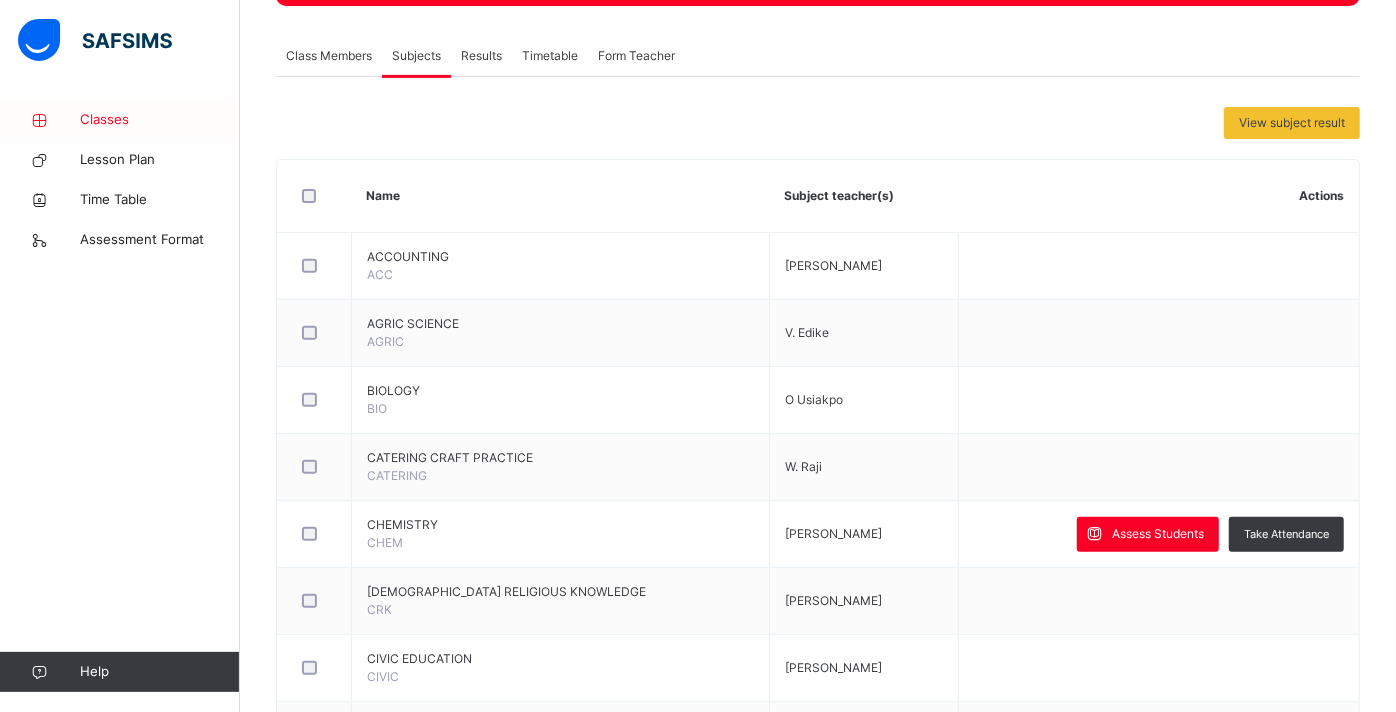 click on "Classes" at bounding box center [160, 120] 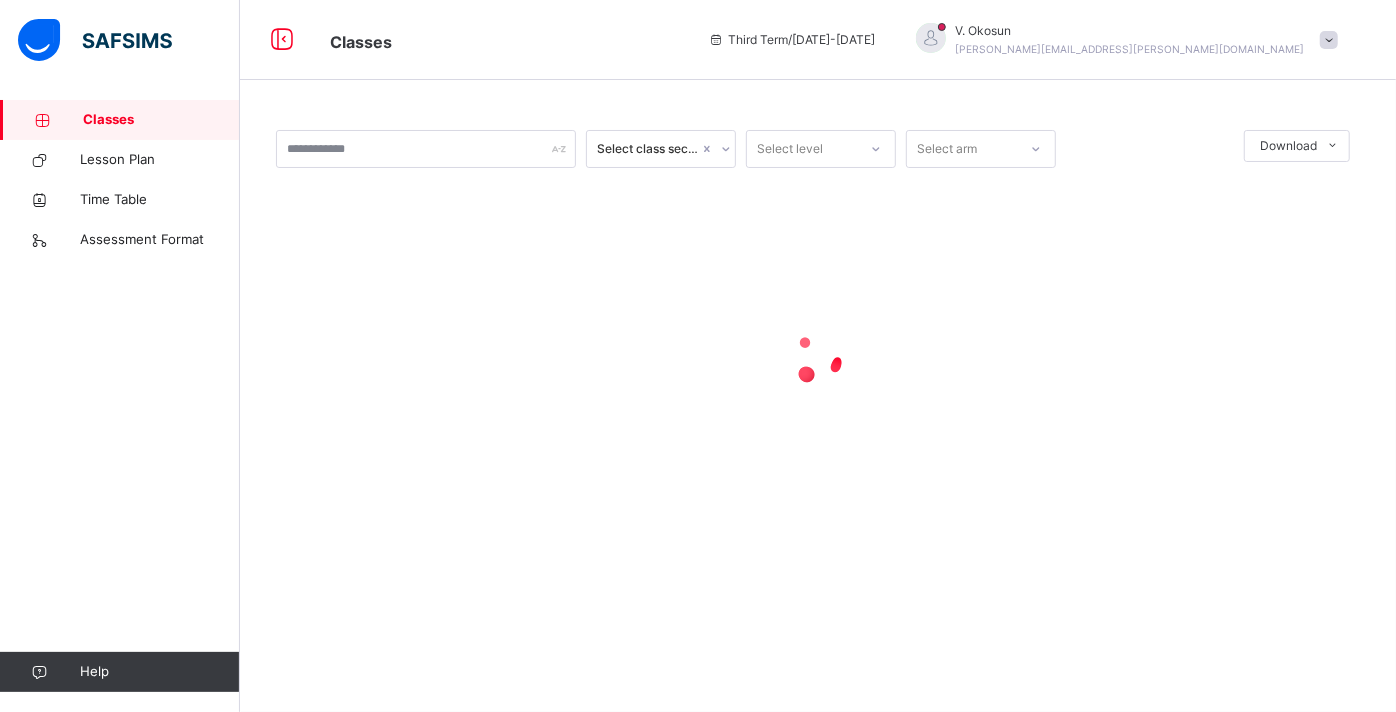 scroll, scrollTop: 0, scrollLeft: 0, axis: both 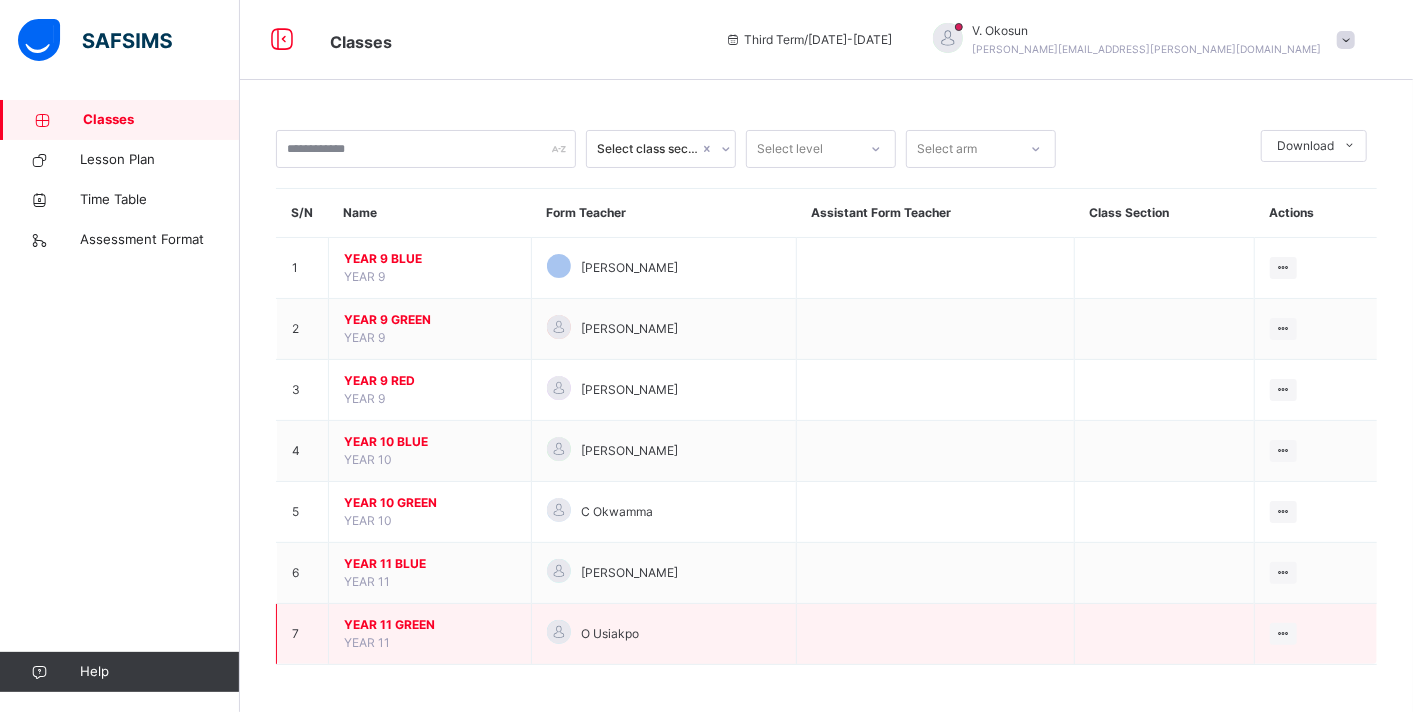 click on "YEAR 11   GREEN   YEAR 11" at bounding box center (430, 634) 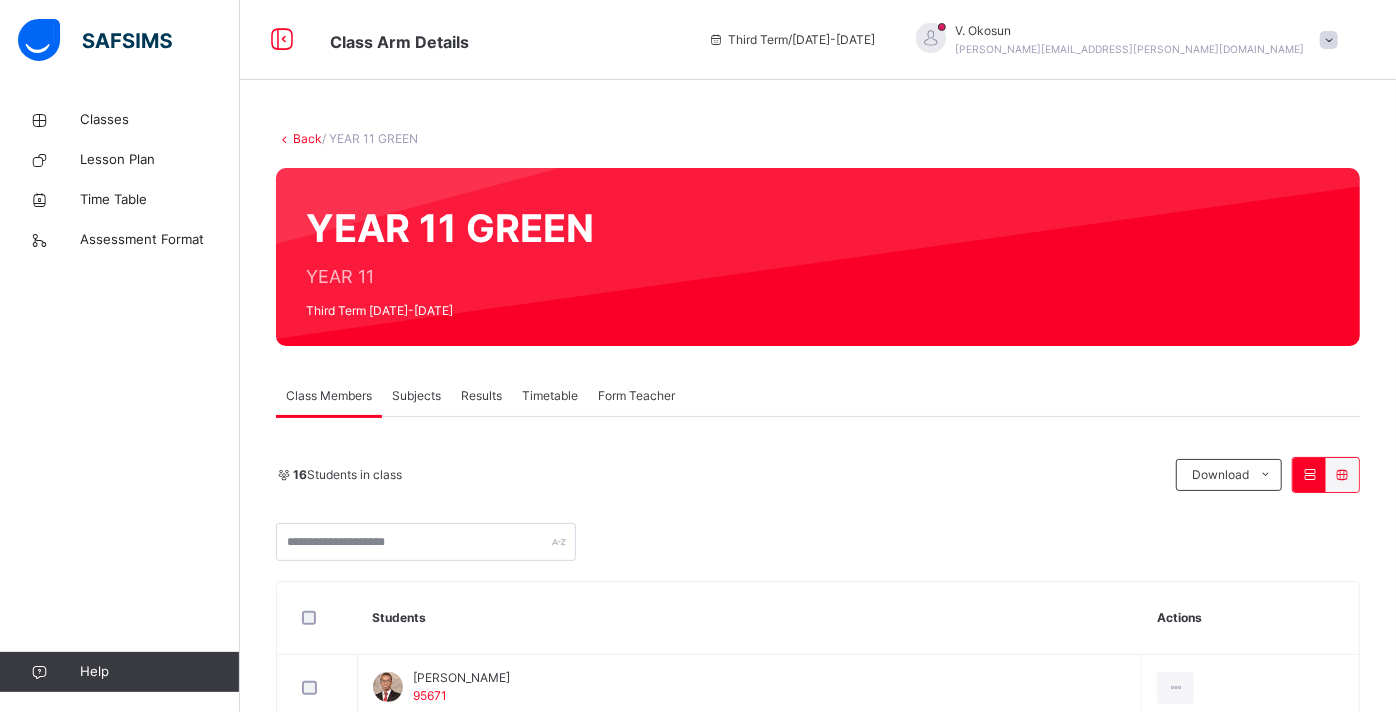click on "Subjects" at bounding box center (416, 396) 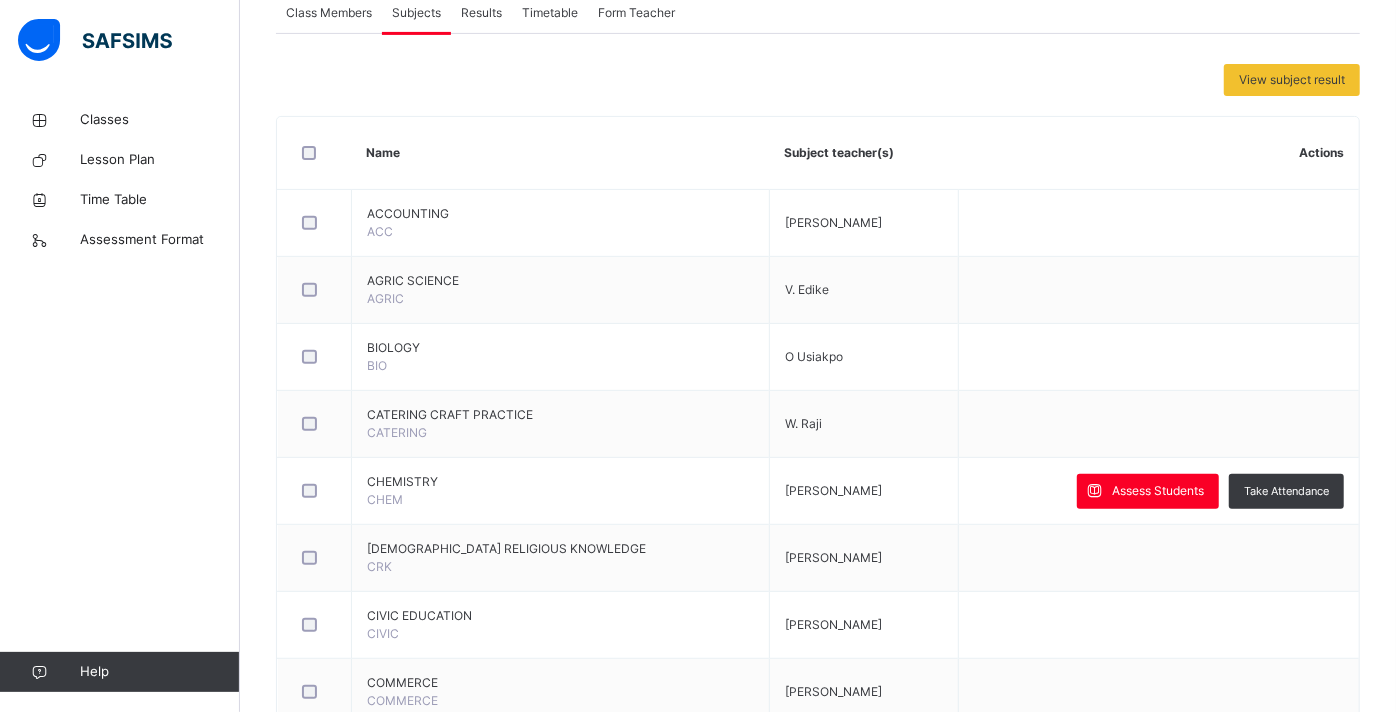 scroll, scrollTop: 384, scrollLeft: 0, axis: vertical 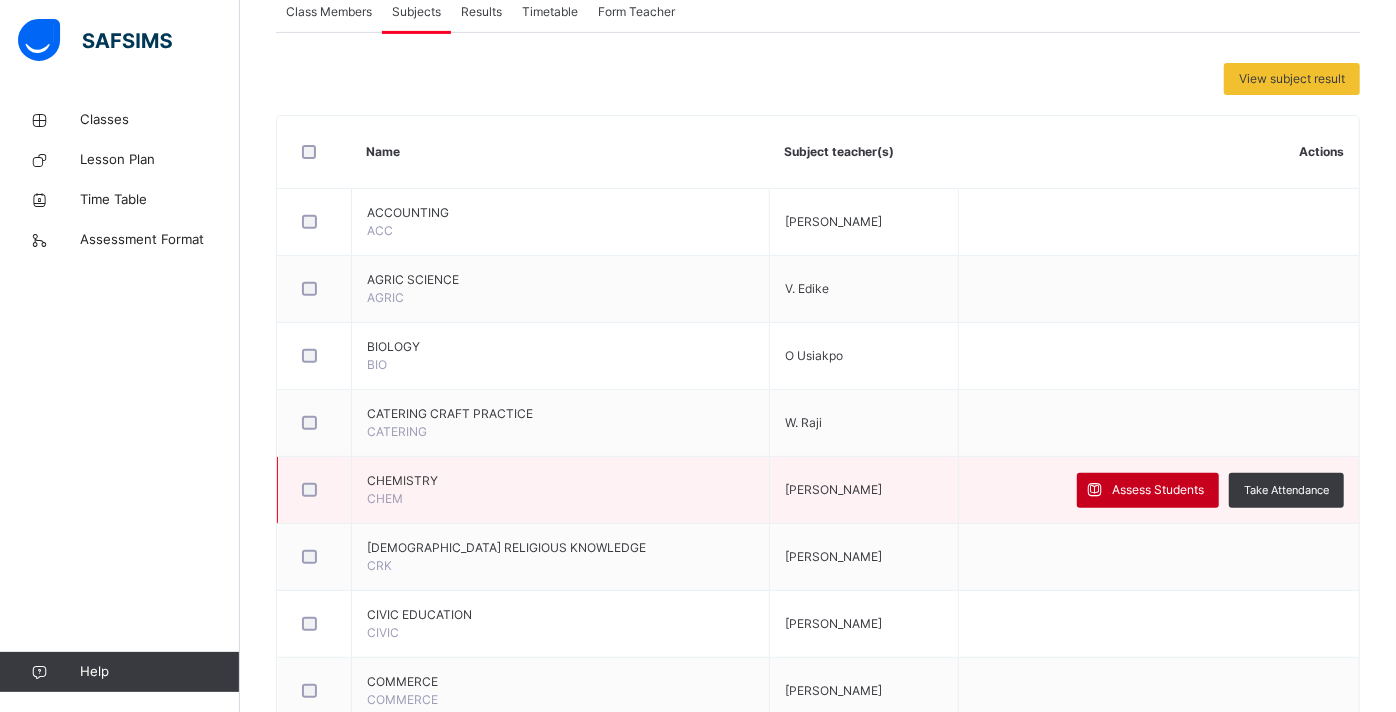 click on "Assess Students" at bounding box center [1158, 490] 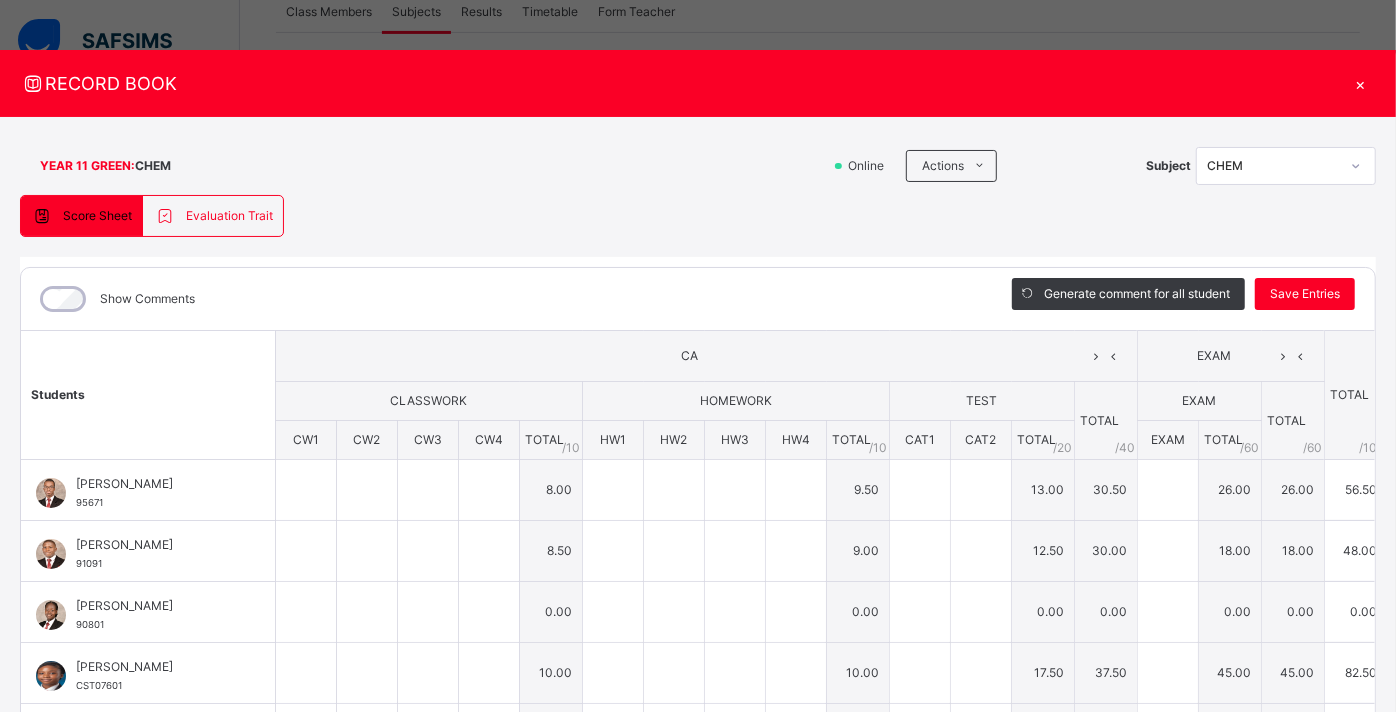 type on "*" 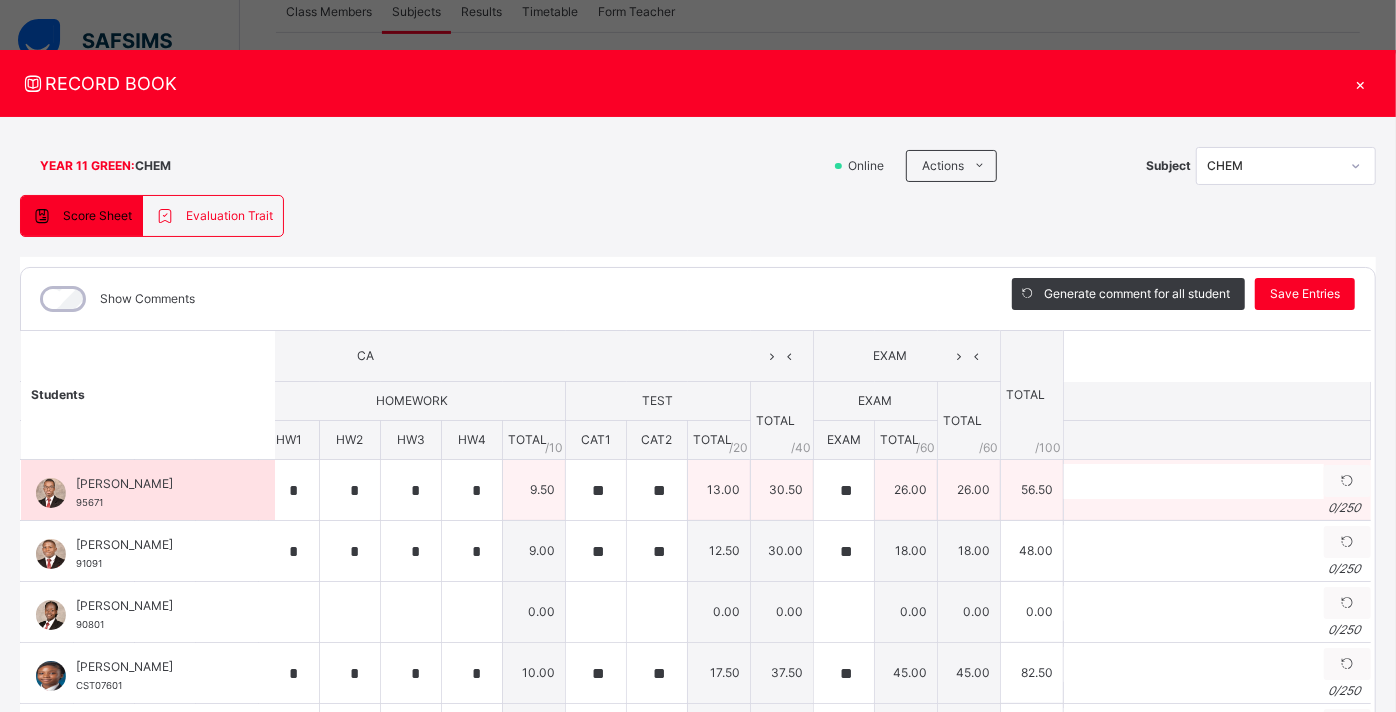scroll, scrollTop: 0, scrollLeft: 368, axis: horizontal 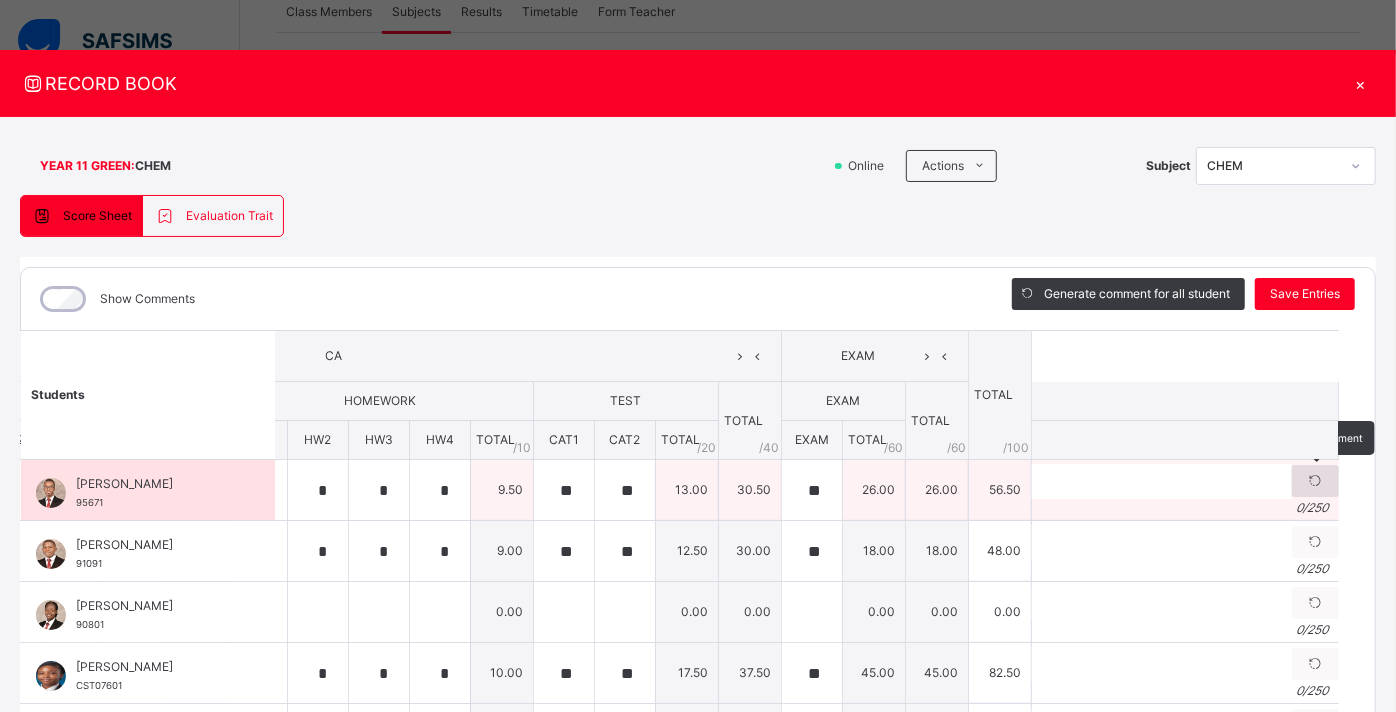 click at bounding box center [1315, 481] 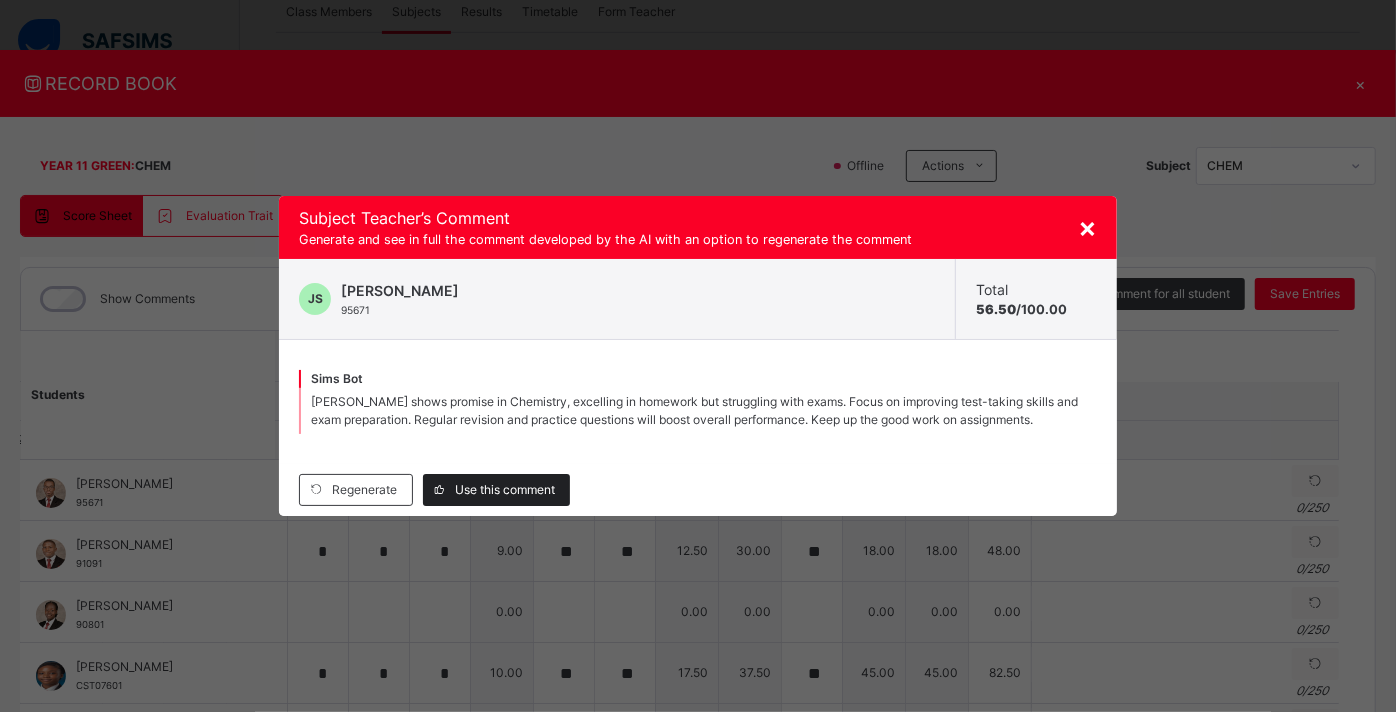 click on "Use this comment" at bounding box center [505, 490] 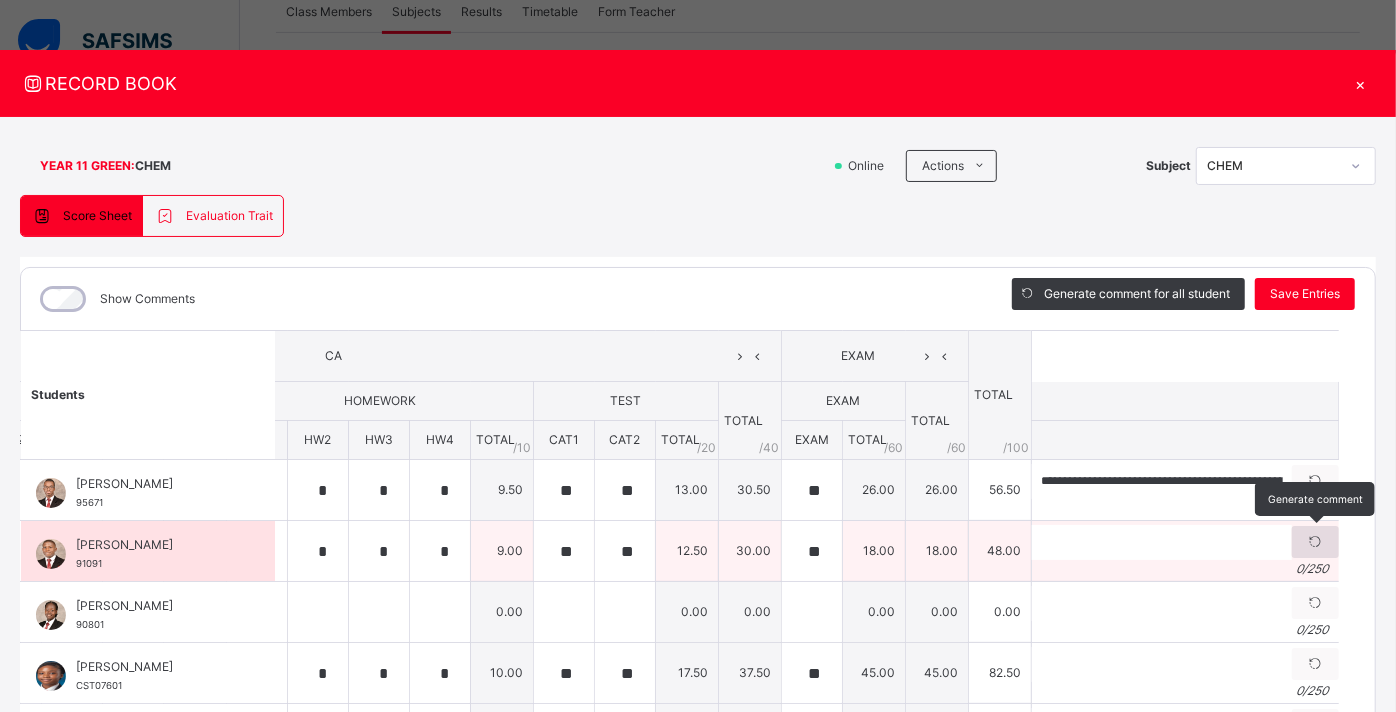 click at bounding box center [1315, 542] 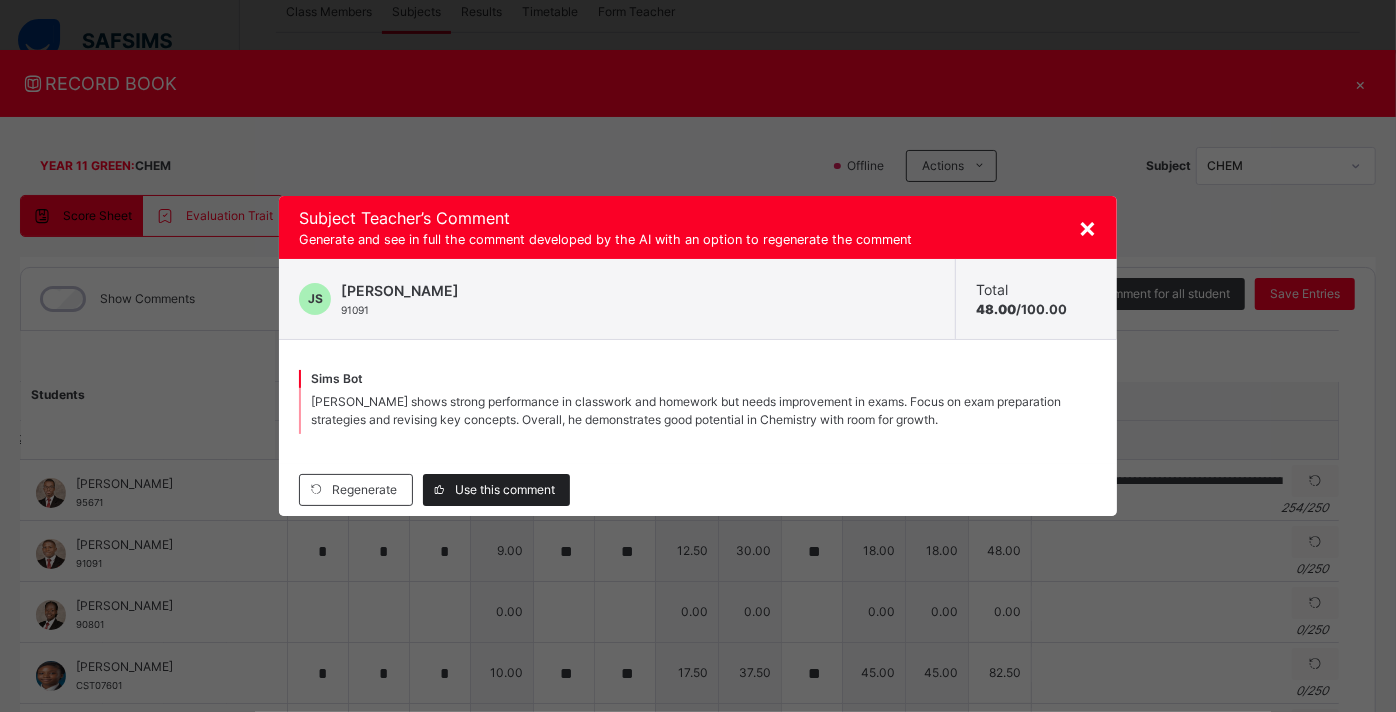 click on "Use this comment" at bounding box center (505, 490) 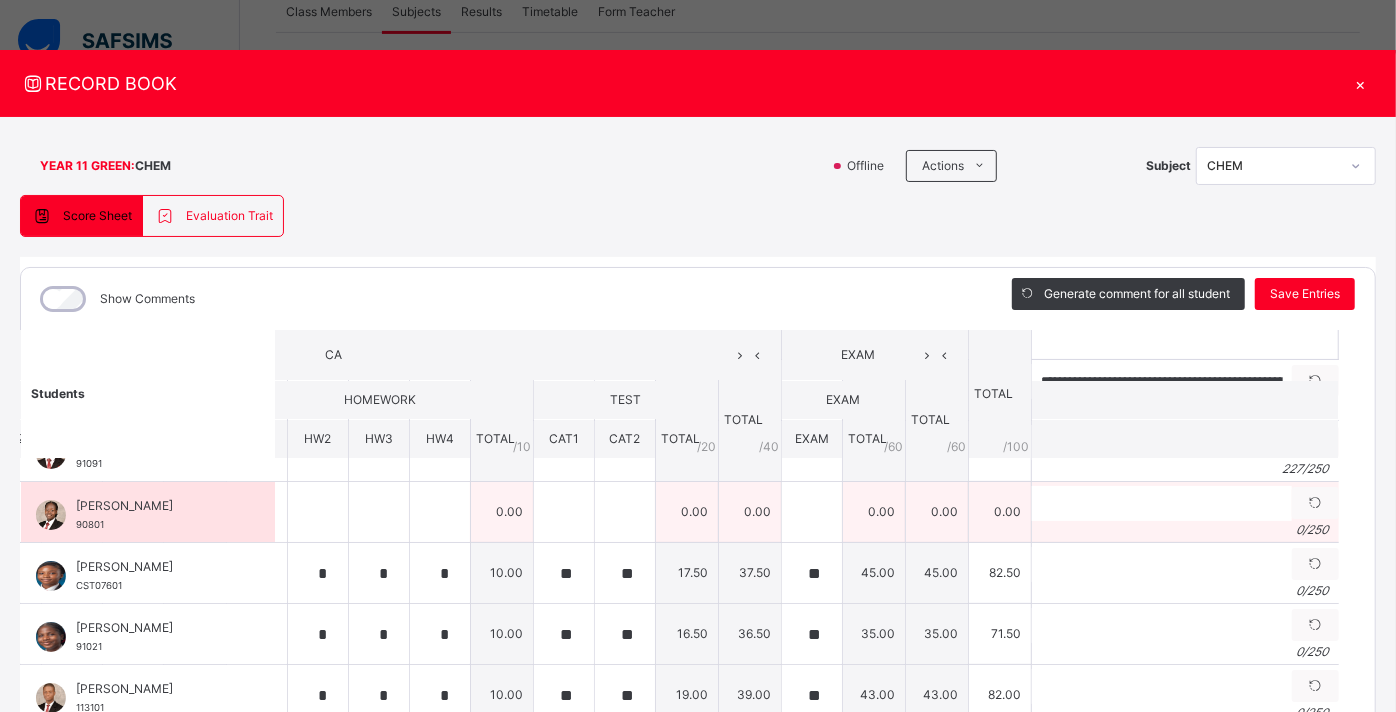 scroll, scrollTop: 100, scrollLeft: 368, axis: both 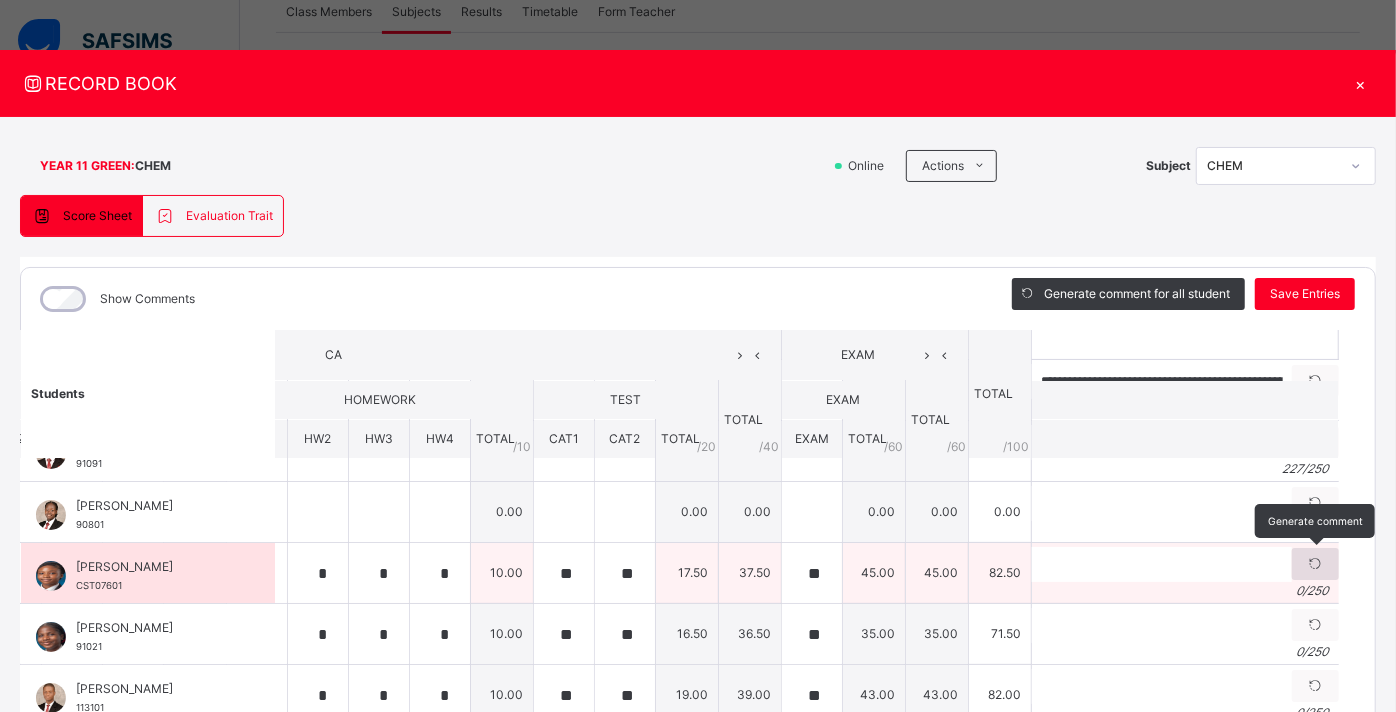 click at bounding box center [1315, 564] 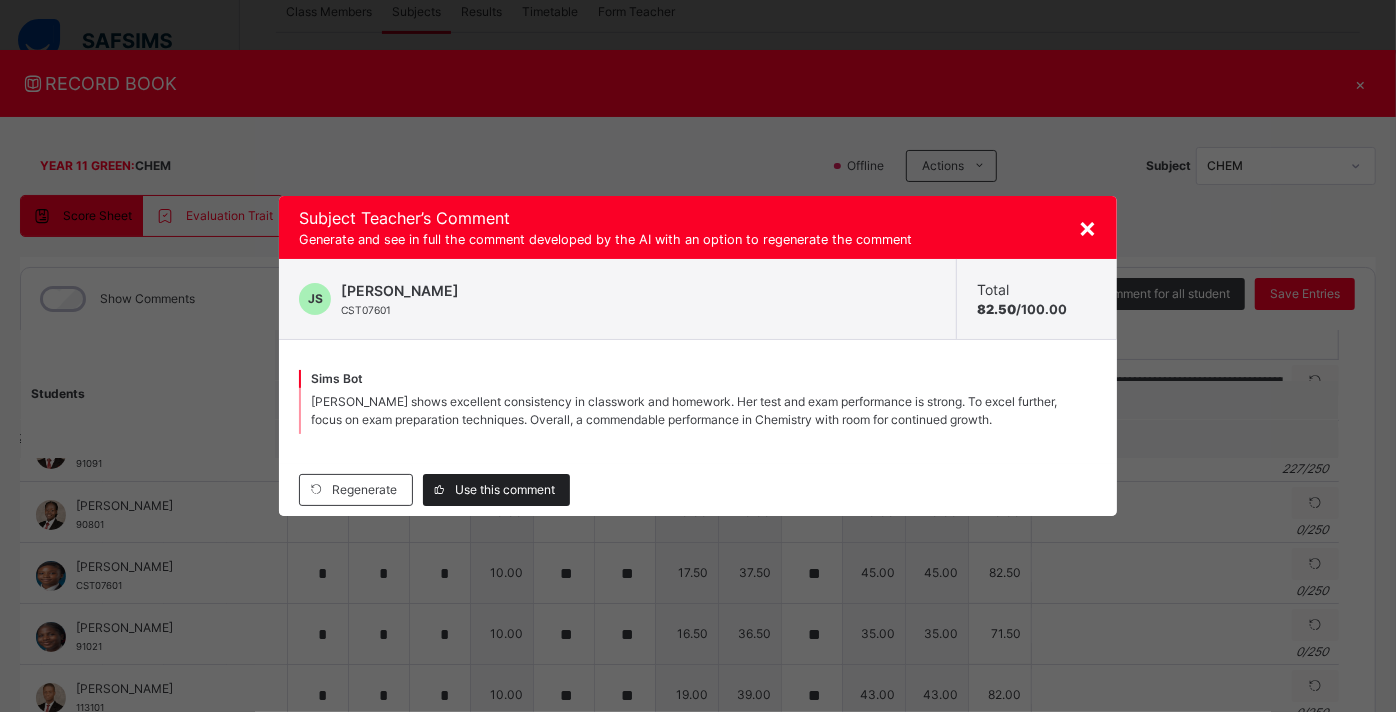 click on "Use this comment" at bounding box center (505, 490) 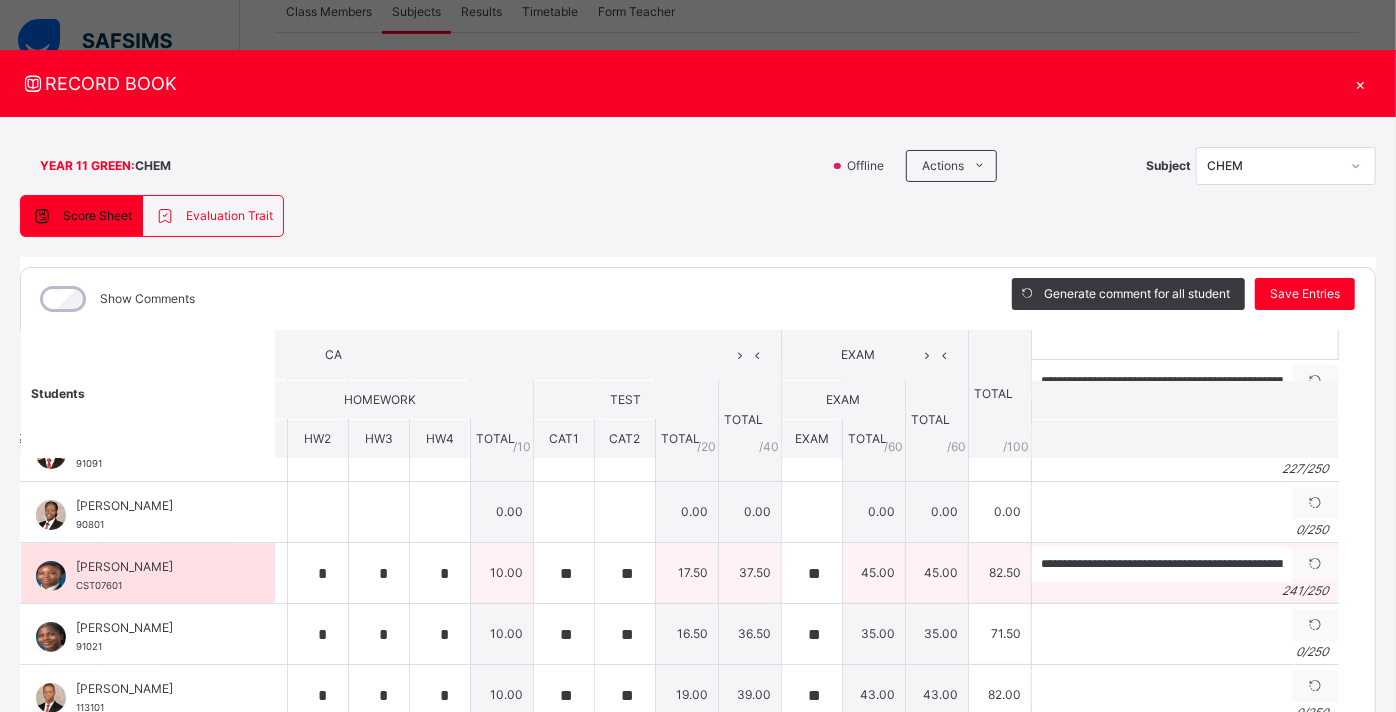 scroll, scrollTop: 192, scrollLeft: 368, axis: both 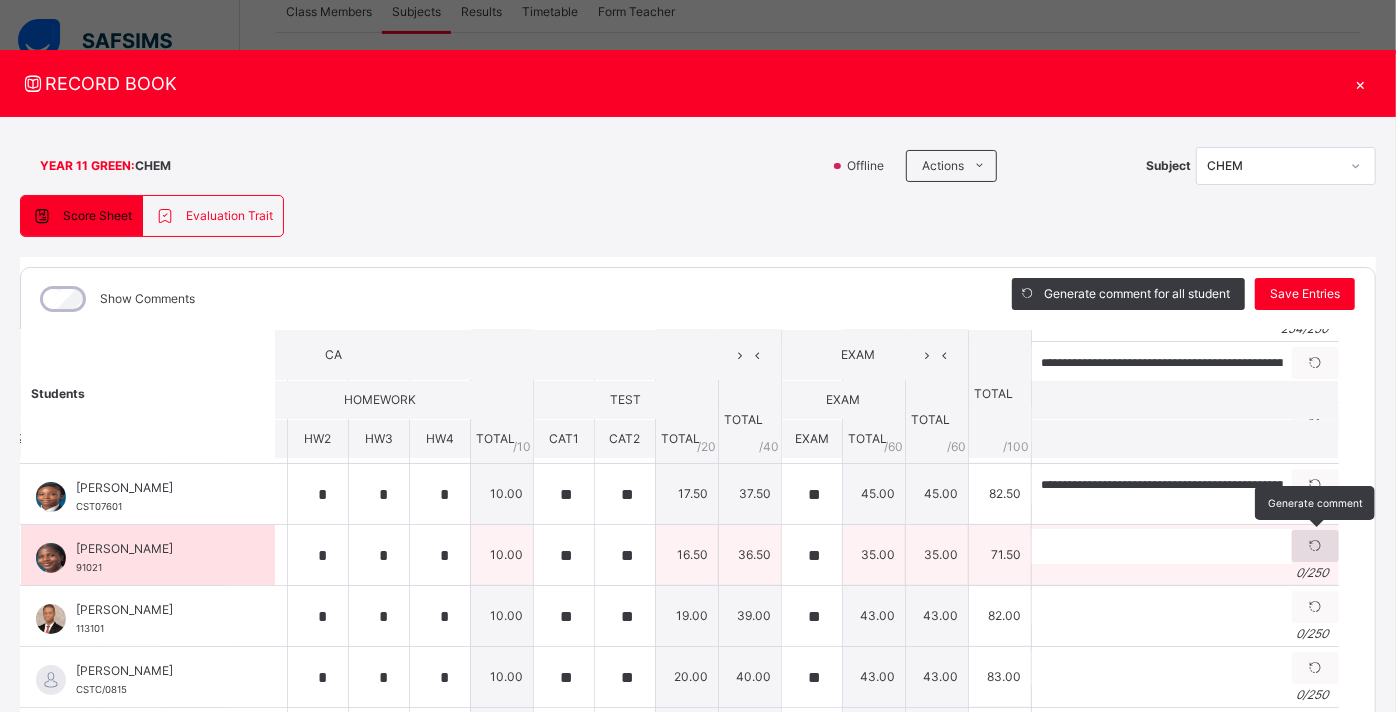 click at bounding box center (1315, 546) 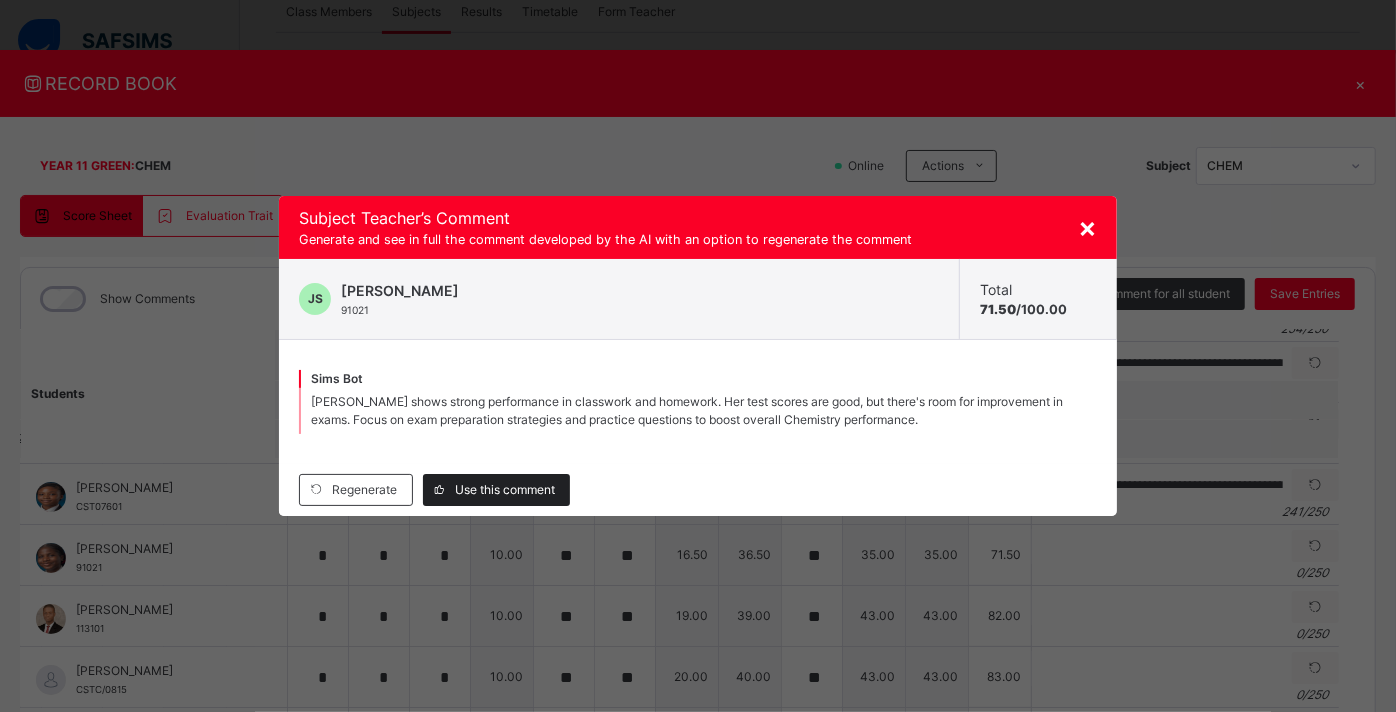 click on "Use this comment" at bounding box center (505, 490) 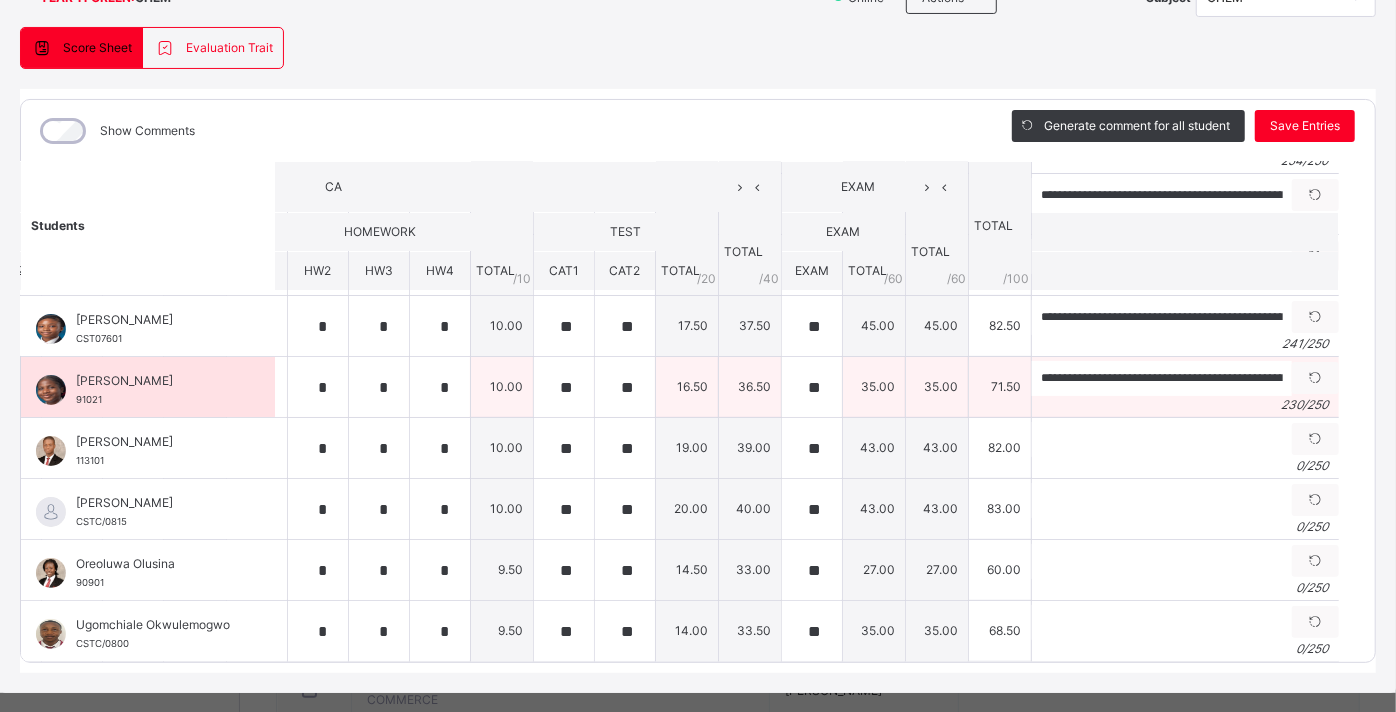 scroll, scrollTop: 171, scrollLeft: 0, axis: vertical 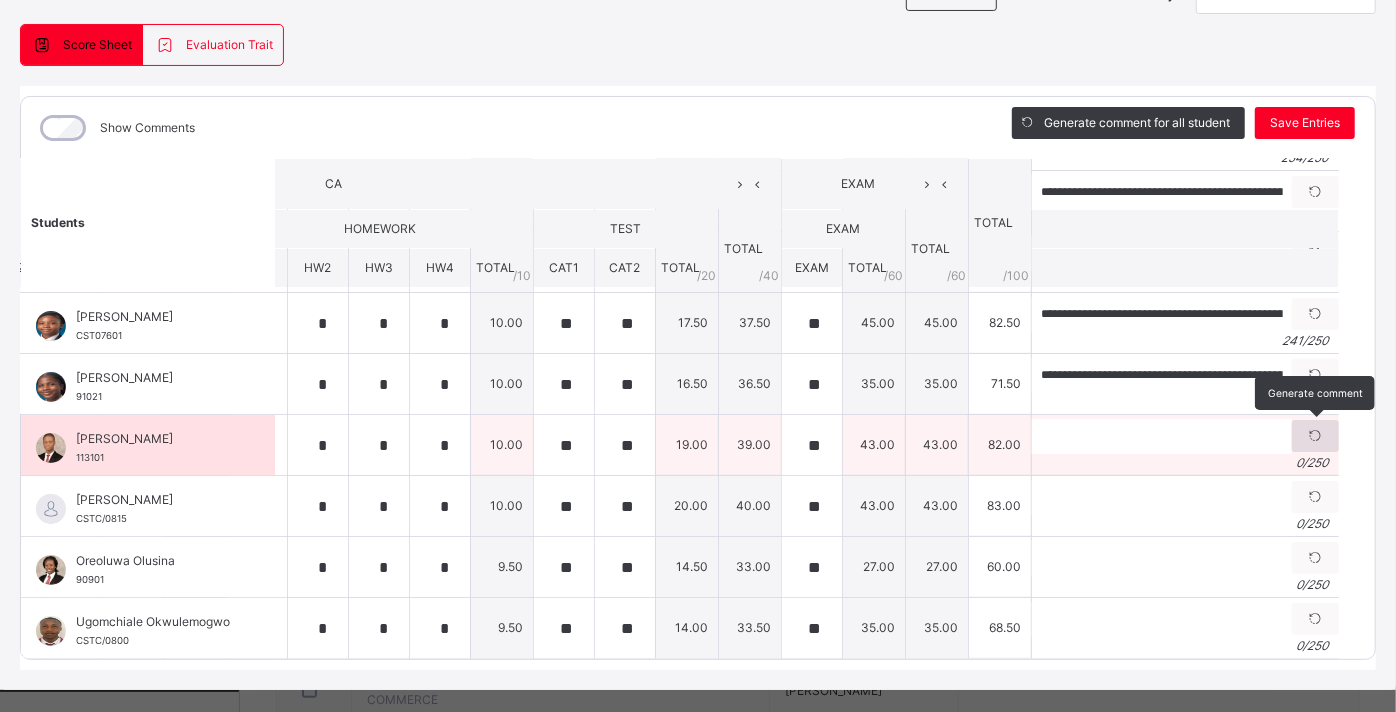 click at bounding box center (1315, 436) 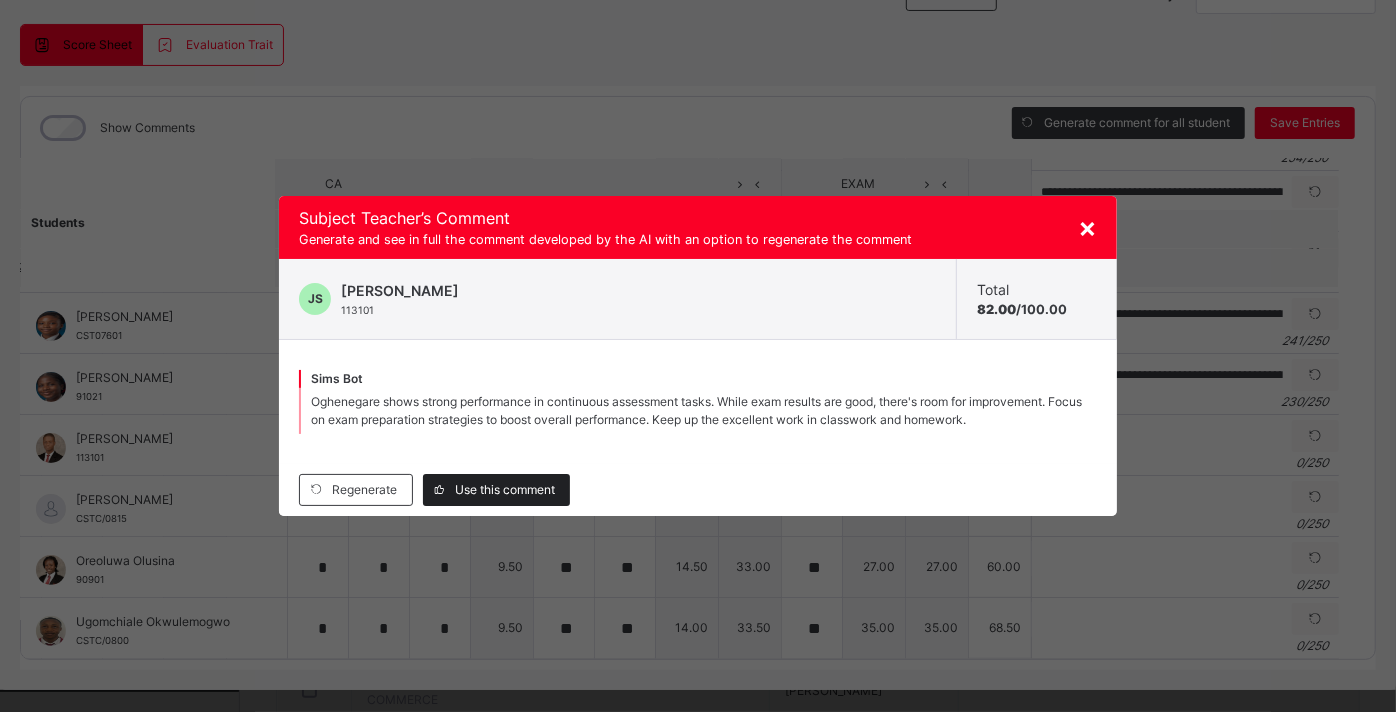 click on "Use this comment" at bounding box center [496, 490] 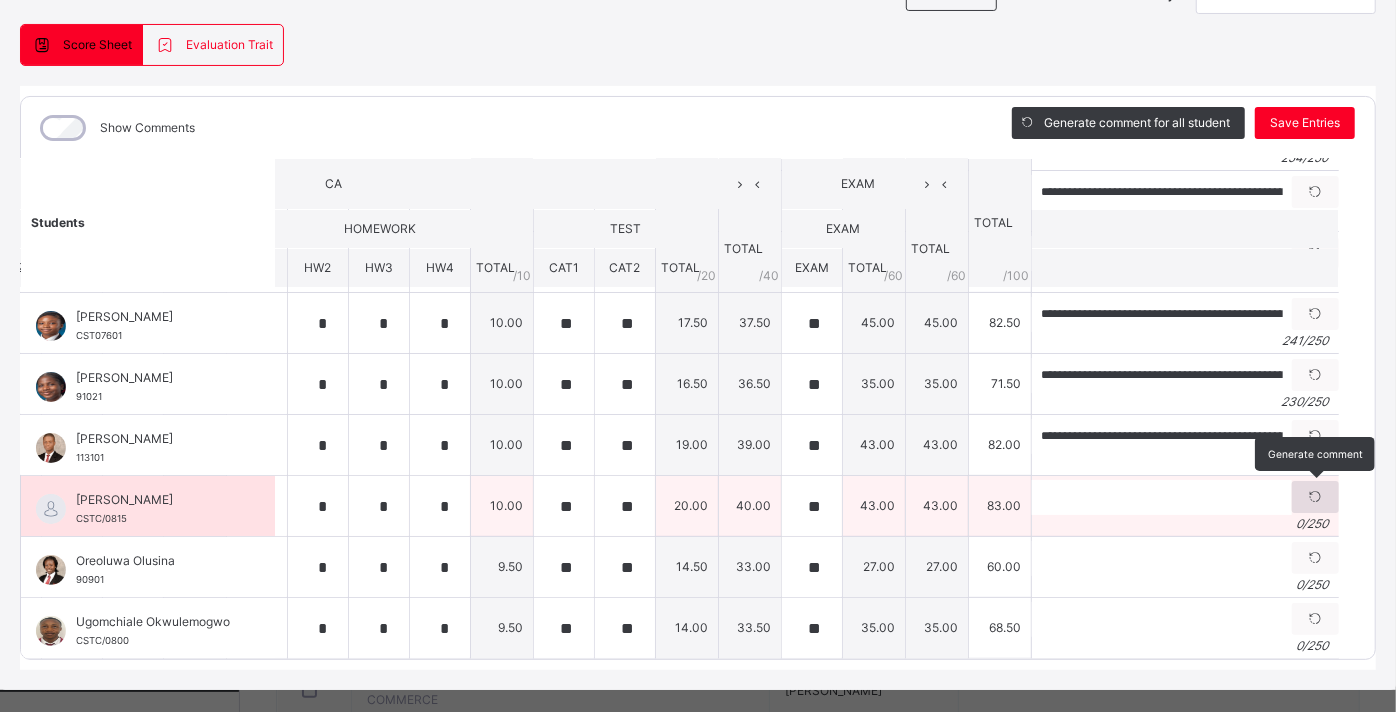 click at bounding box center [1315, 497] 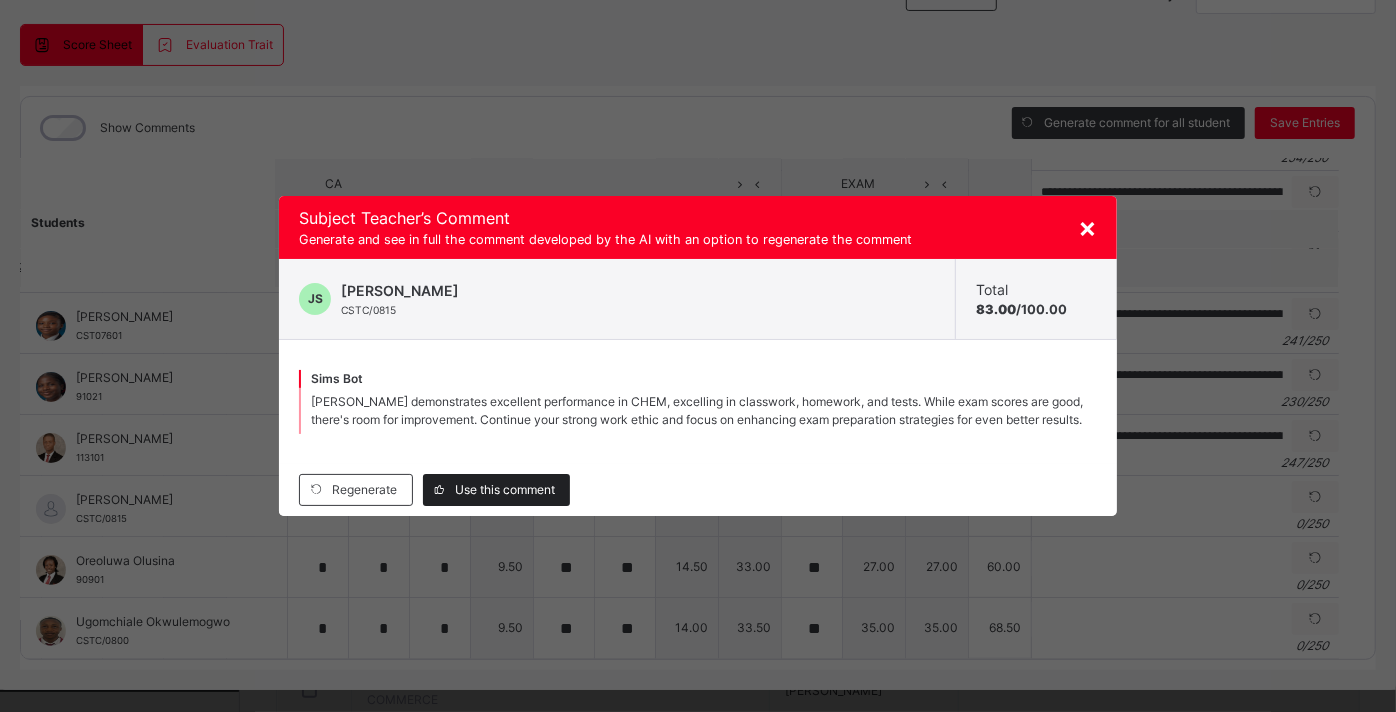 click on "Use this comment" at bounding box center [505, 490] 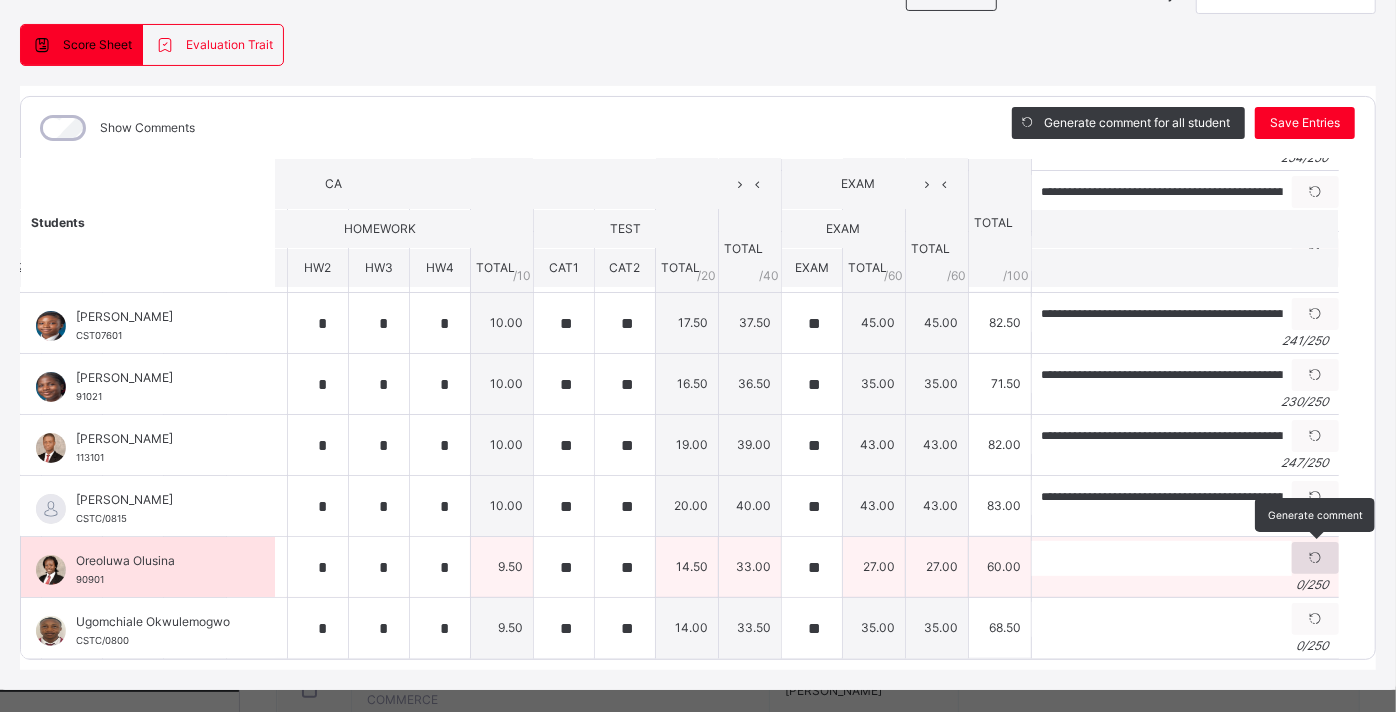 click at bounding box center (1315, 558) 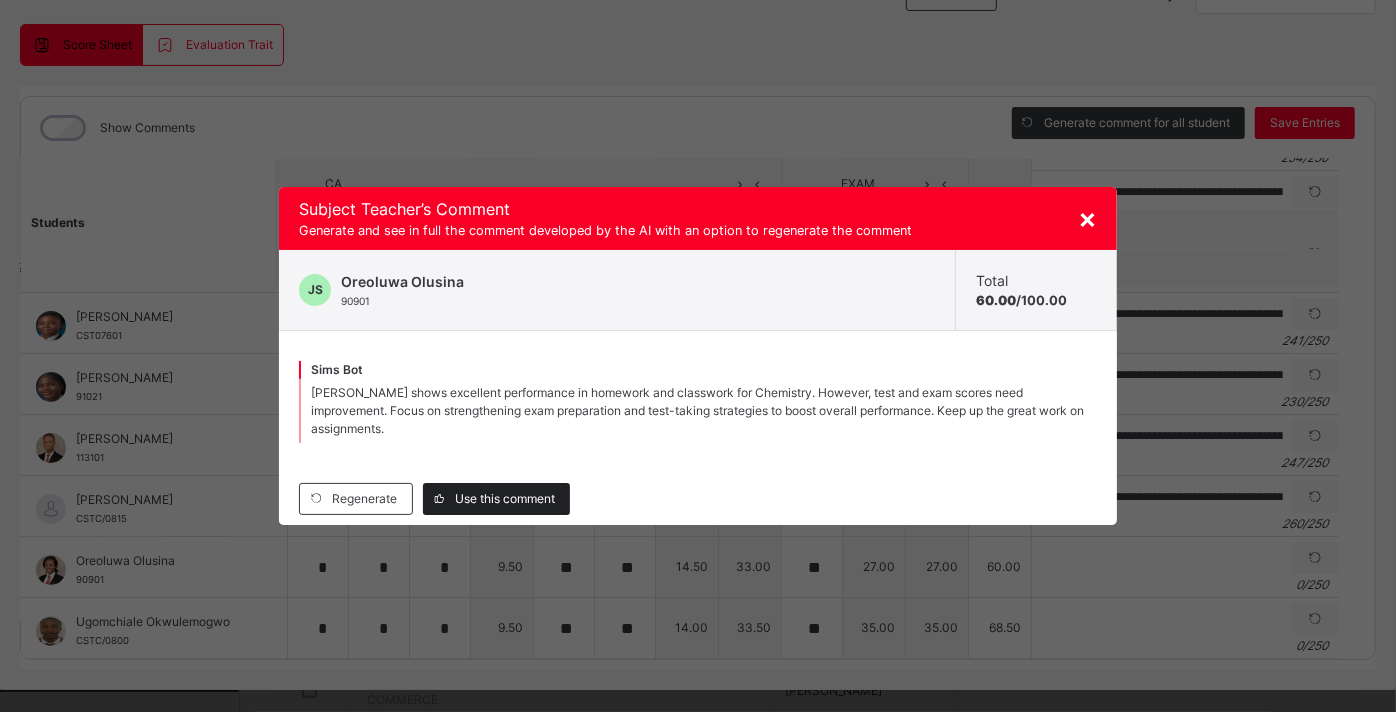 click on "Use this comment" at bounding box center (505, 499) 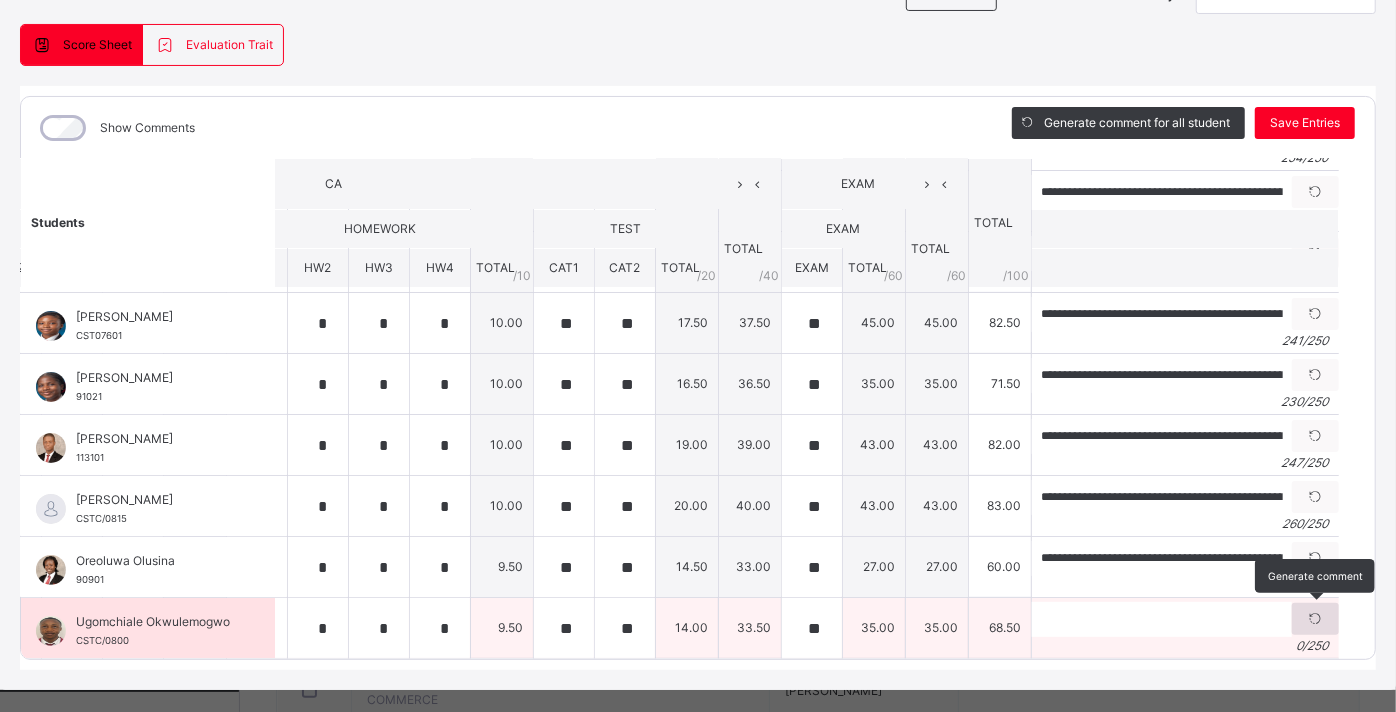 click at bounding box center (1315, 619) 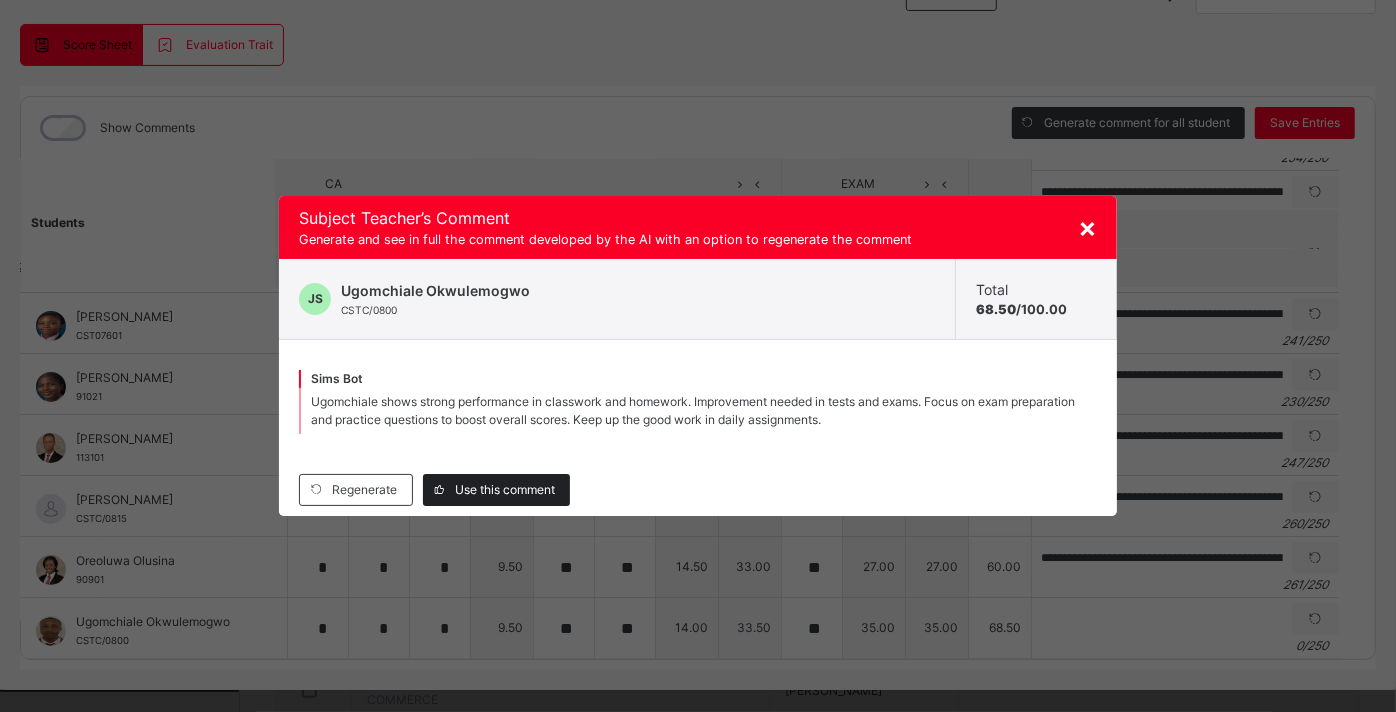 click on "Use this comment" at bounding box center (496, 490) 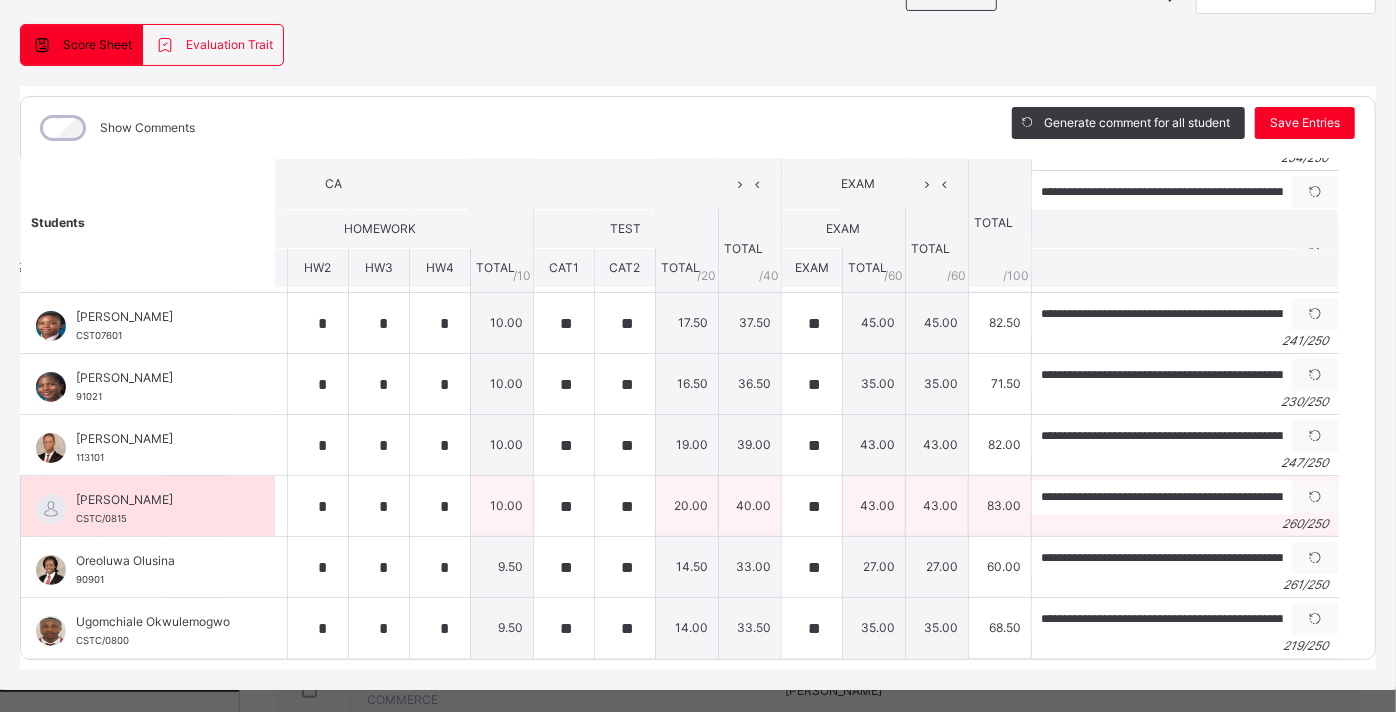 scroll, scrollTop: 214, scrollLeft: 0, axis: vertical 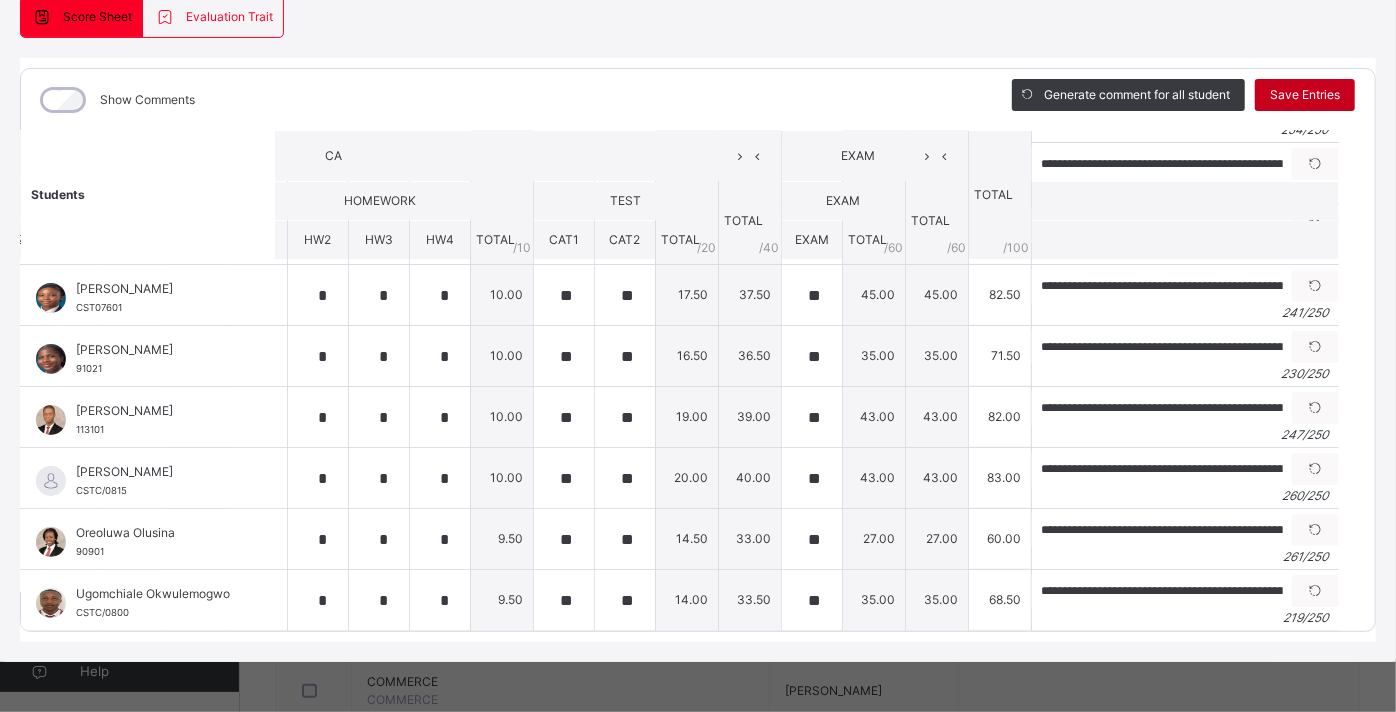 click on "Save Entries" at bounding box center [1305, 95] 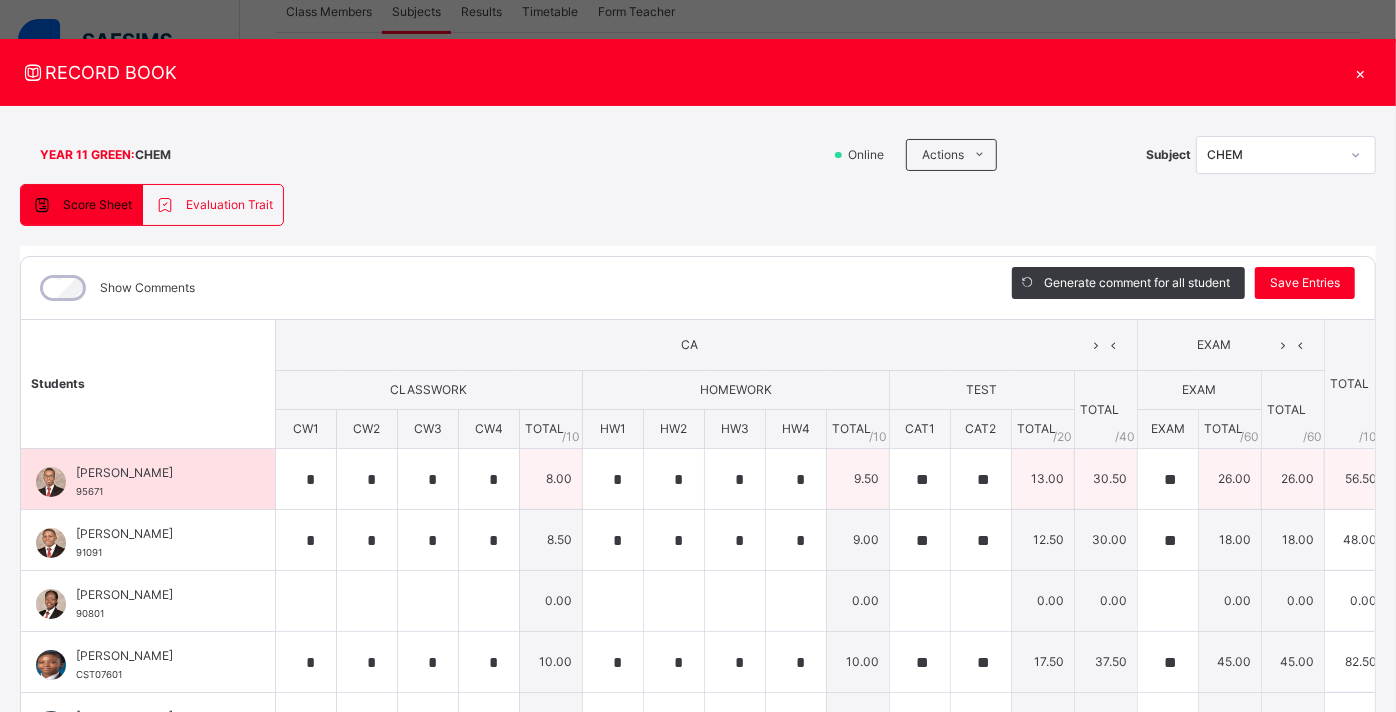 scroll, scrollTop: 0, scrollLeft: 0, axis: both 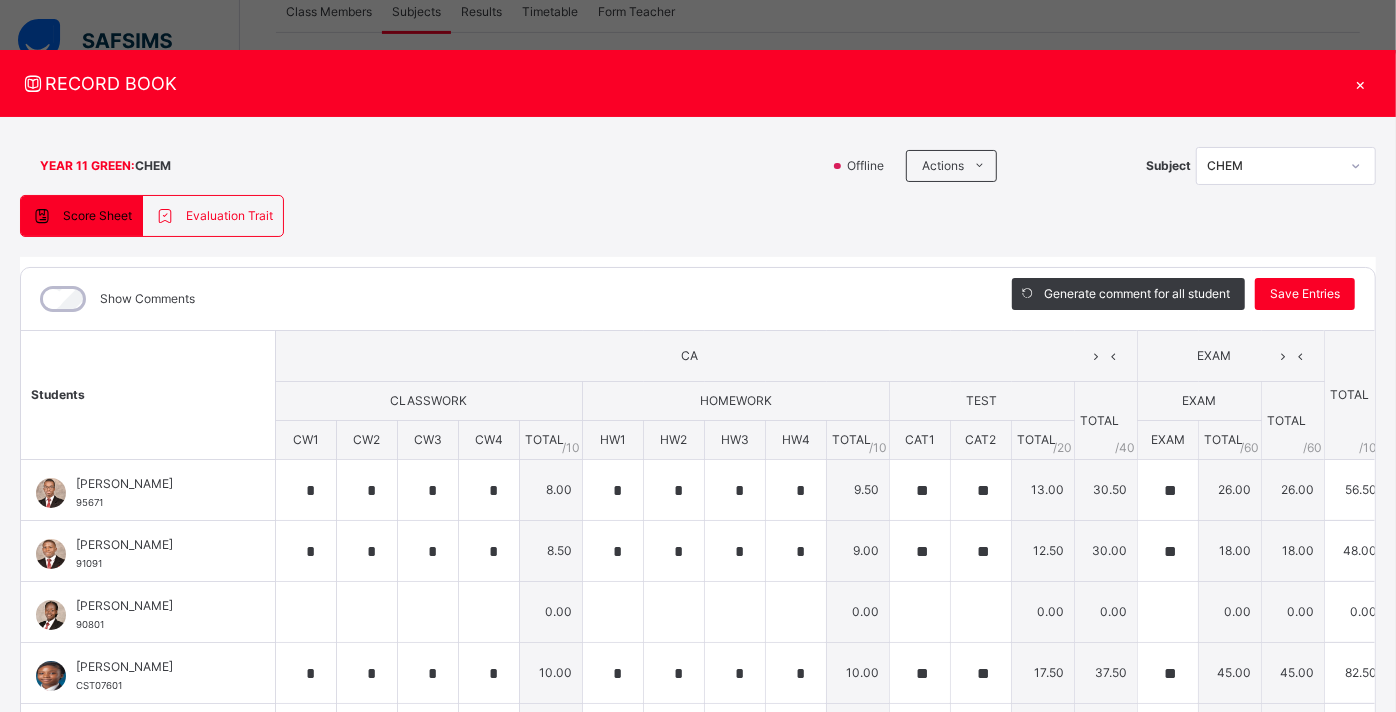 drag, startPoint x: 1340, startPoint y: 83, endPoint x: 1303, endPoint y: 91, distance: 37.85499 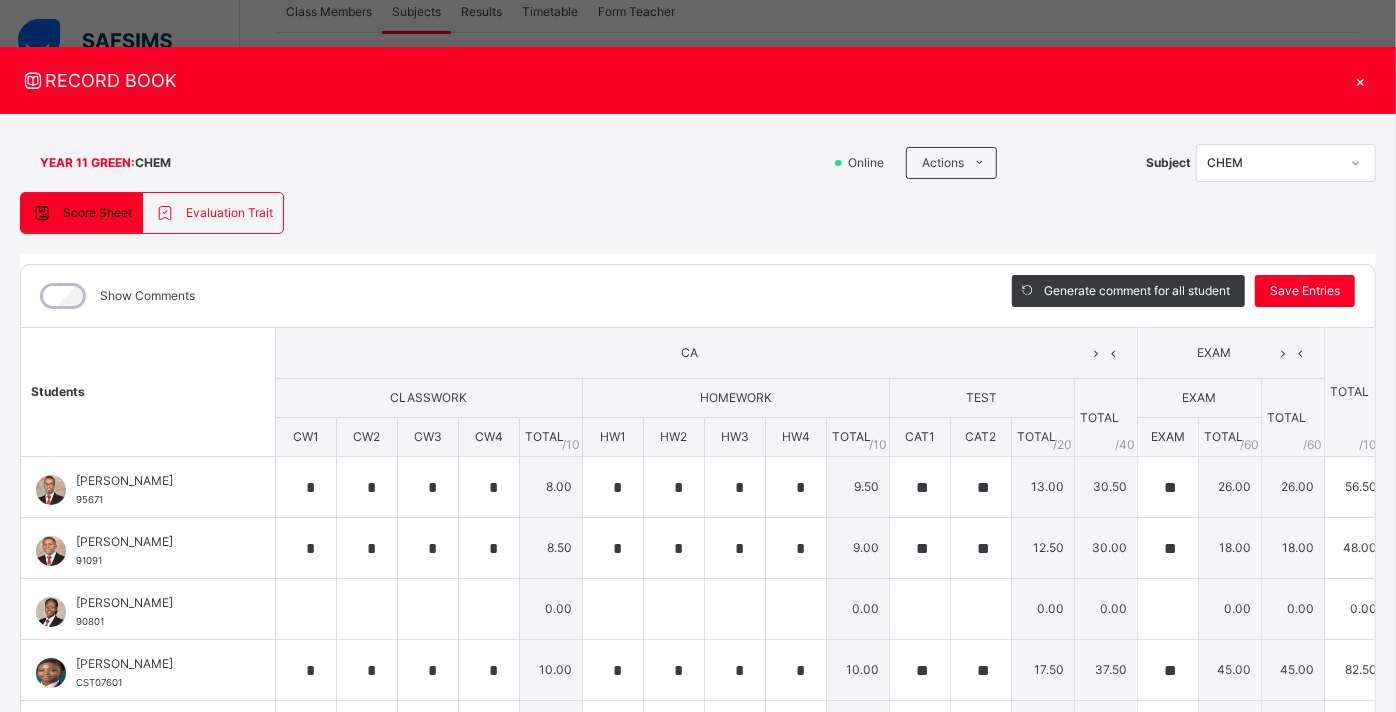 scroll, scrollTop: 2, scrollLeft: 1, axis: both 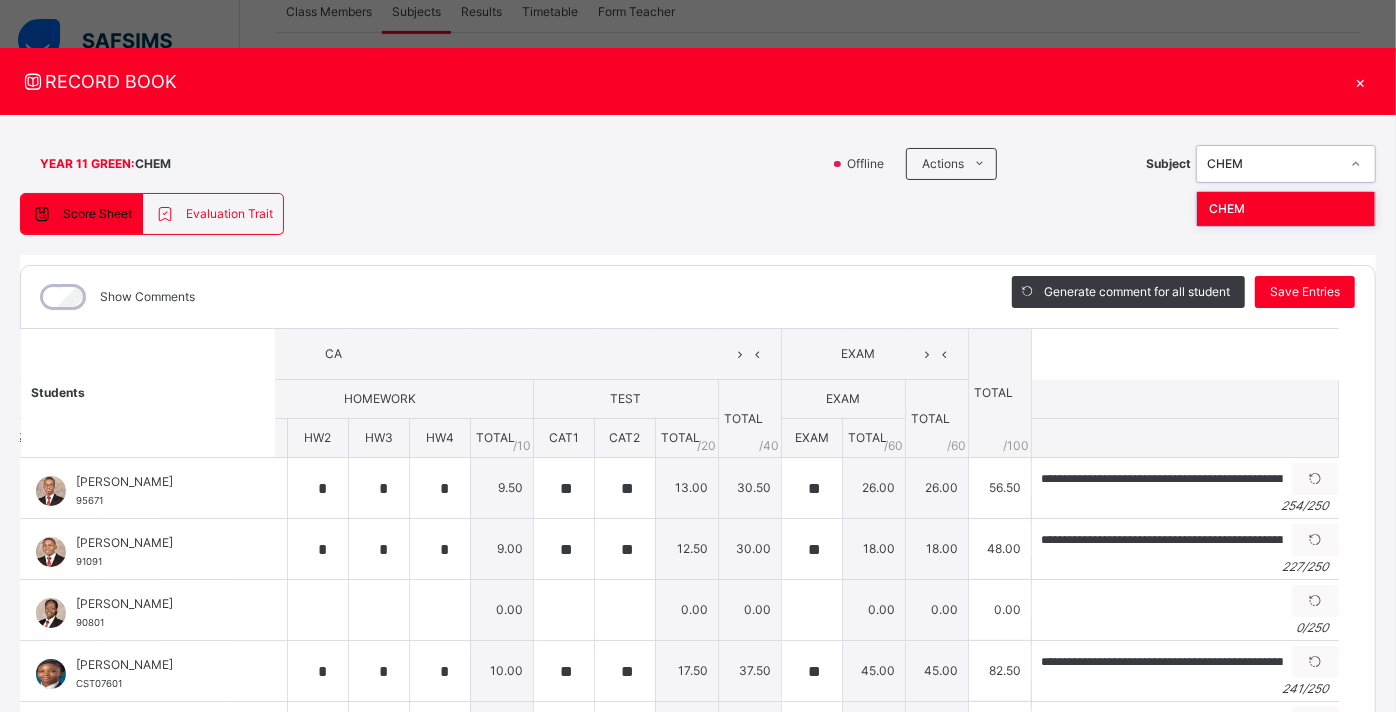 click 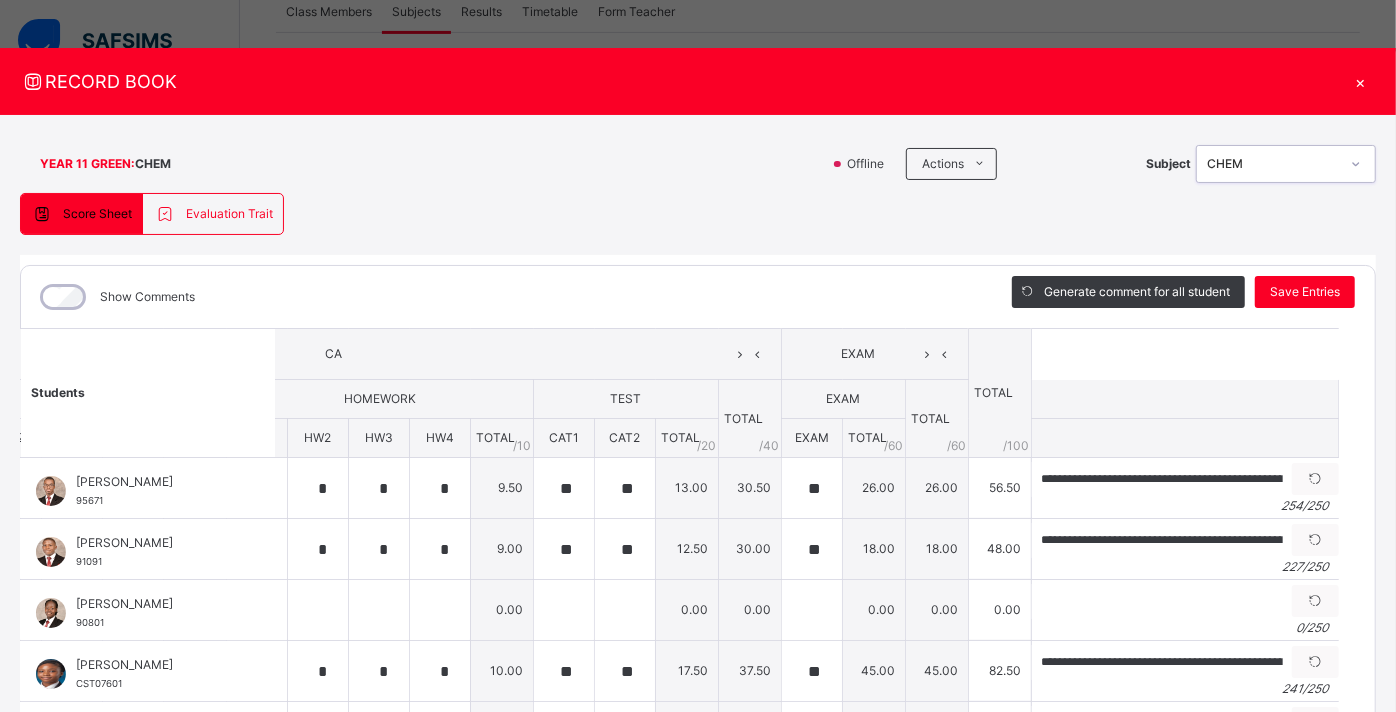 click 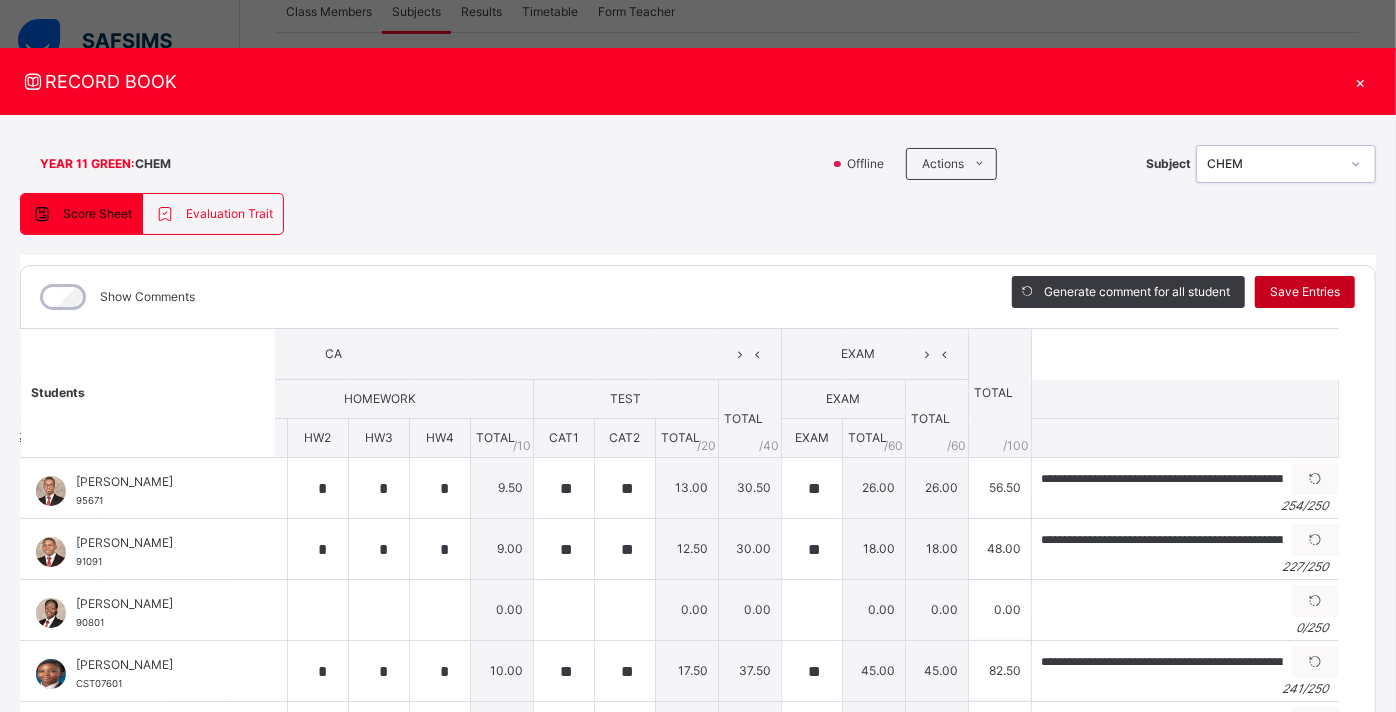 click on "Save Entries" at bounding box center [1305, 292] 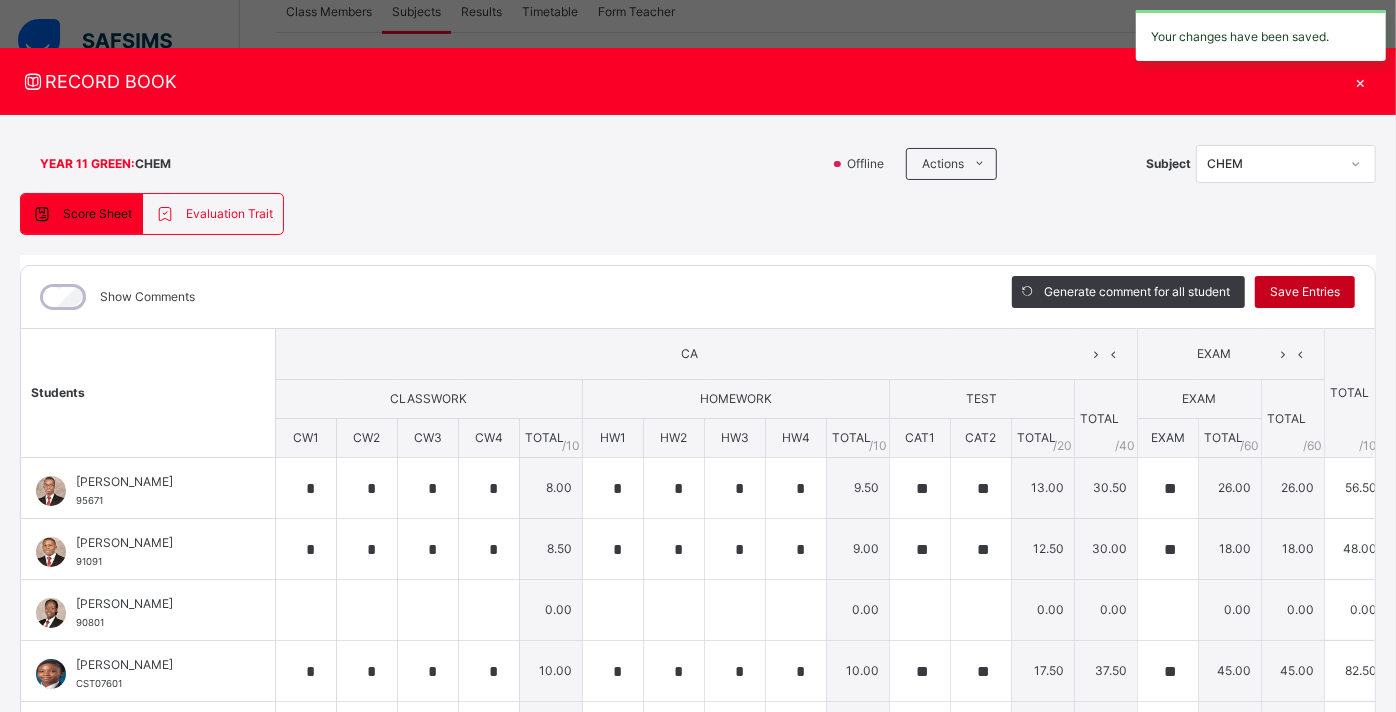 scroll, scrollTop: 2, scrollLeft: 0, axis: vertical 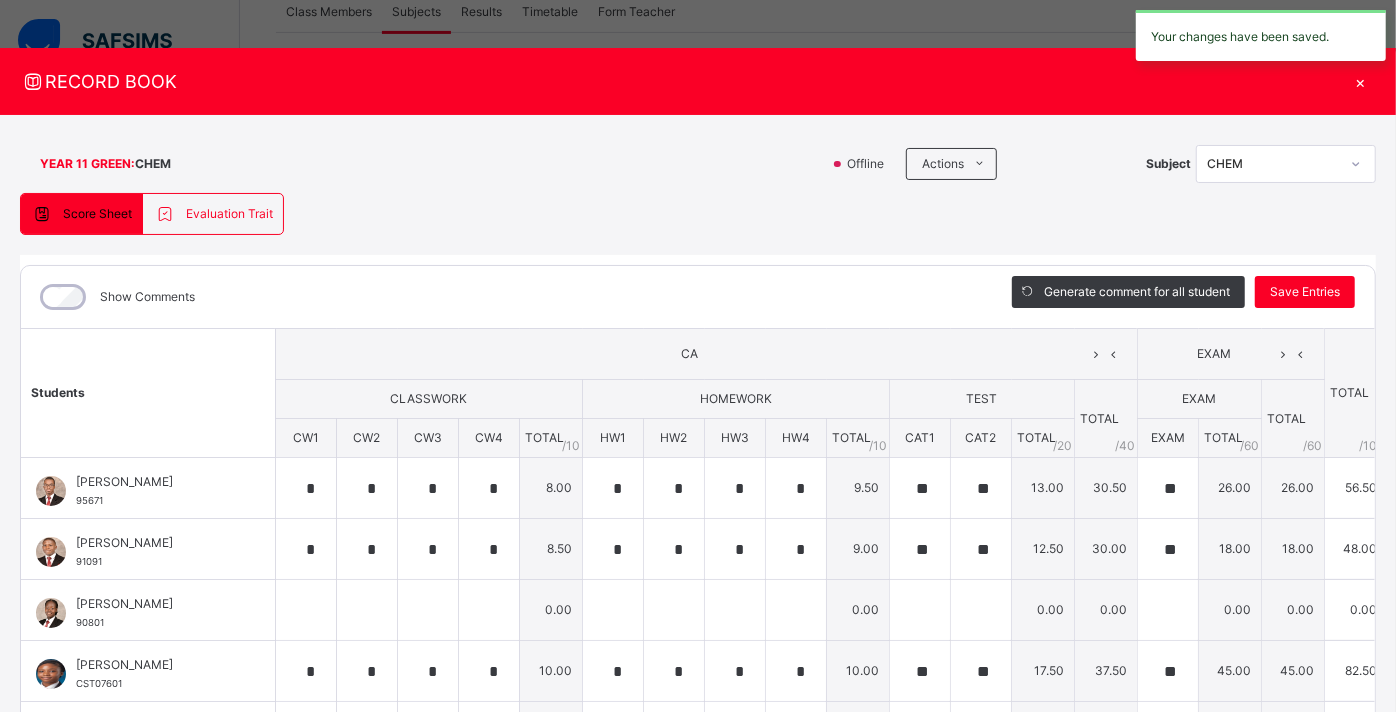 click on "×" at bounding box center (1361, 81) 